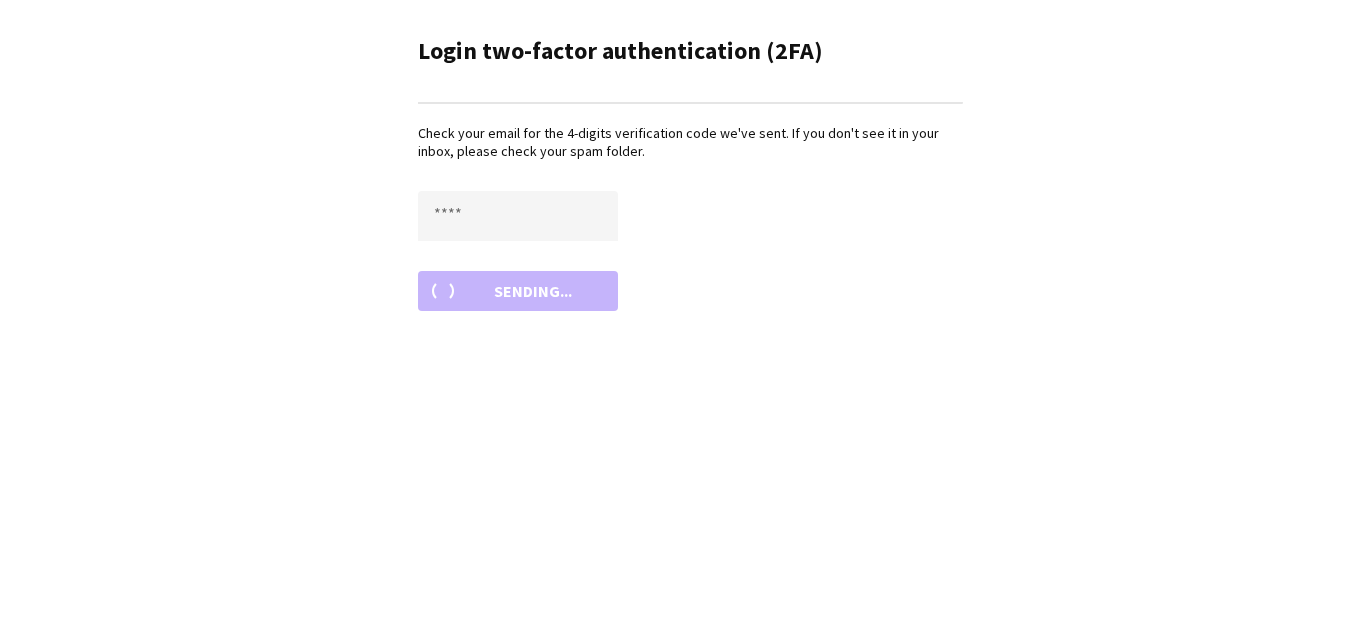 scroll, scrollTop: 0, scrollLeft: 0, axis: both 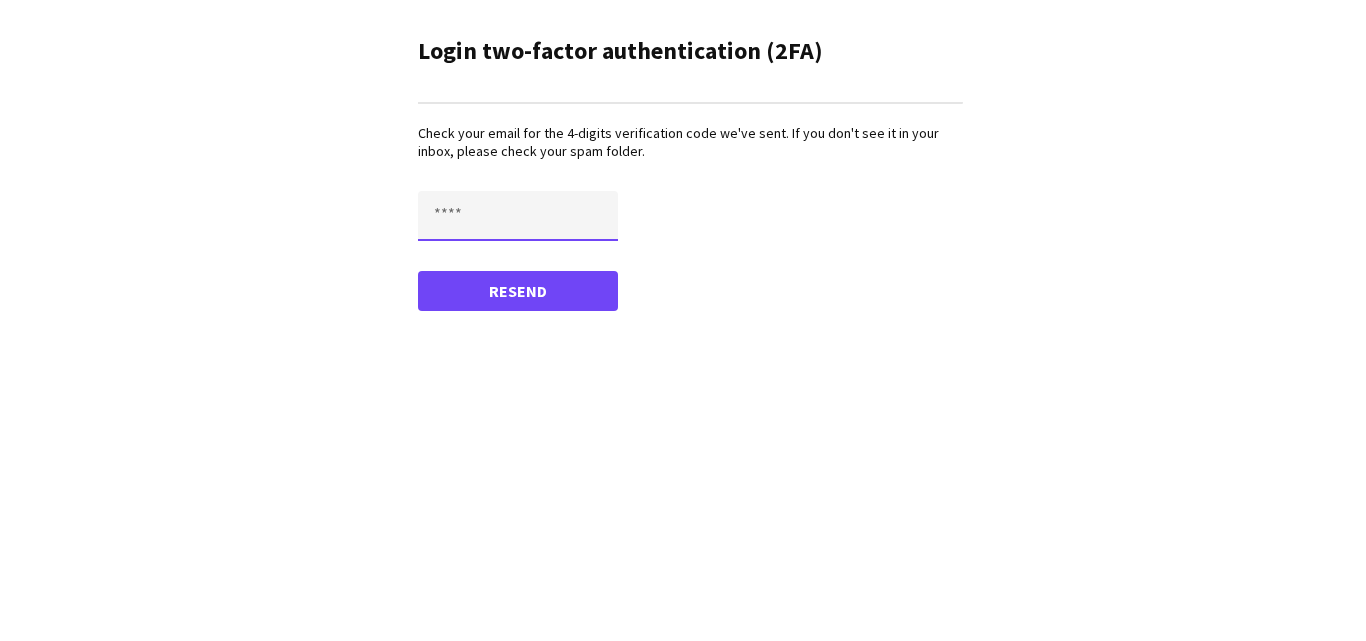 click at bounding box center (518, 216) 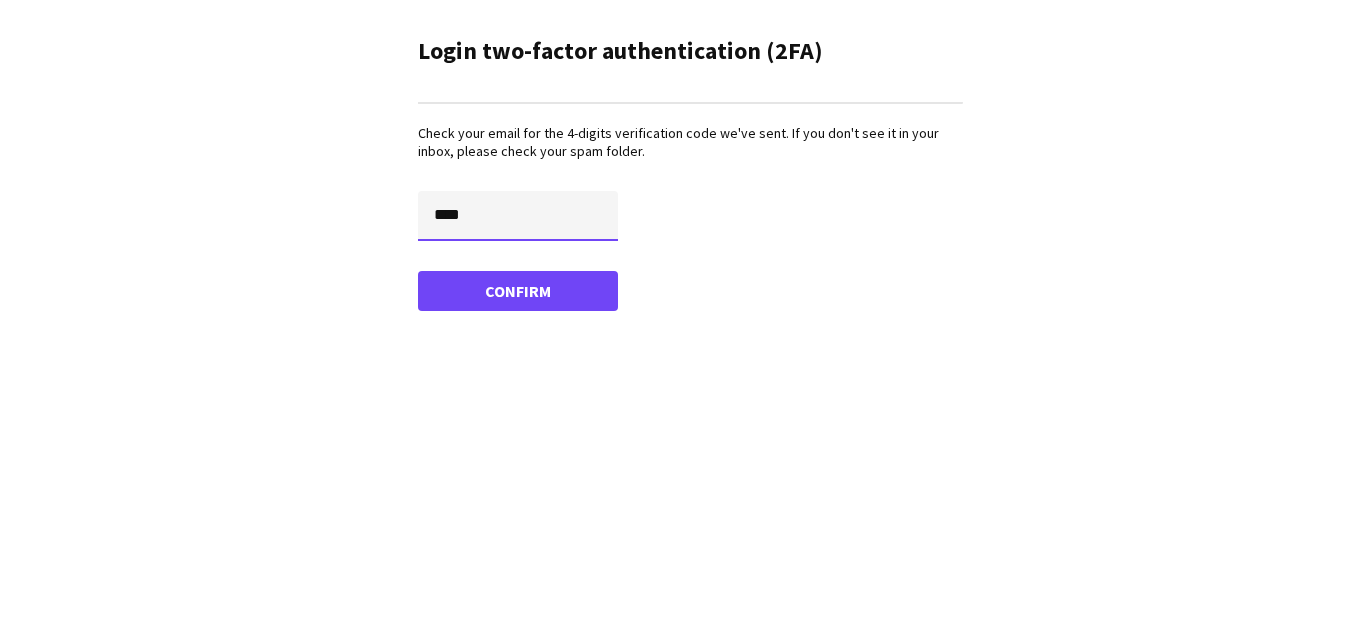 type on "****" 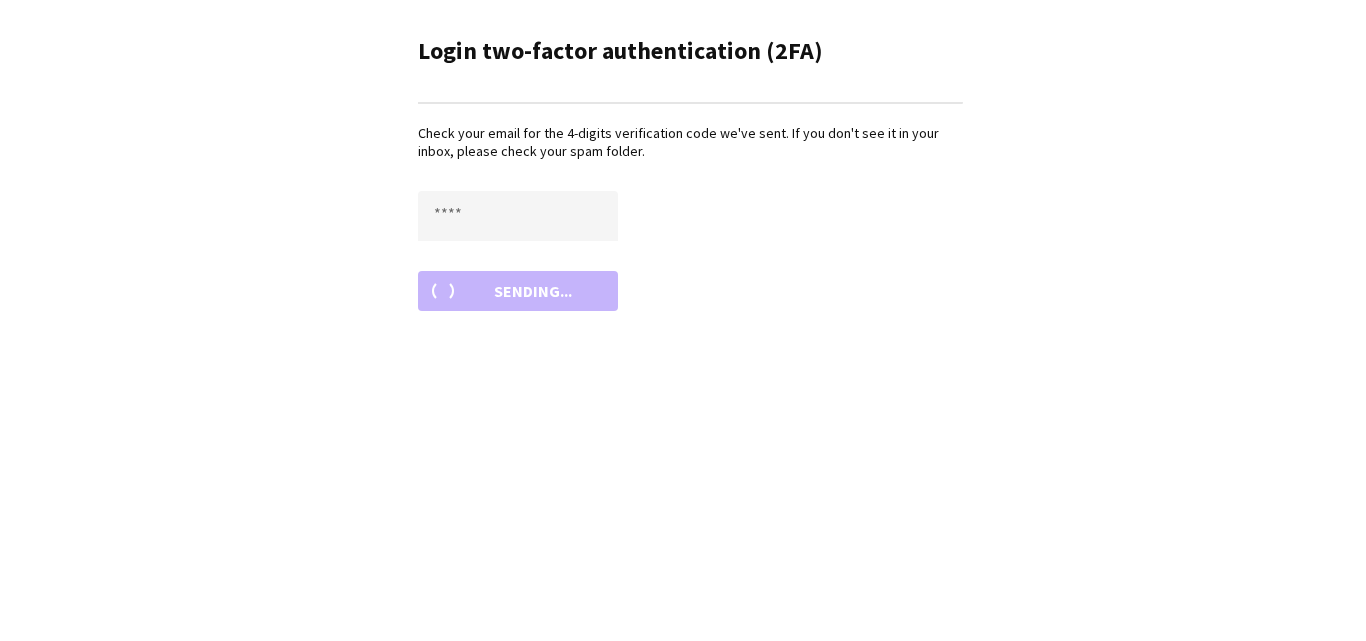 scroll, scrollTop: 0, scrollLeft: 0, axis: both 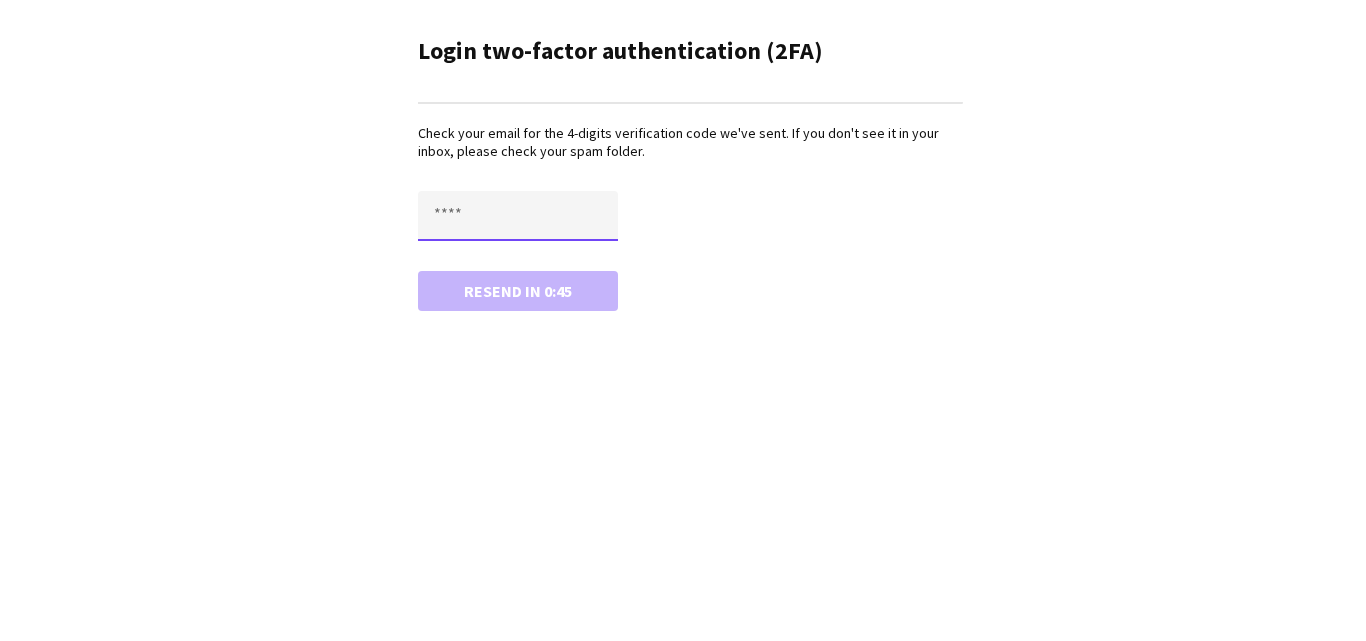 click at bounding box center [518, 216] 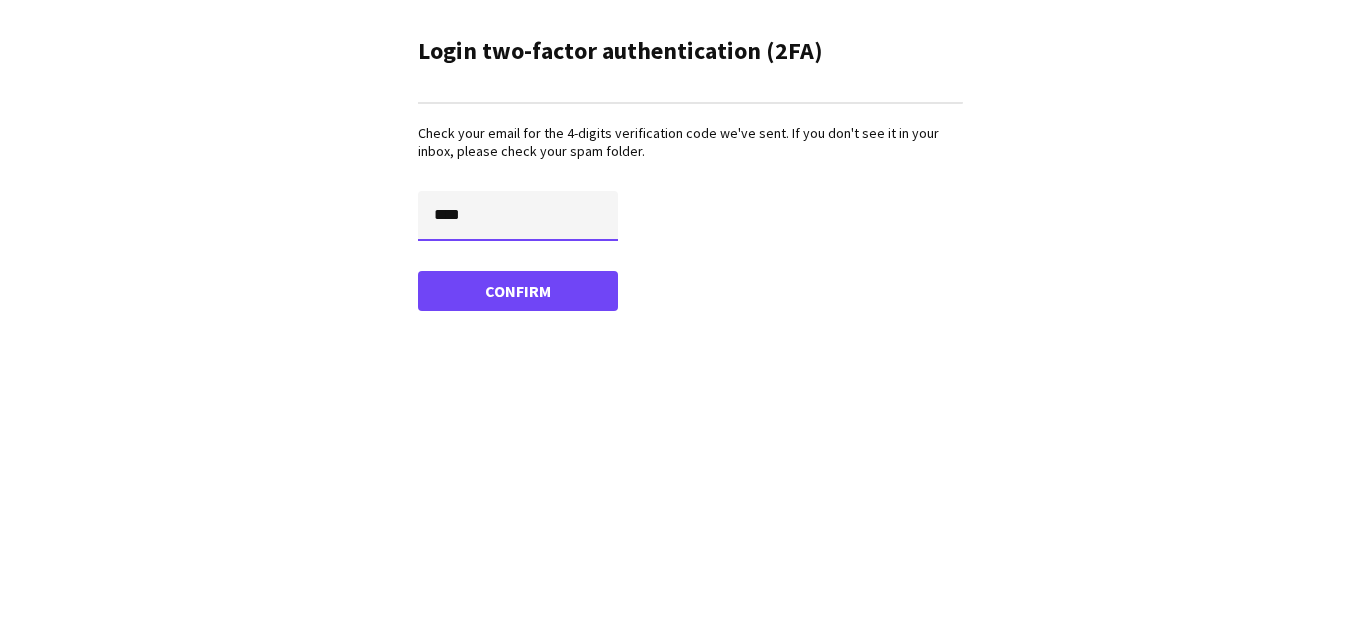 type on "****" 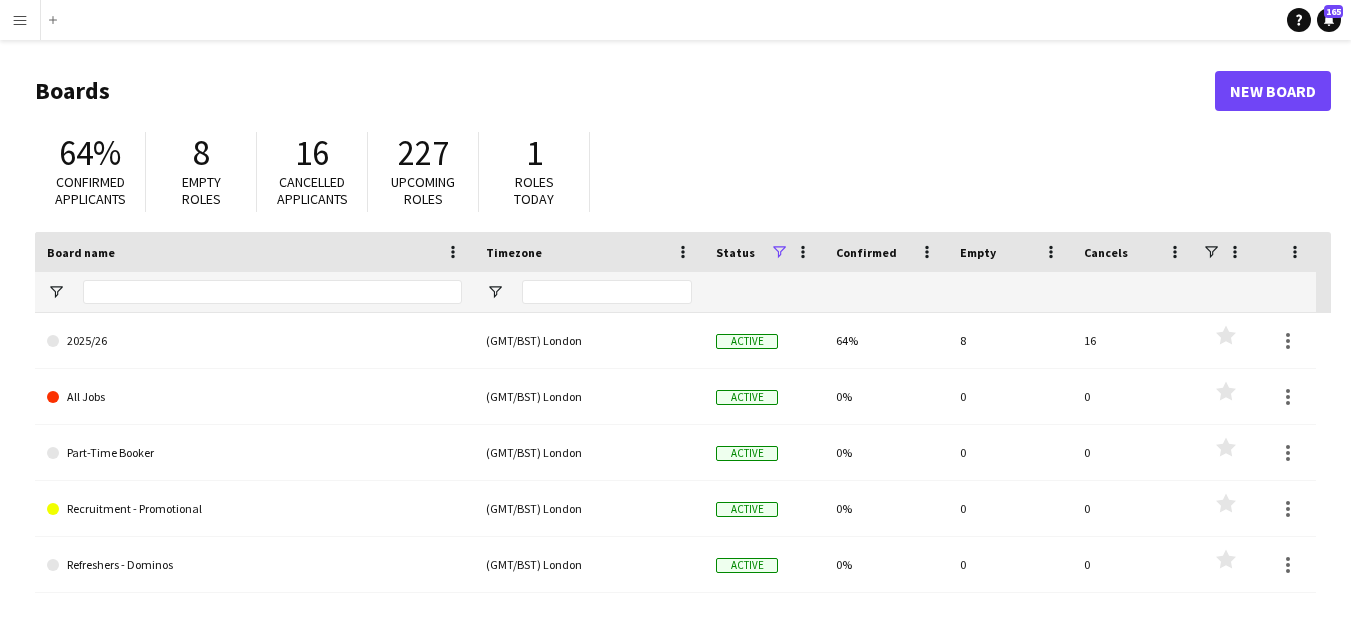 click on "Menu" at bounding box center [20, 20] 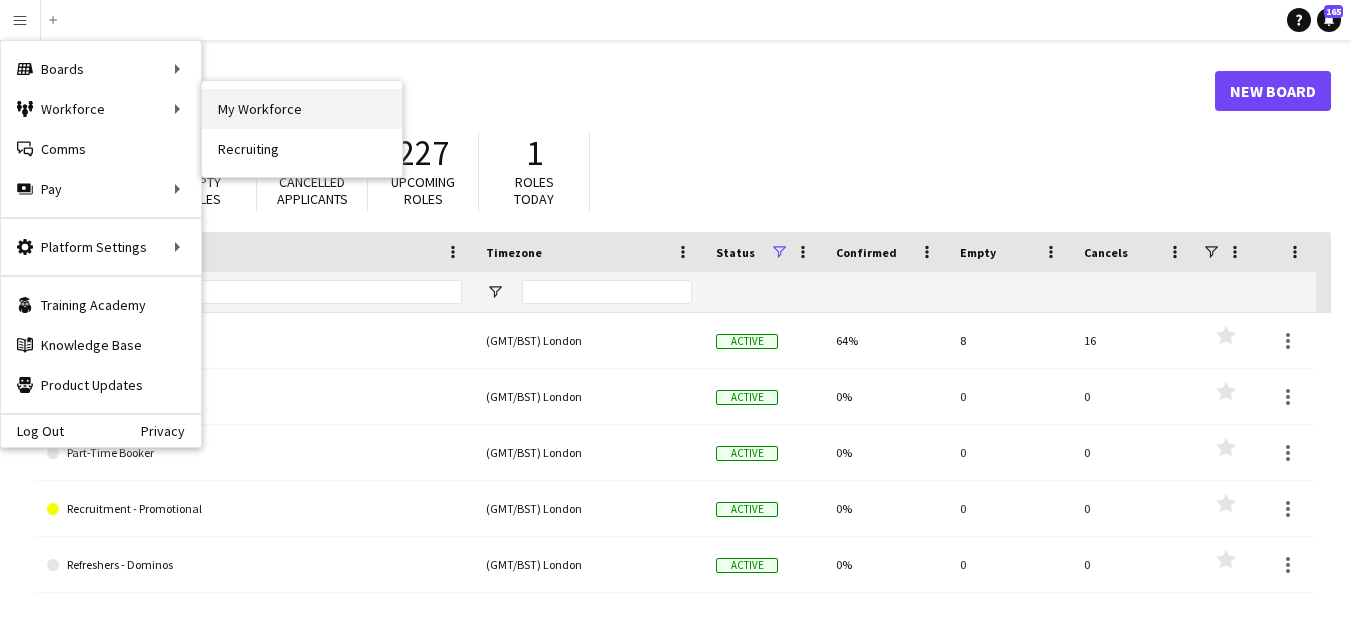 click on "My Workforce" at bounding box center [302, 109] 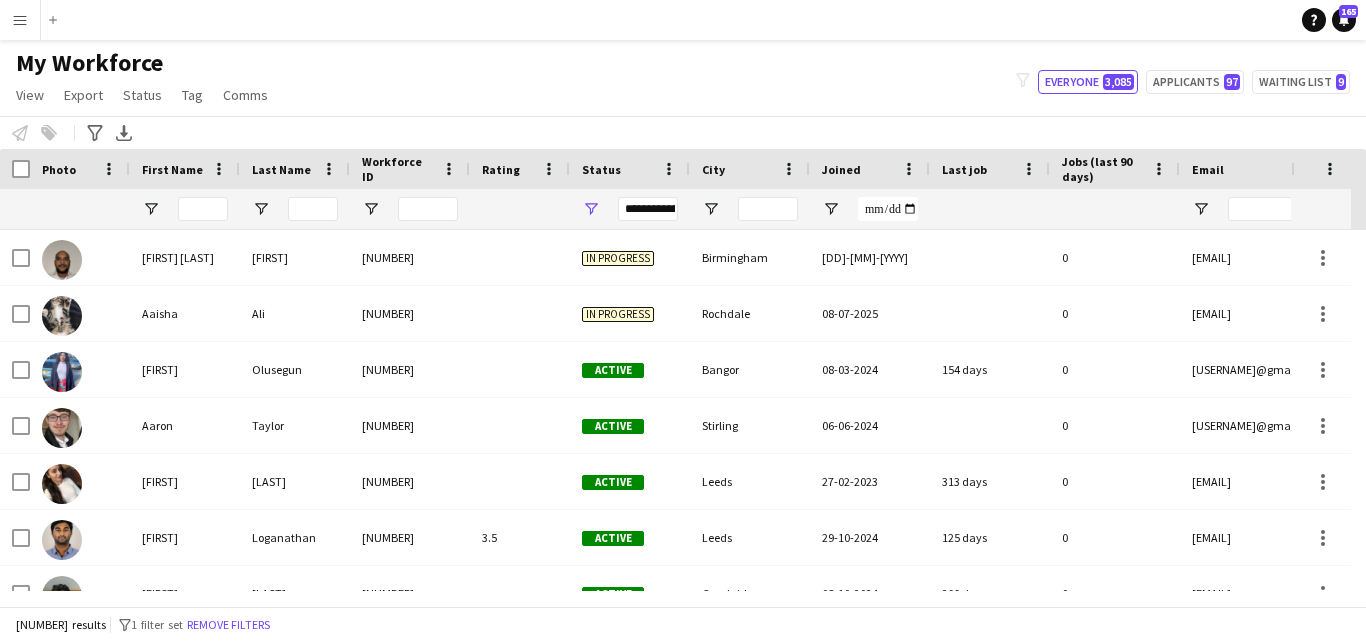 scroll, scrollTop: 0, scrollLeft: 143, axis: horizontal 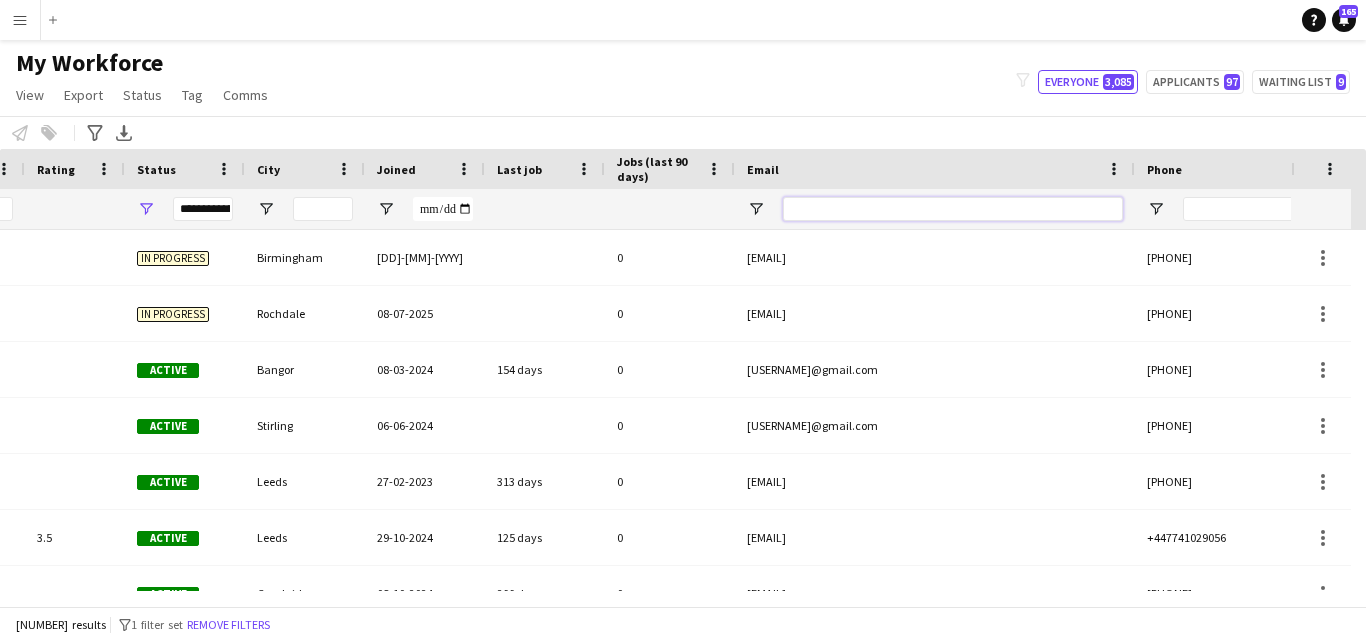 click at bounding box center [953, 209] 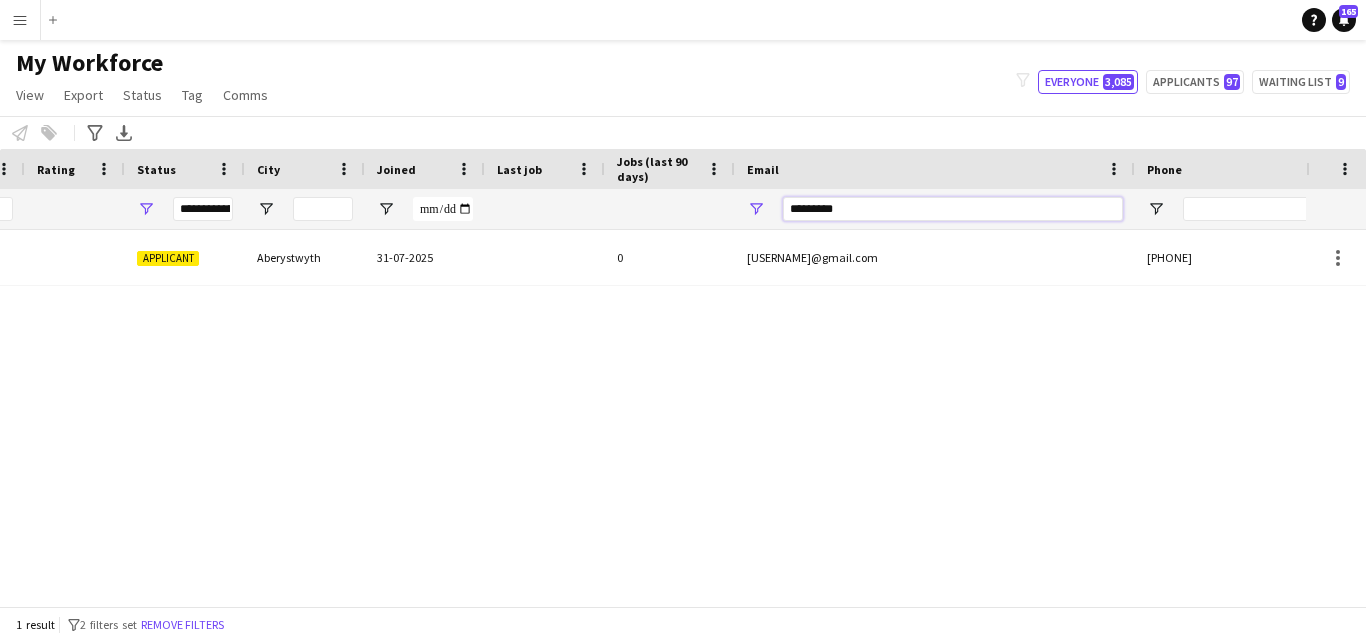 scroll, scrollTop: 0, scrollLeft: 58, axis: horizontal 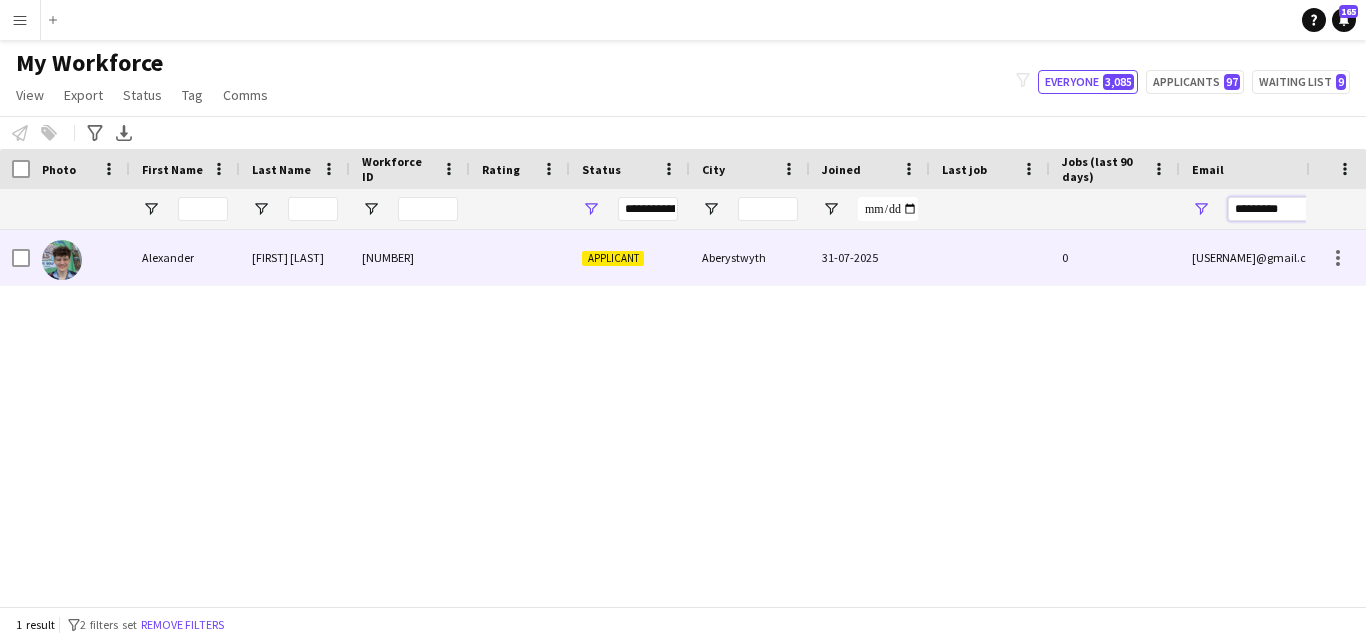 type on "*********" 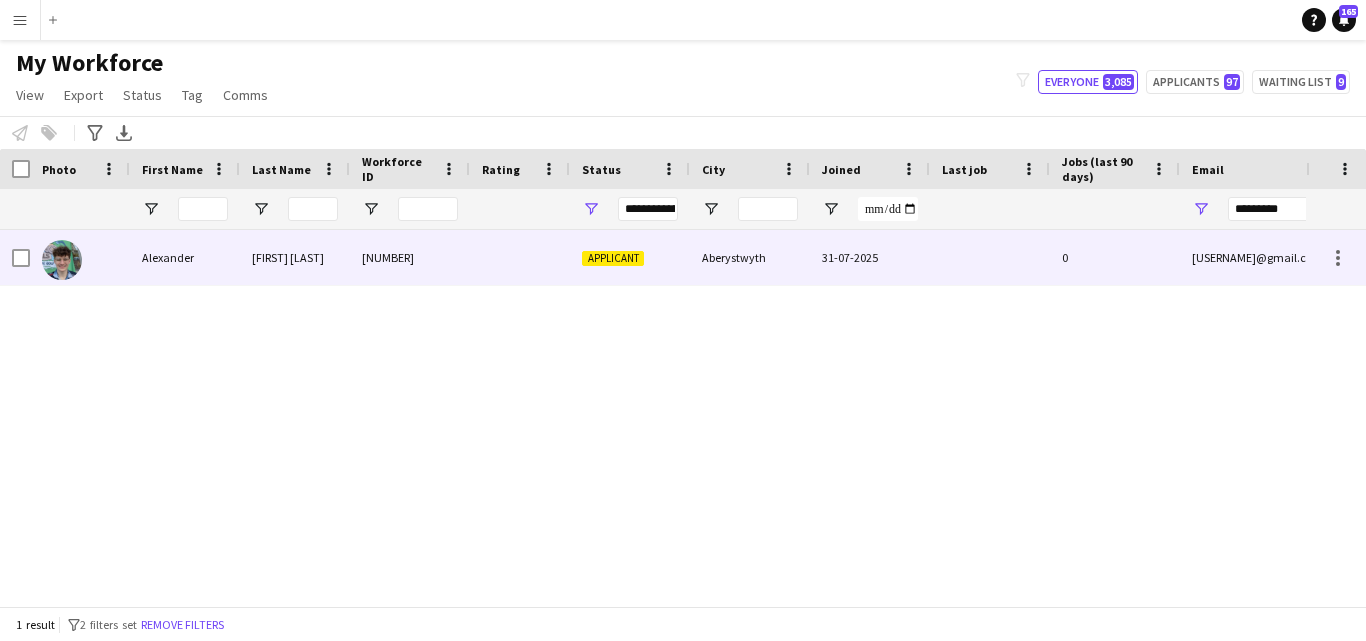 click on "[FIRST] [LAST]" at bounding box center (295, 257) 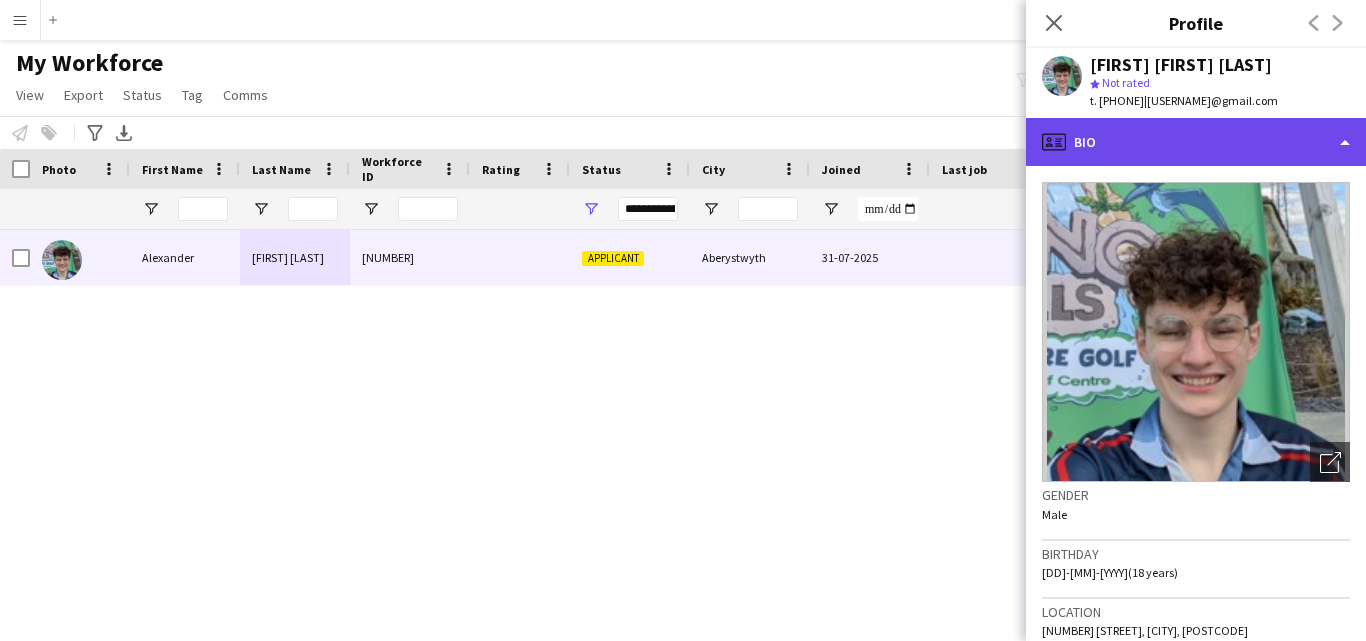 click on "profile
Bio" 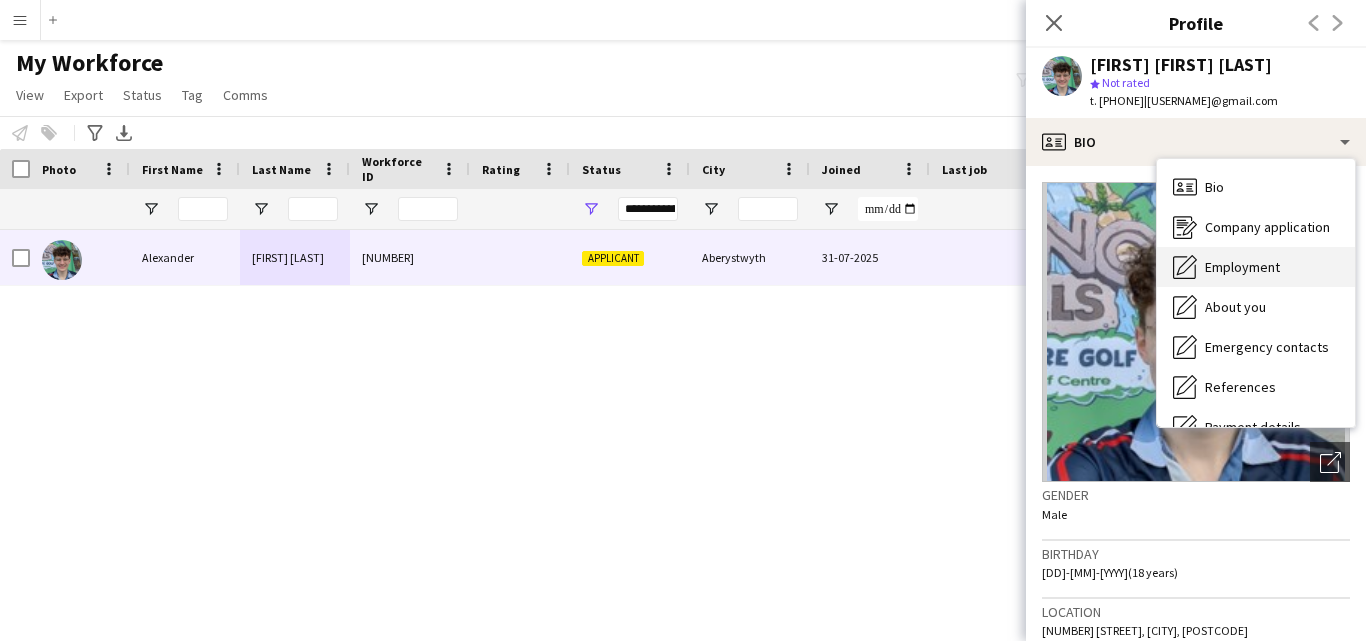 click on "Employment
Employment" at bounding box center [1256, 267] 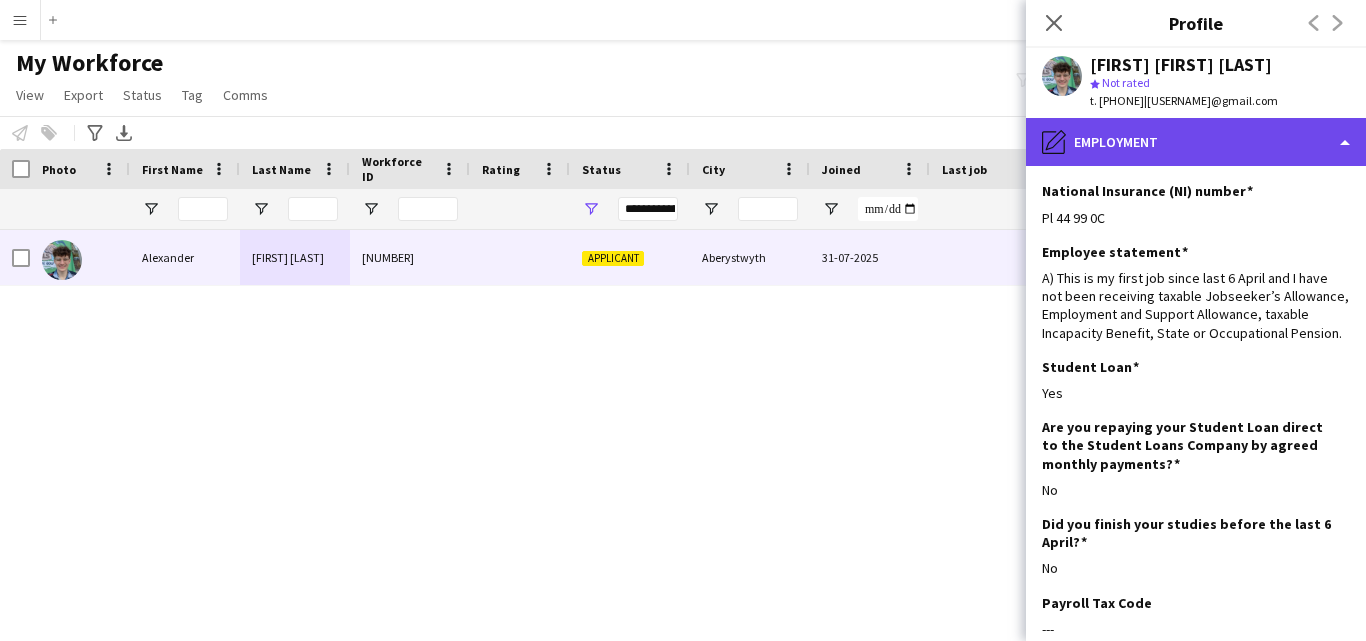 click on "pencil4
Employment" 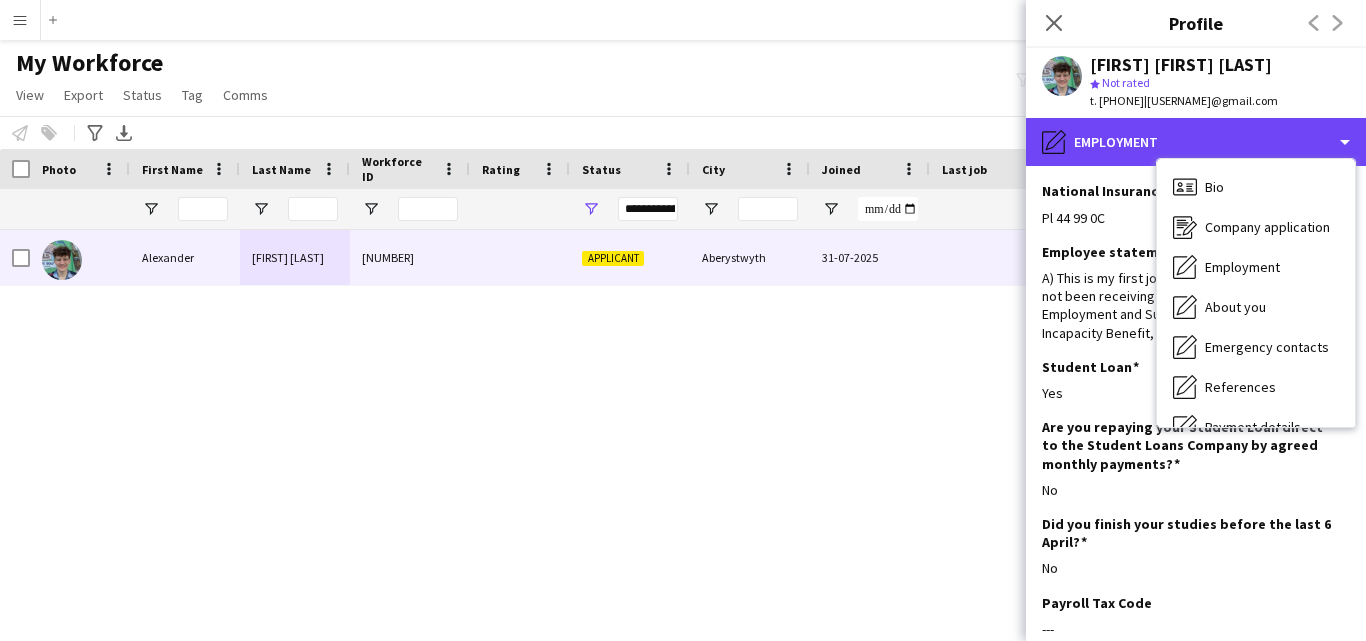 scroll, scrollTop: 228, scrollLeft: 0, axis: vertical 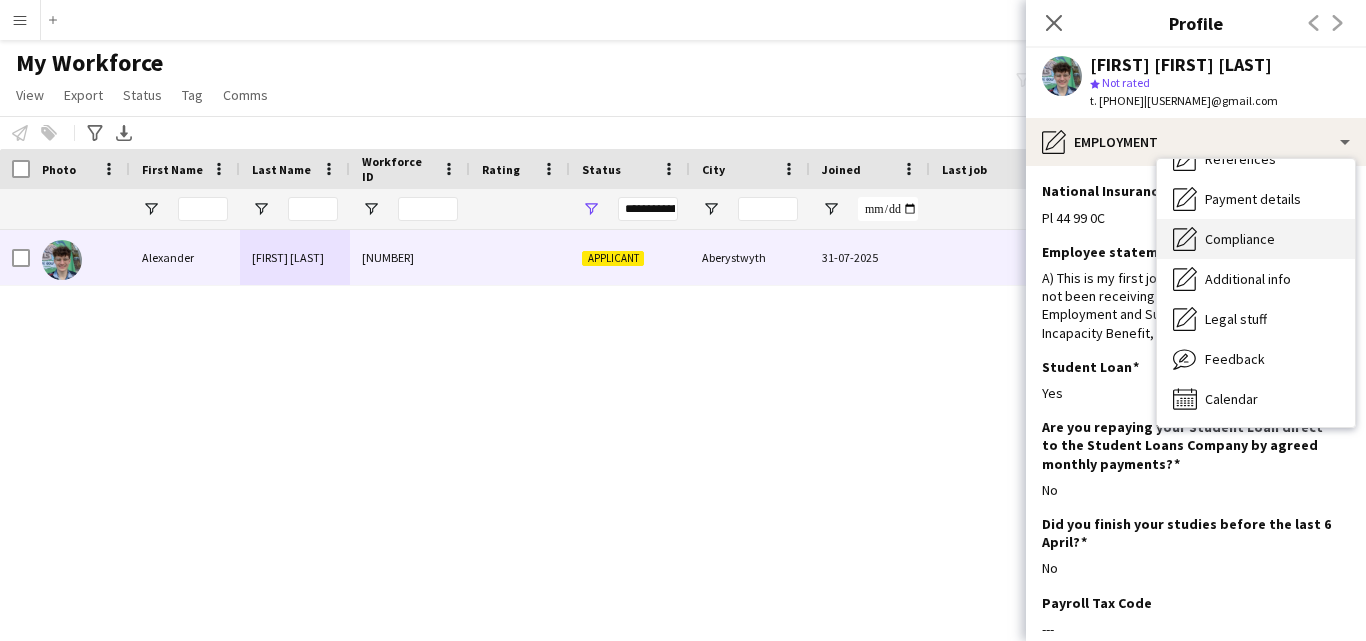 click on "Compliance
Compliance" at bounding box center (1256, 239) 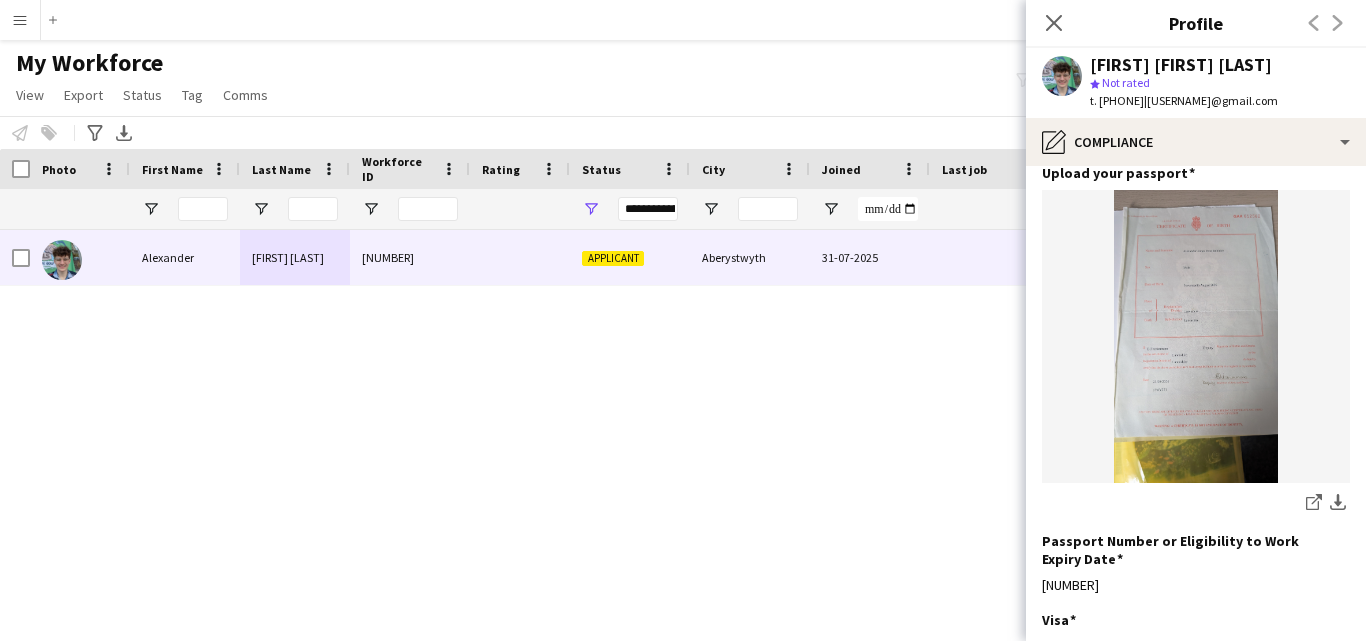 scroll, scrollTop: 196, scrollLeft: 0, axis: vertical 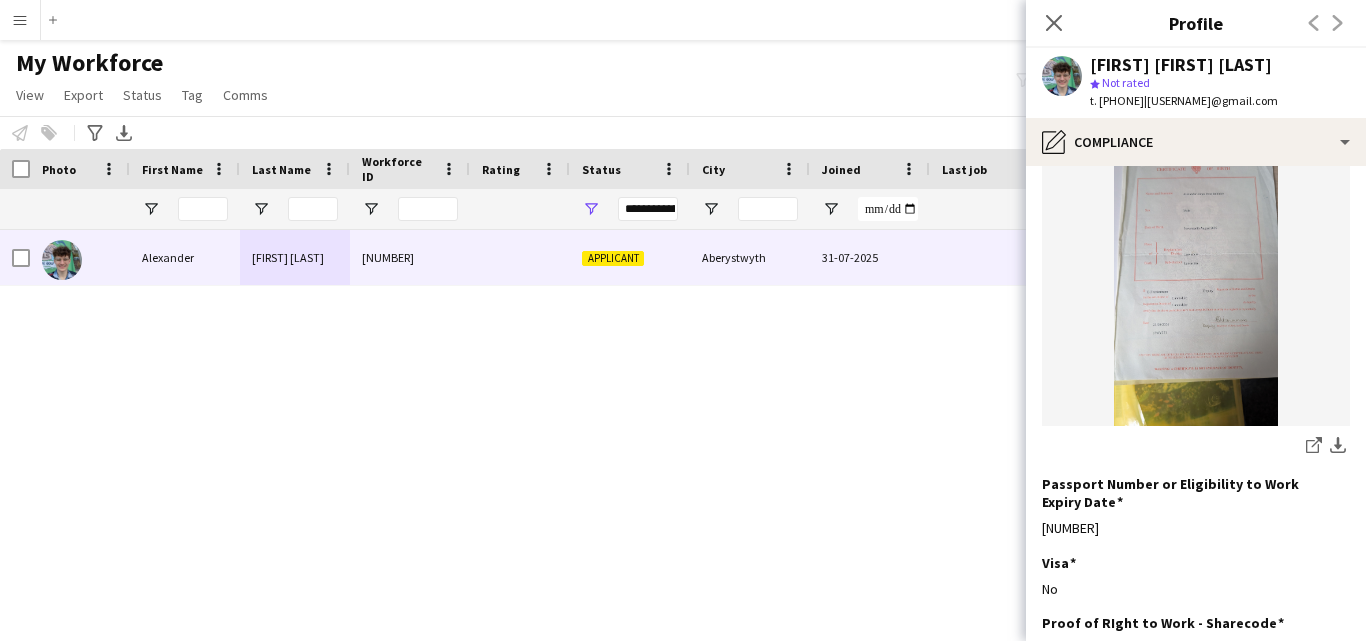 click 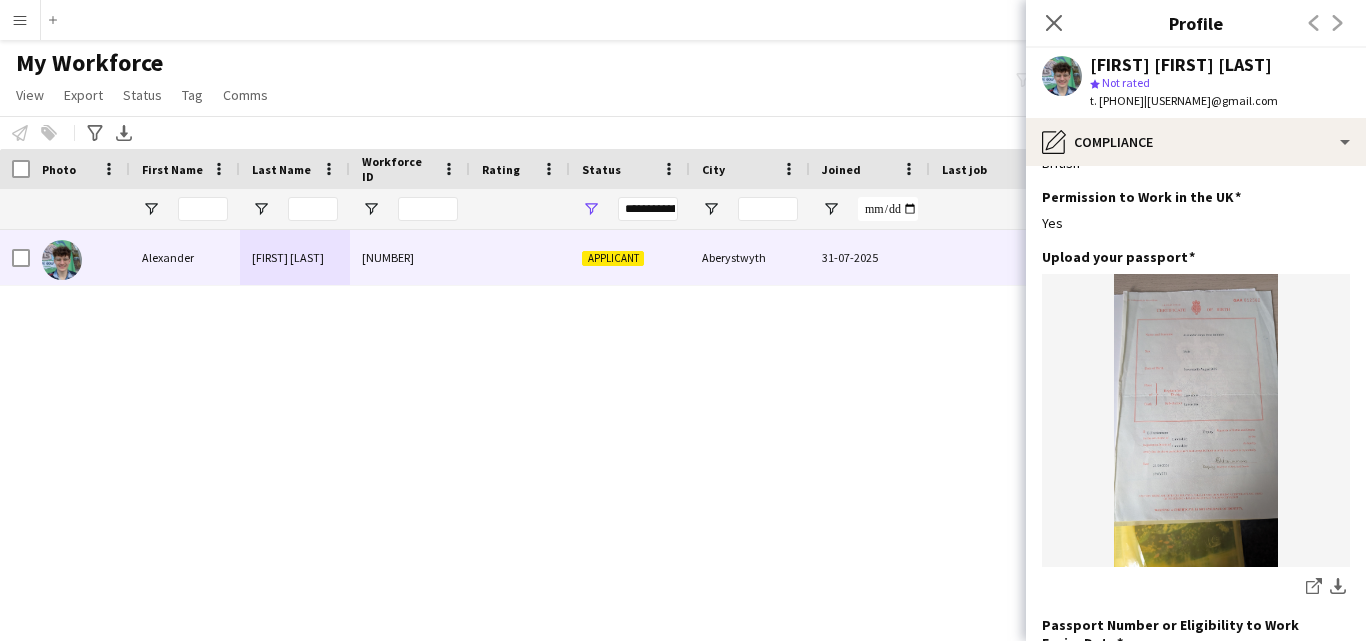 scroll, scrollTop: 70, scrollLeft: 0, axis: vertical 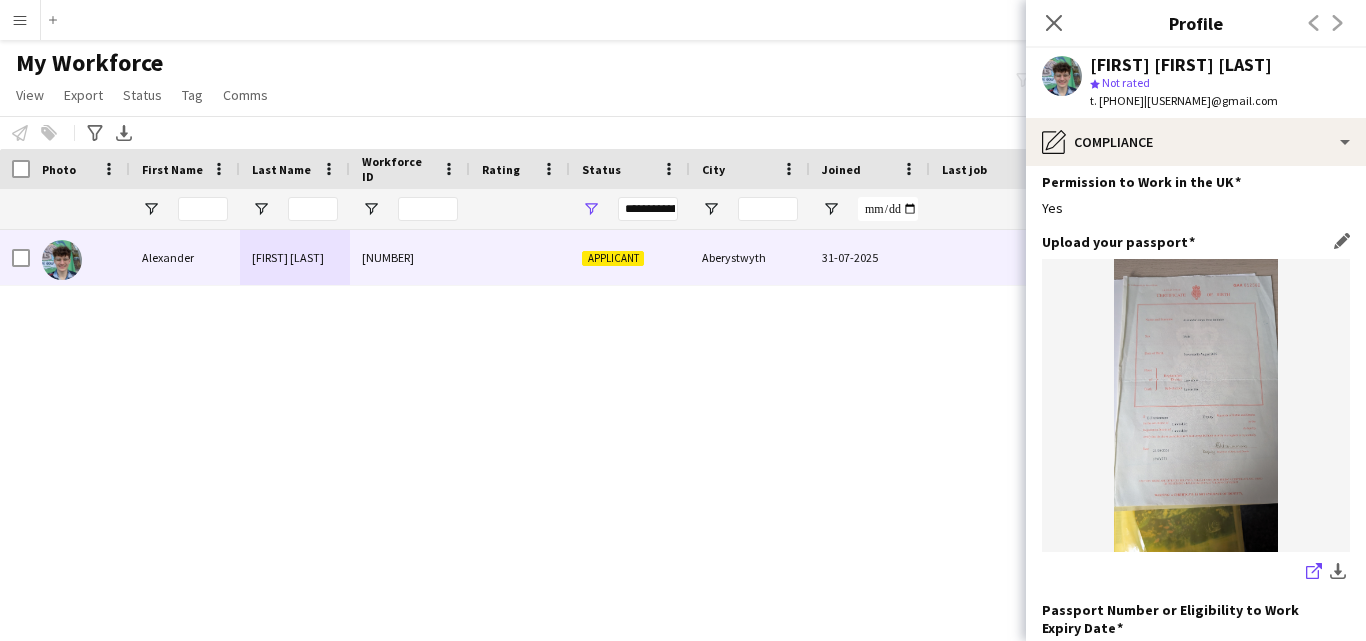 click on "share-external-link-1" 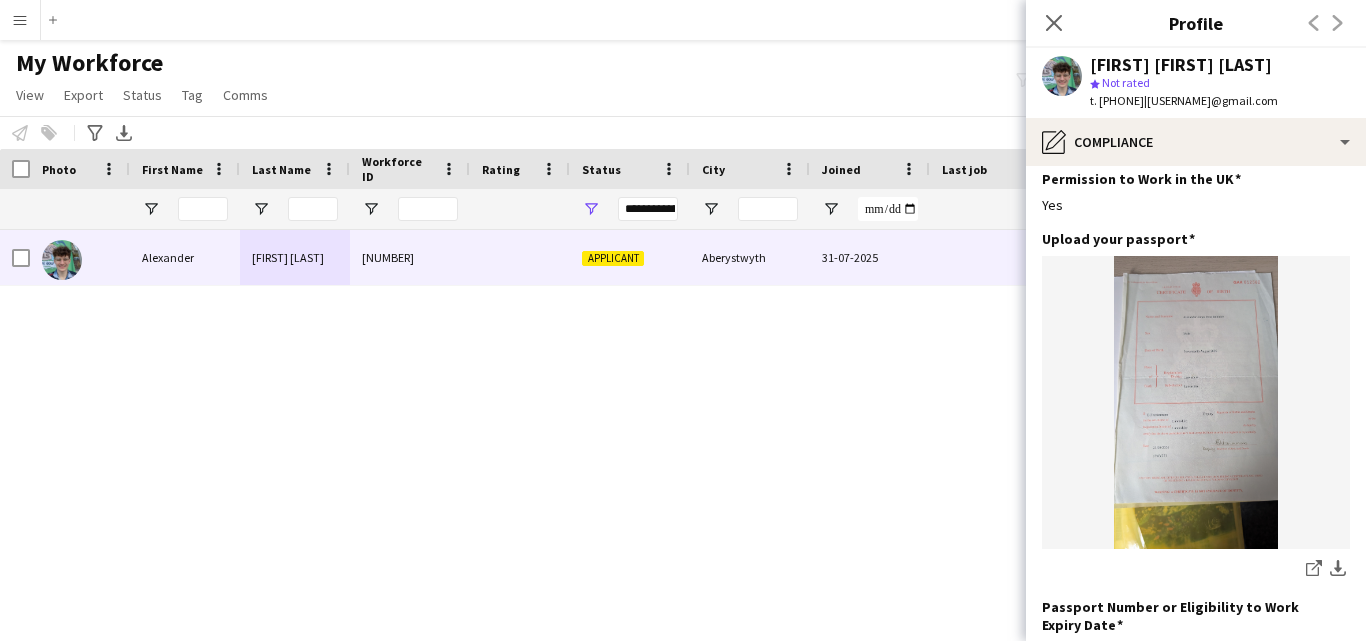 scroll, scrollTop: 77, scrollLeft: 0, axis: vertical 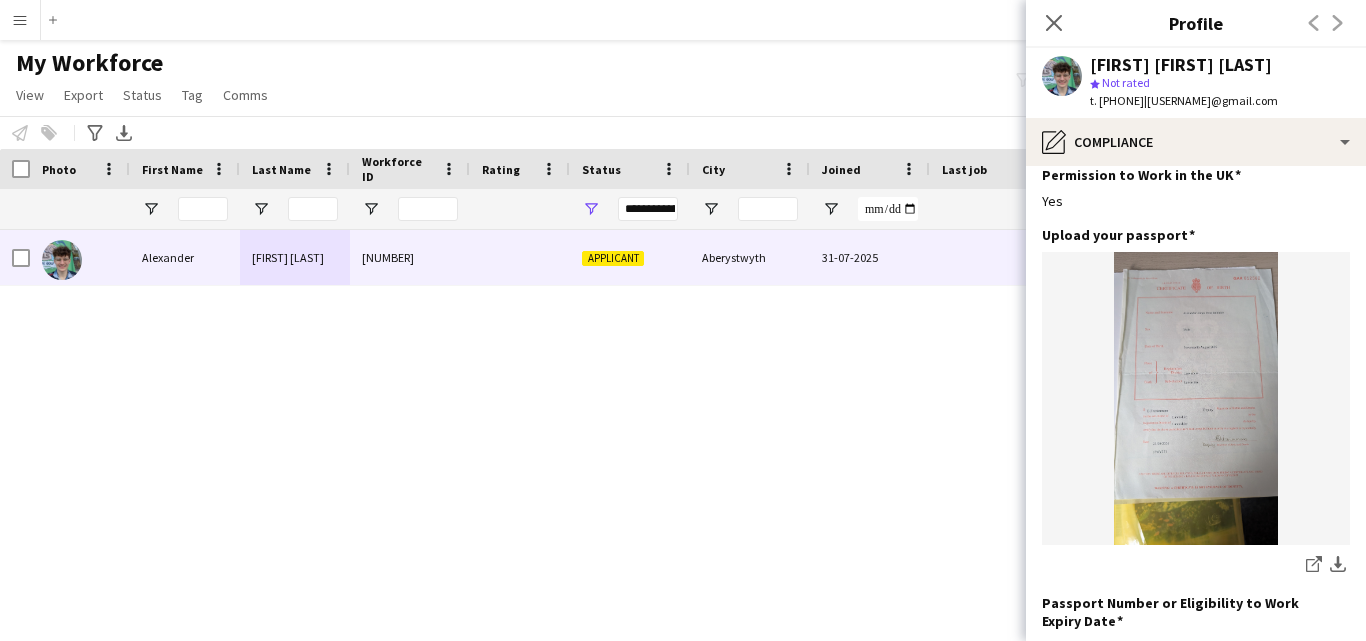 click on "|   alexboddy22@gmail.com" 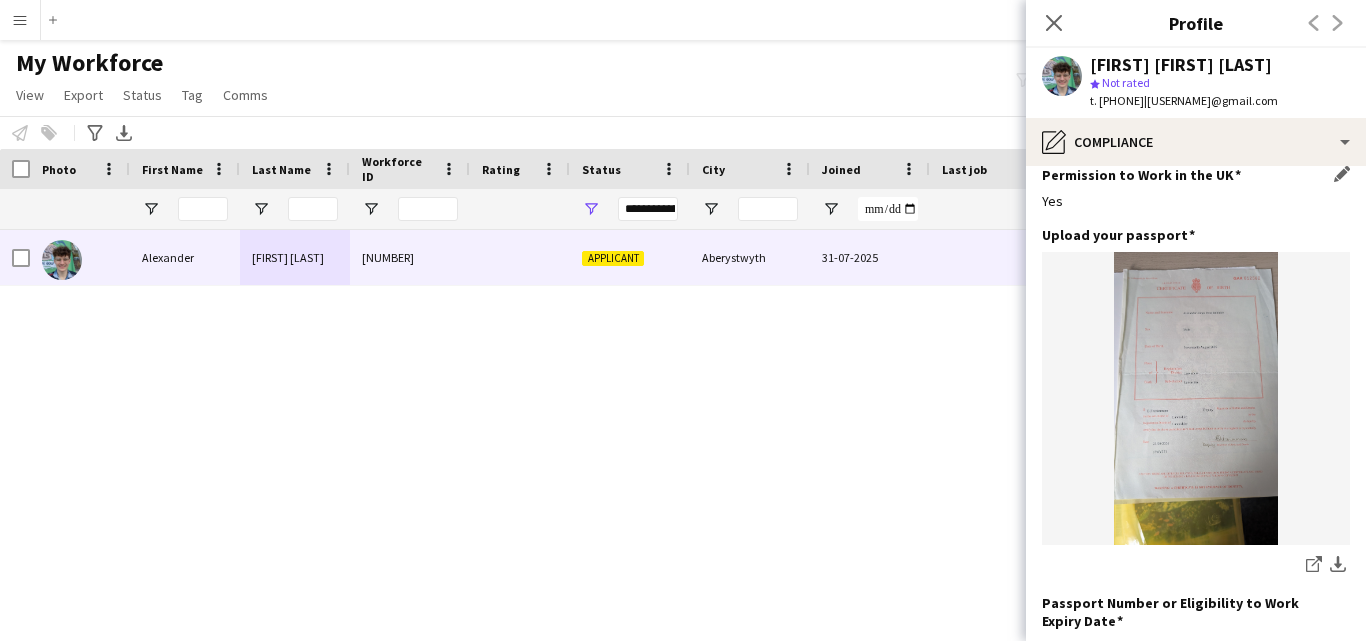 click on "Permission to Work in the UK
Edit this field" 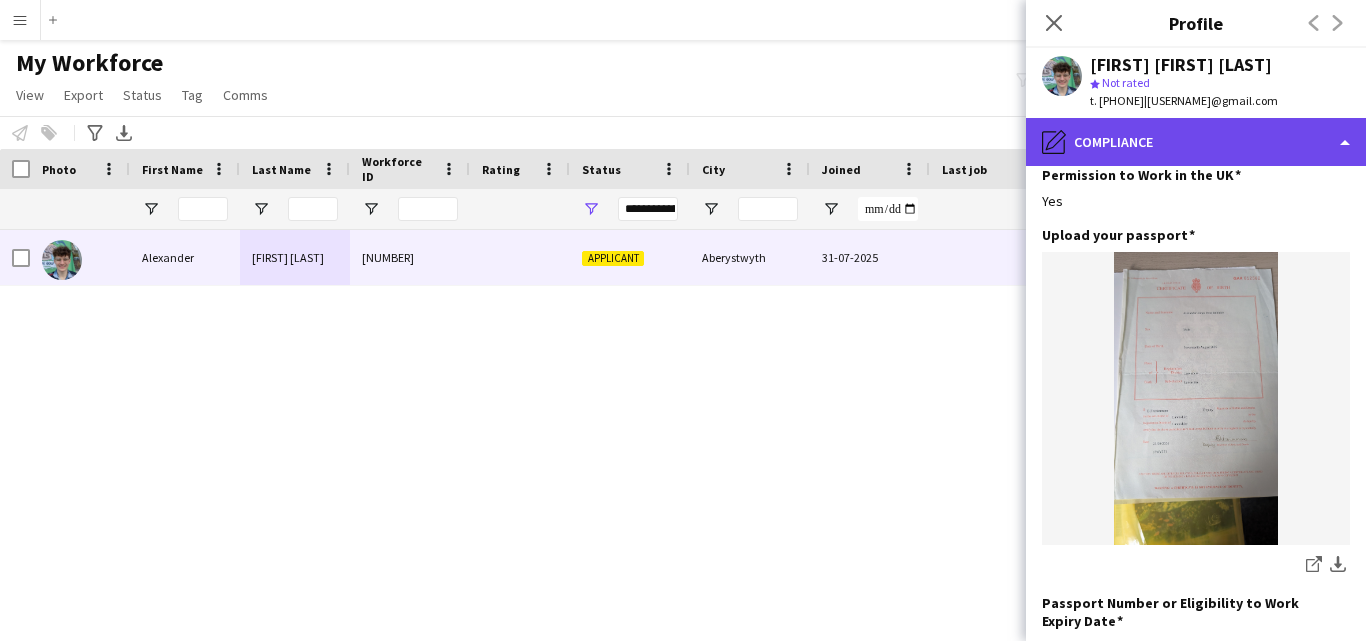 click on "pencil4
Compliance" 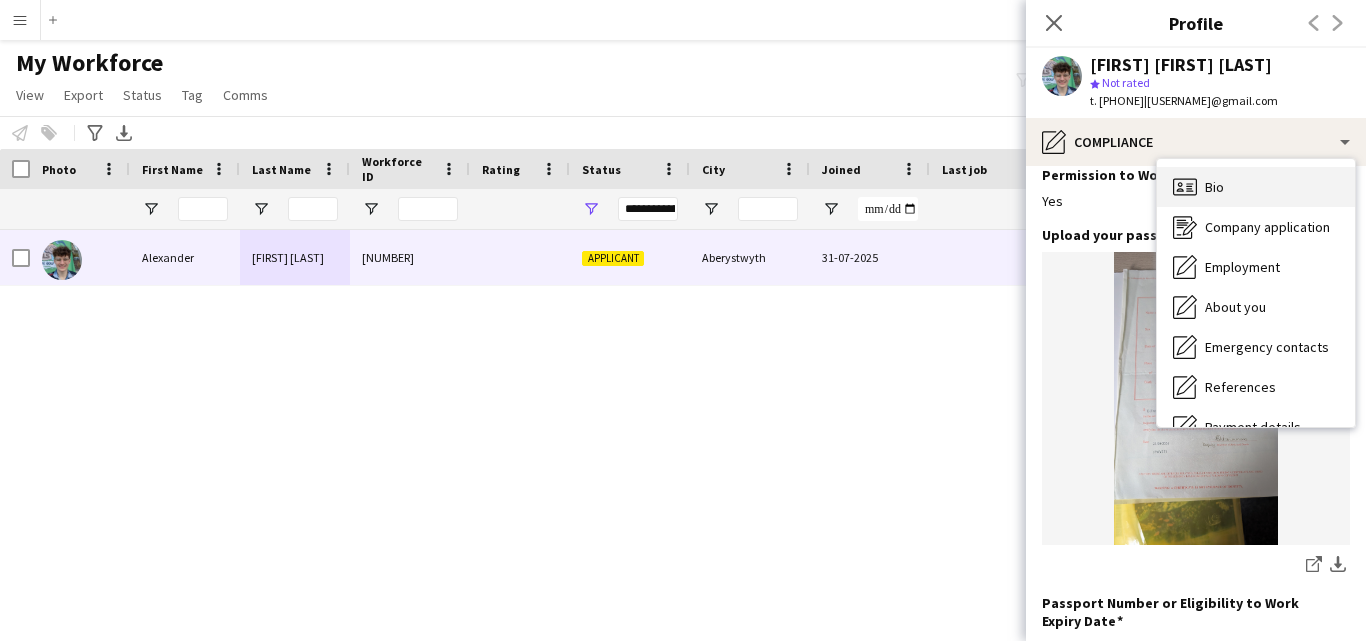 click on "Bio
Bio" at bounding box center (1256, 187) 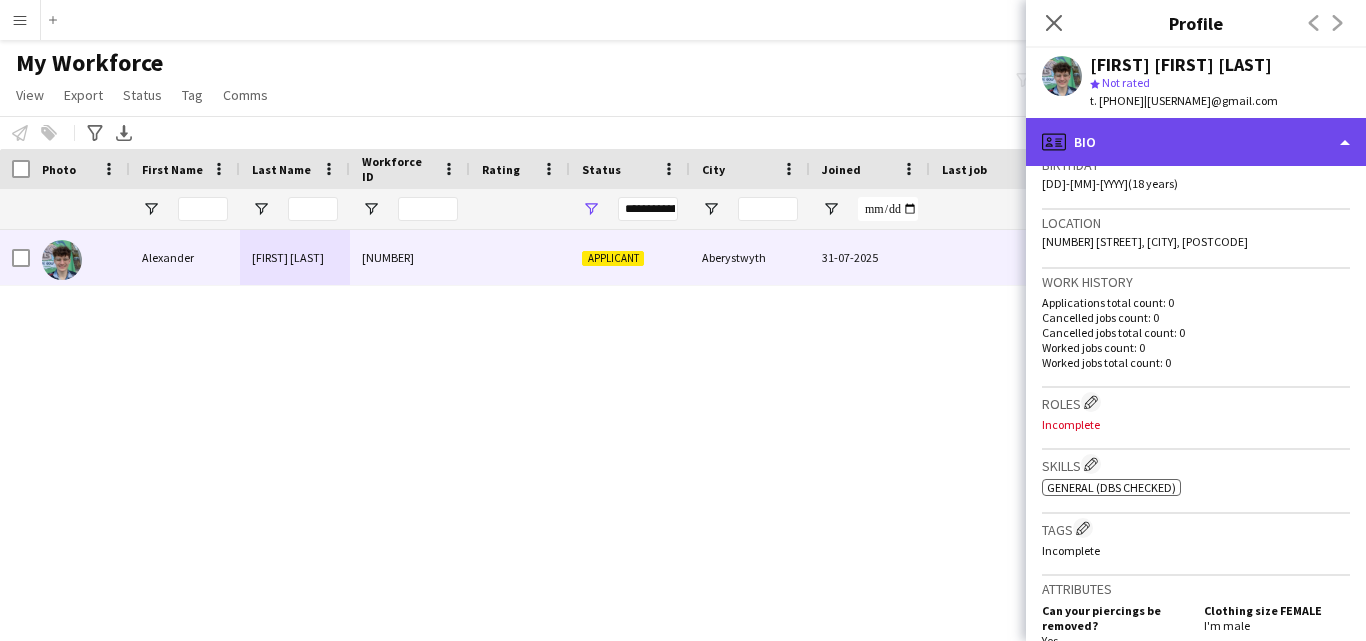 click on "profile
Bio" 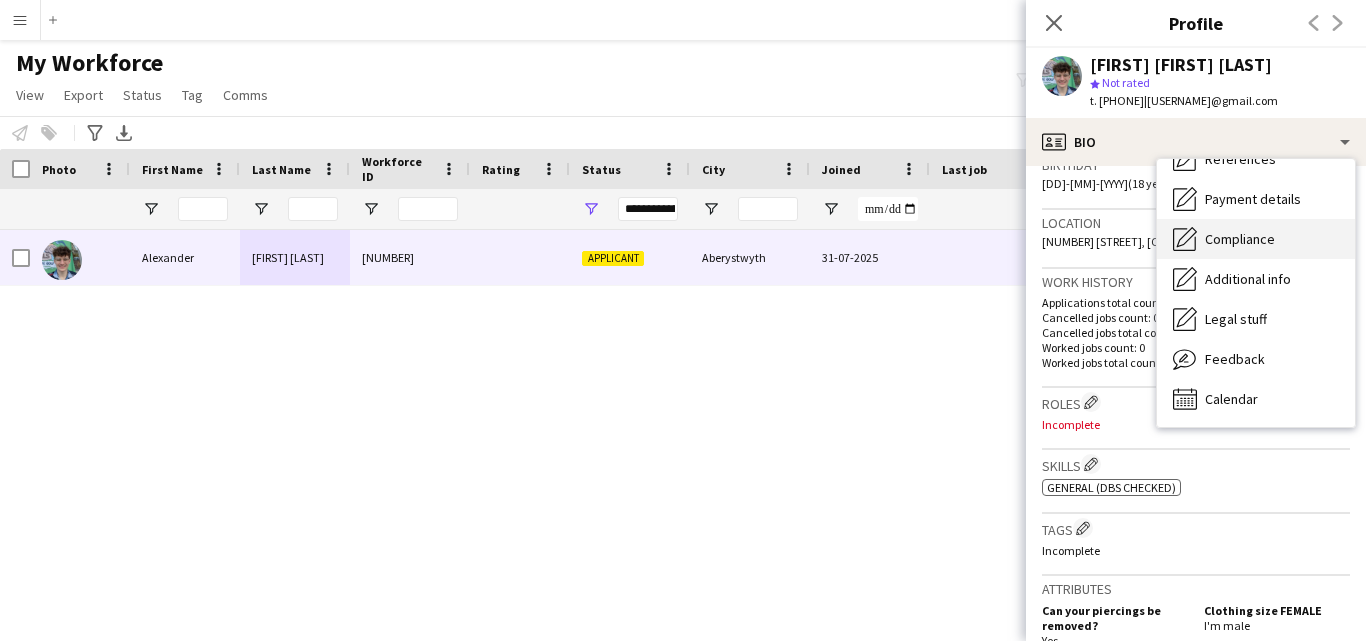 click on "Compliance
Compliance" at bounding box center [1256, 239] 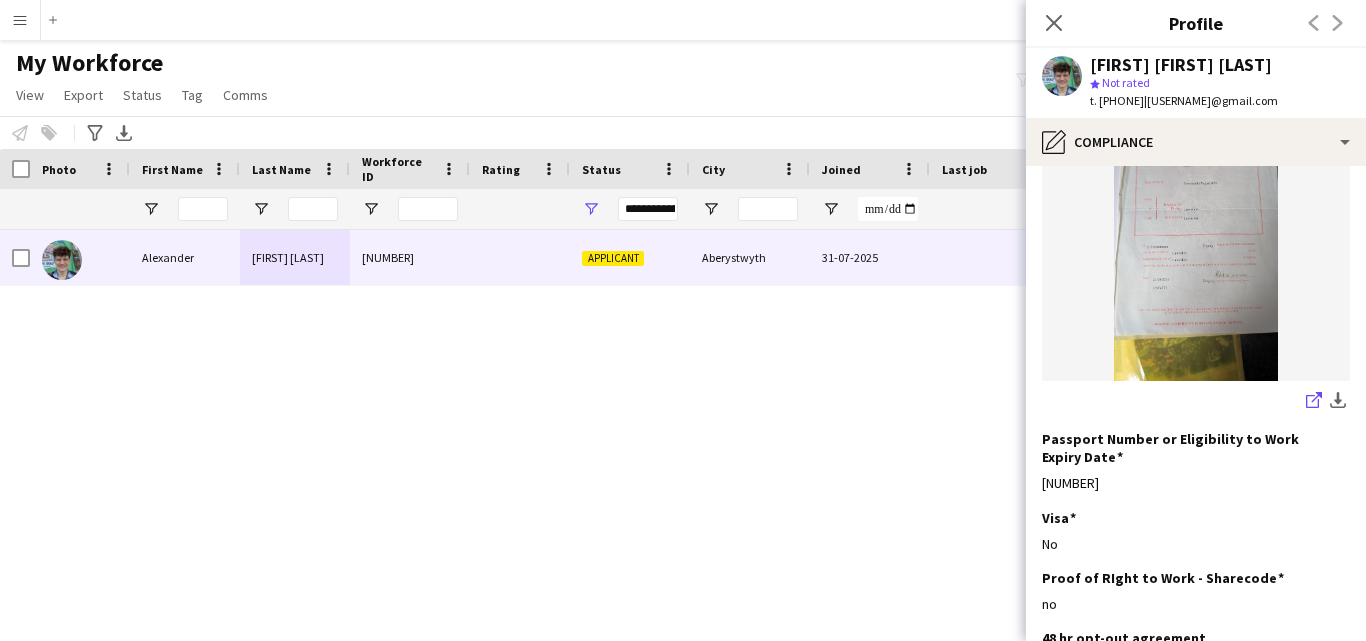 click on "share-external-link-1" 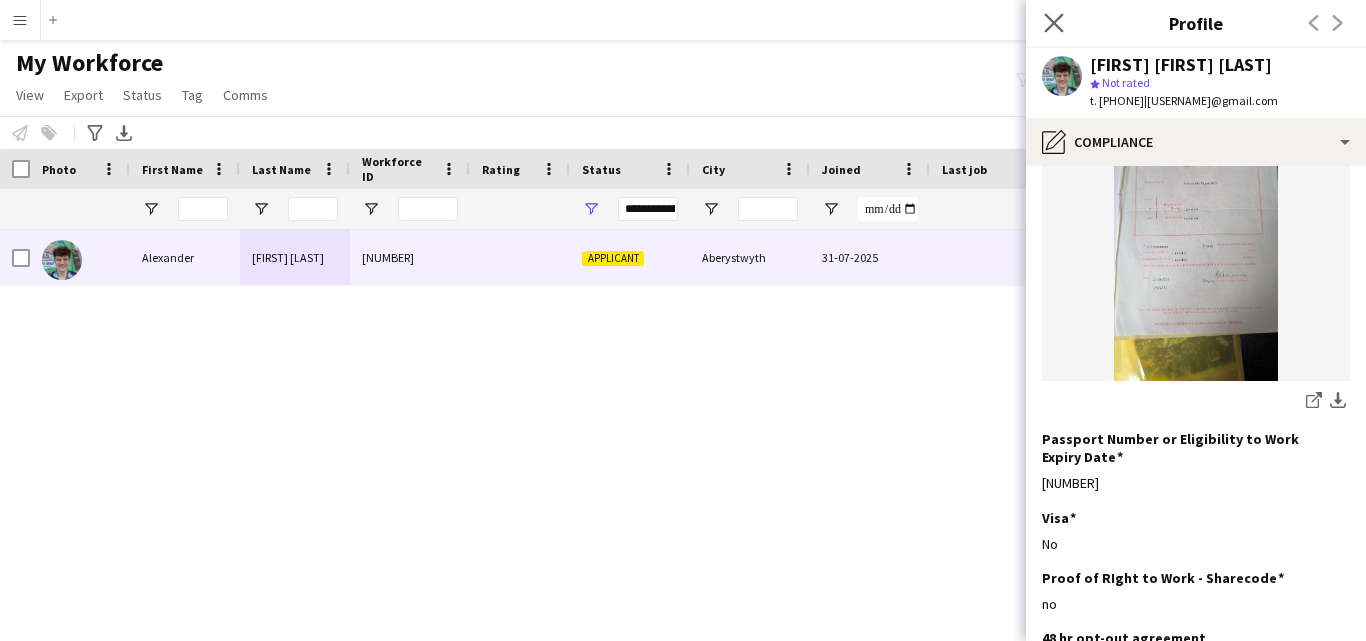 click on "Close pop-in" 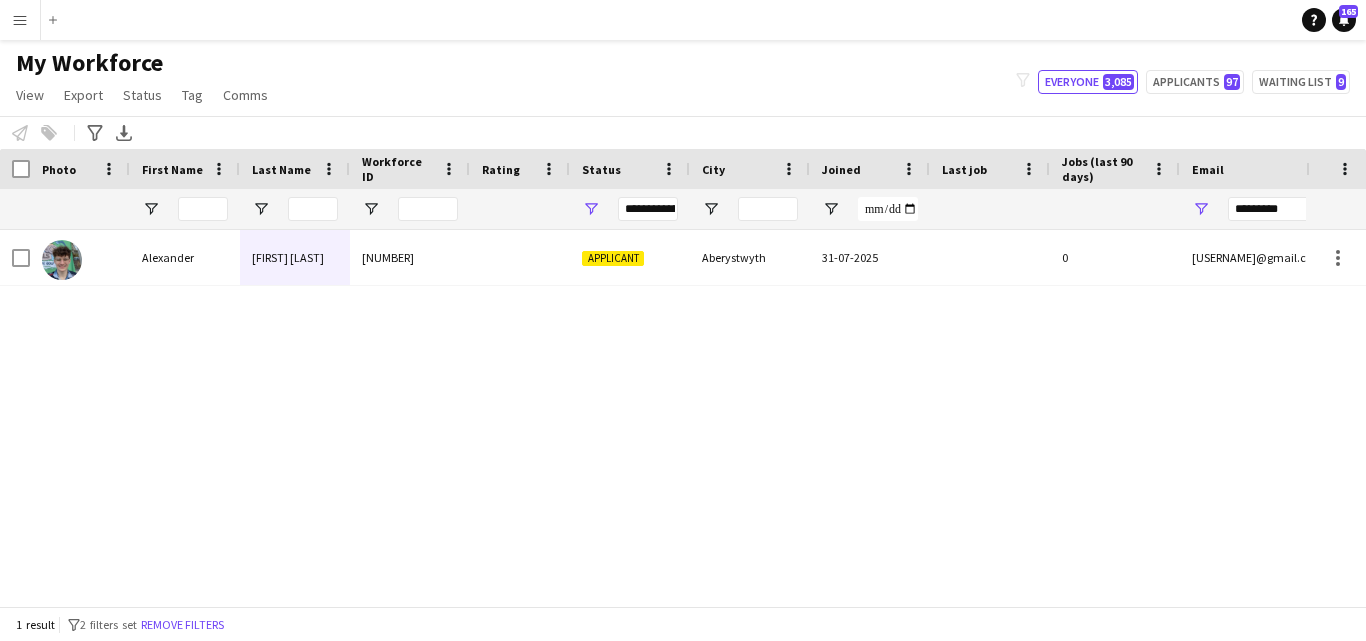 scroll, scrollTop: 0, scrollLeft: 244, axis: horizontal 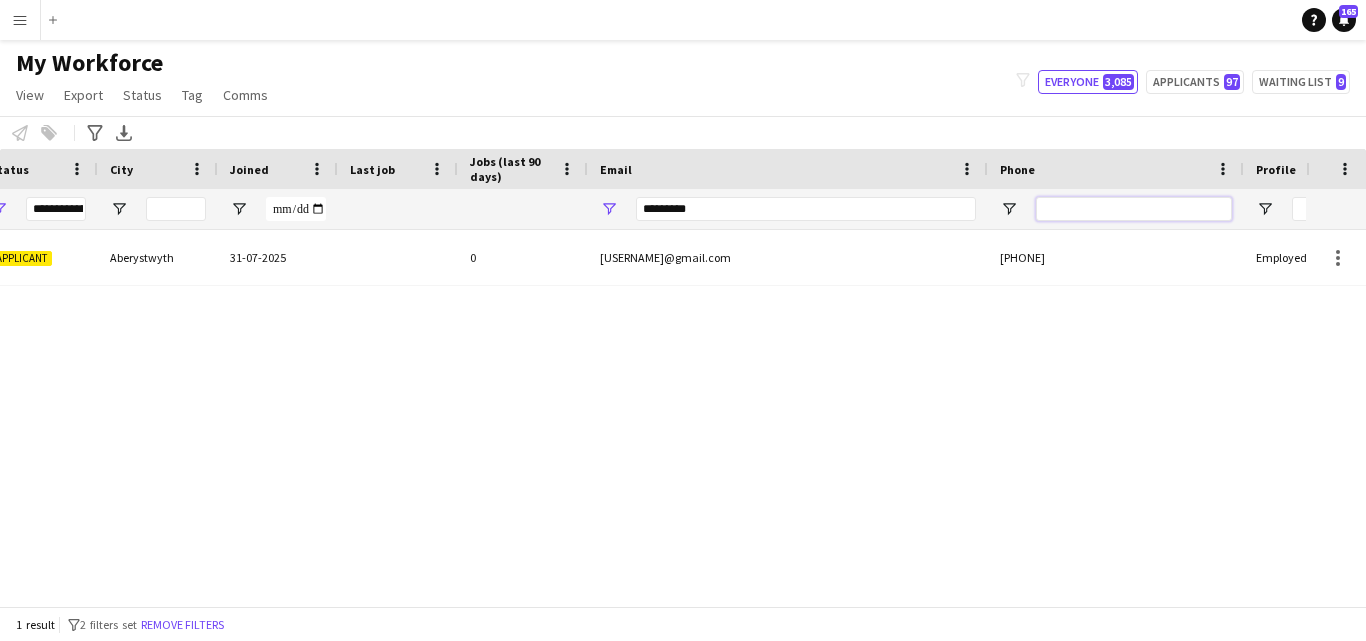 click at bounding box center (1134, 209) 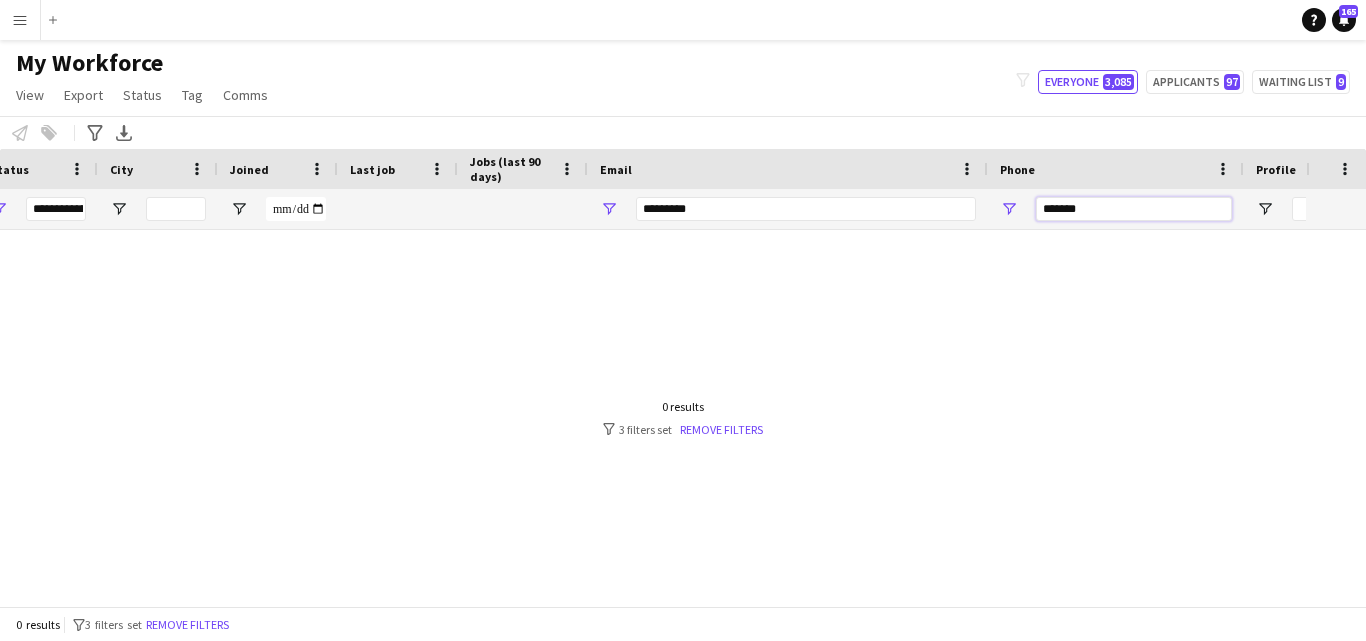 type on "*******" 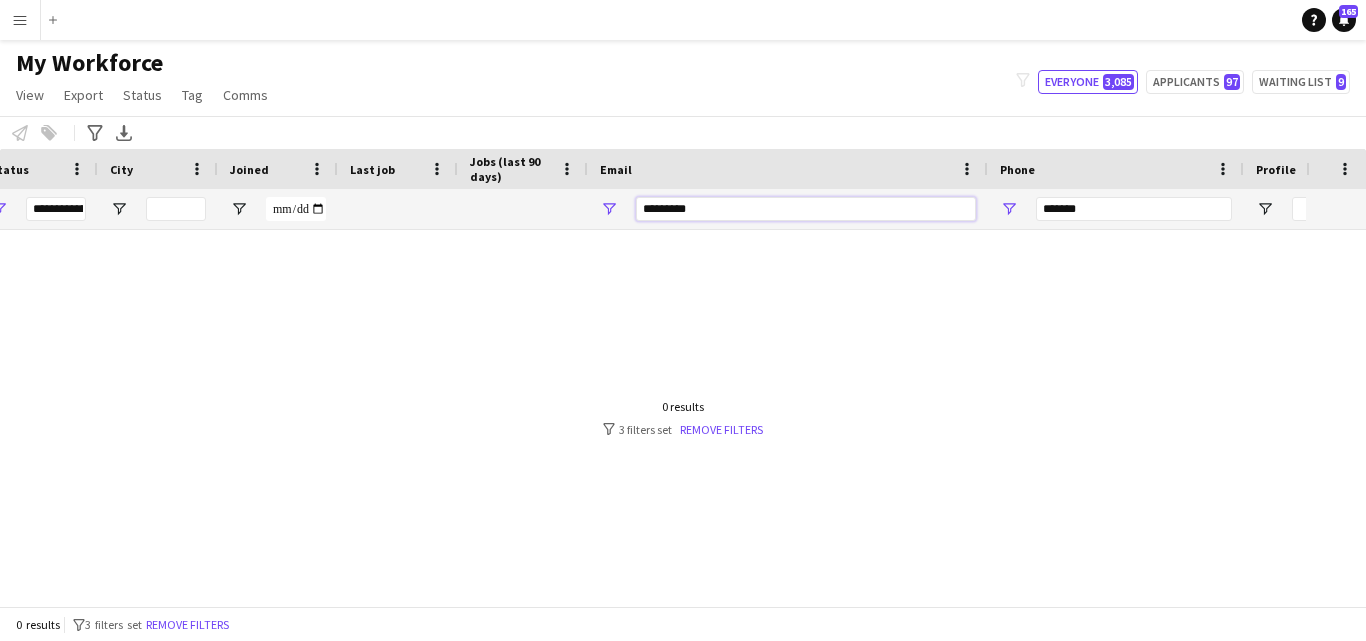 drag, startPoint x: 739, startPoint y: 218, endPoint x: 639, endPoint y: 219, distance: 100.005 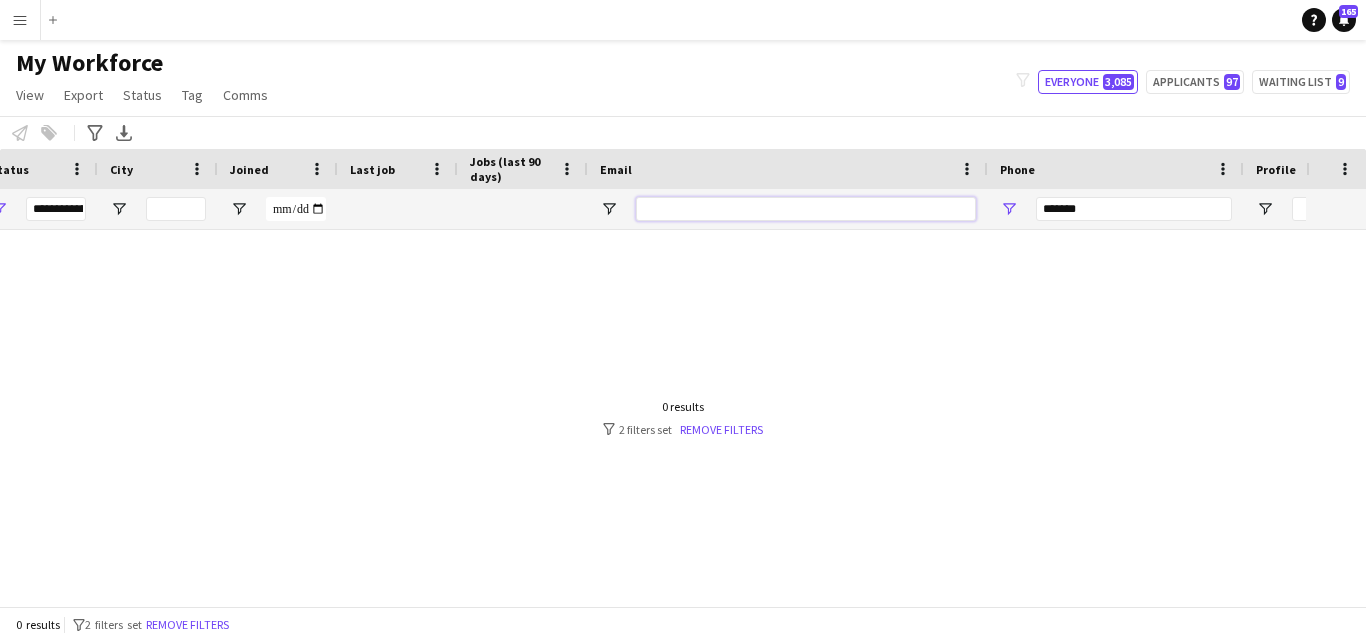 scroll, scrollTop: 0, scrollLeft: 335, axis: horizontal 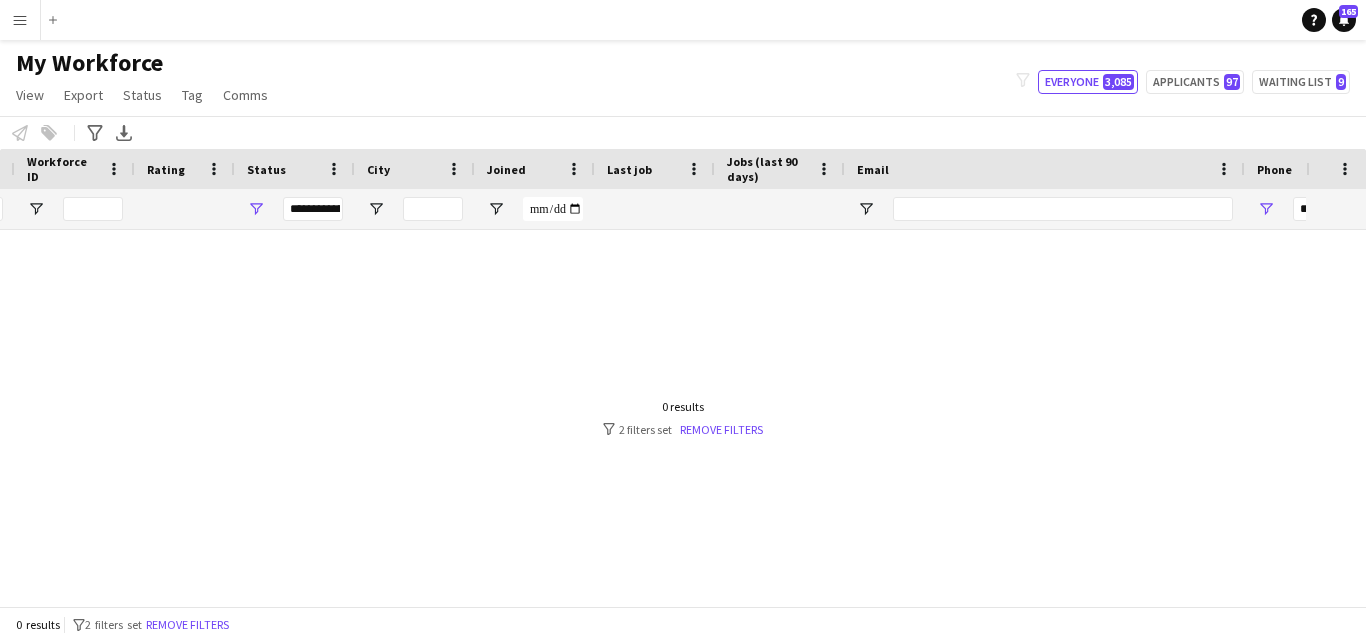click on "**********" at bounding box center [313, 209] 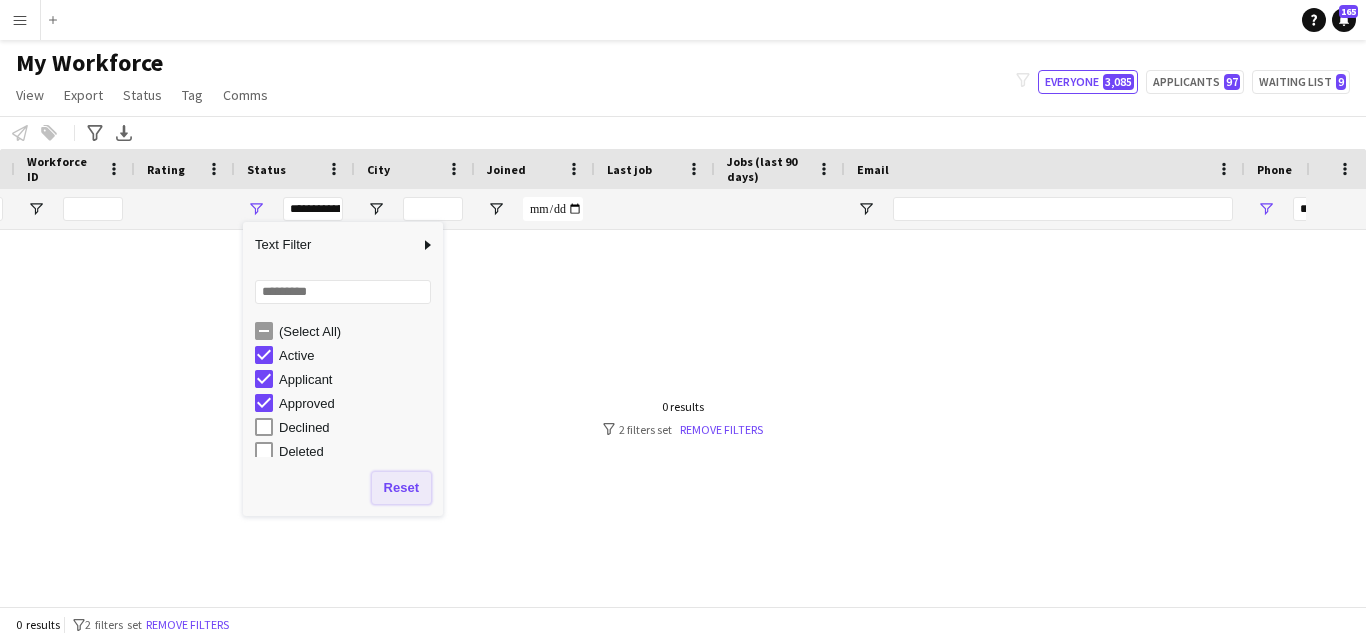 click on "Reset" at bounding box center [401, 488] 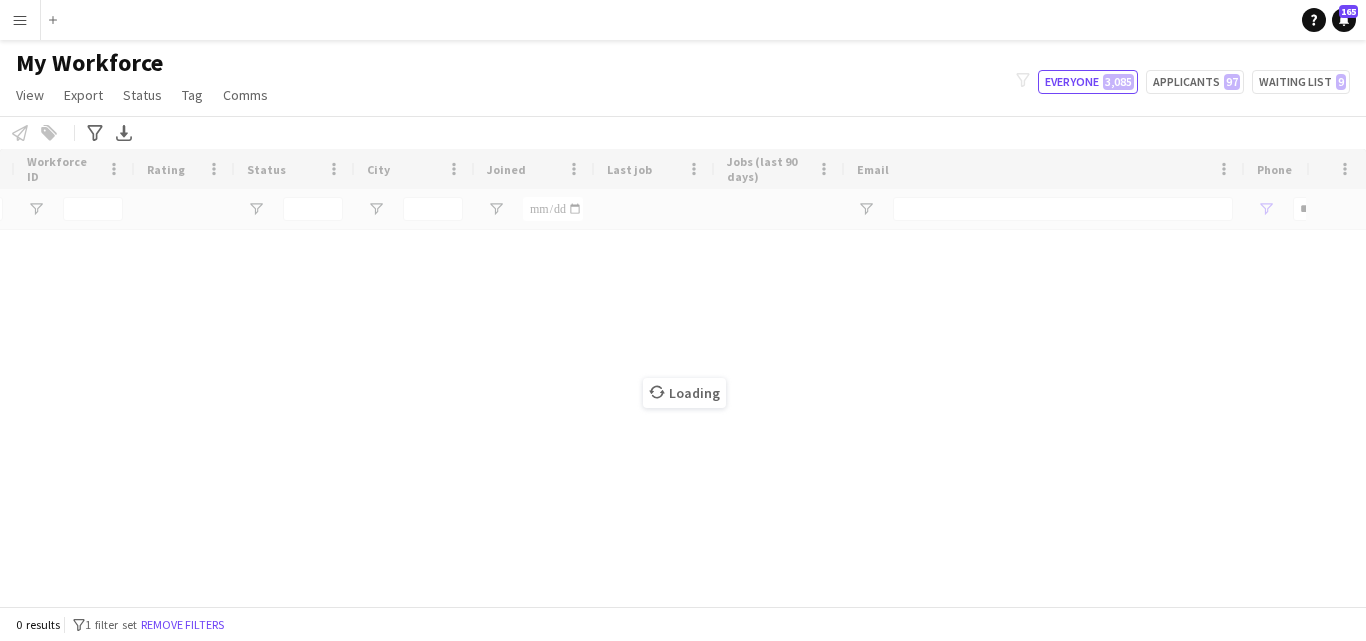 click on "Loading" at bounding box center (683, 377) 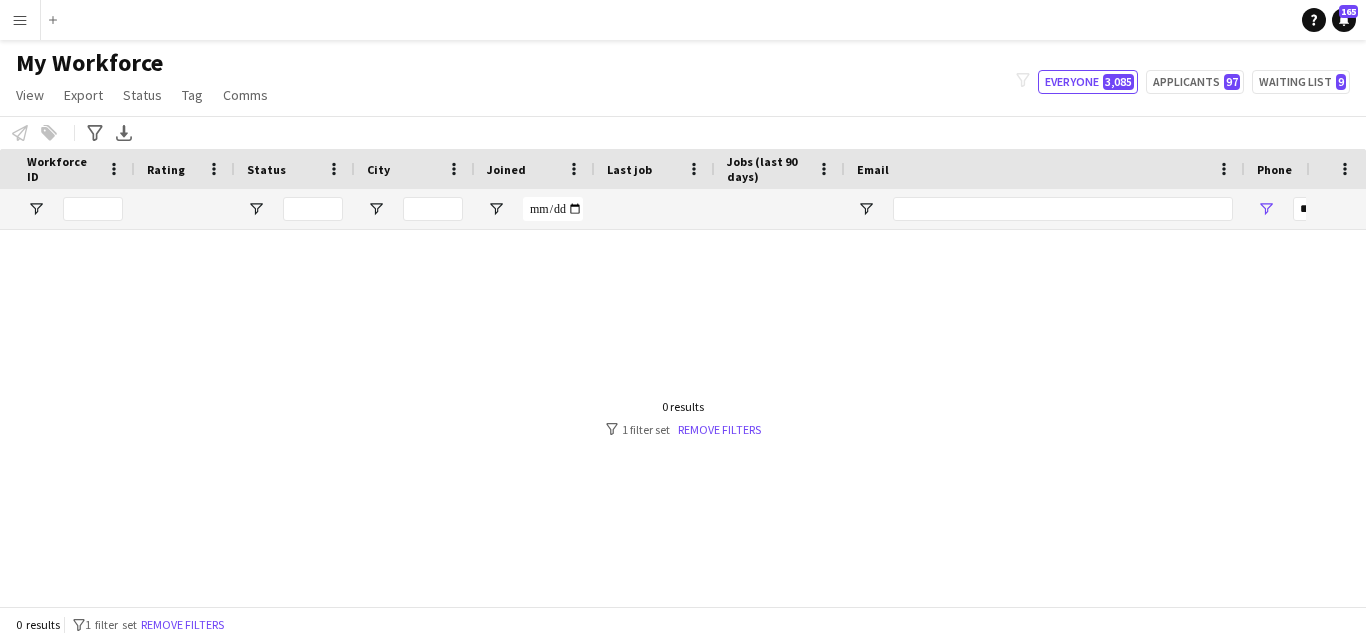 scroll, scrollTop: 0, scrollLeft: 862, axis: horizontal 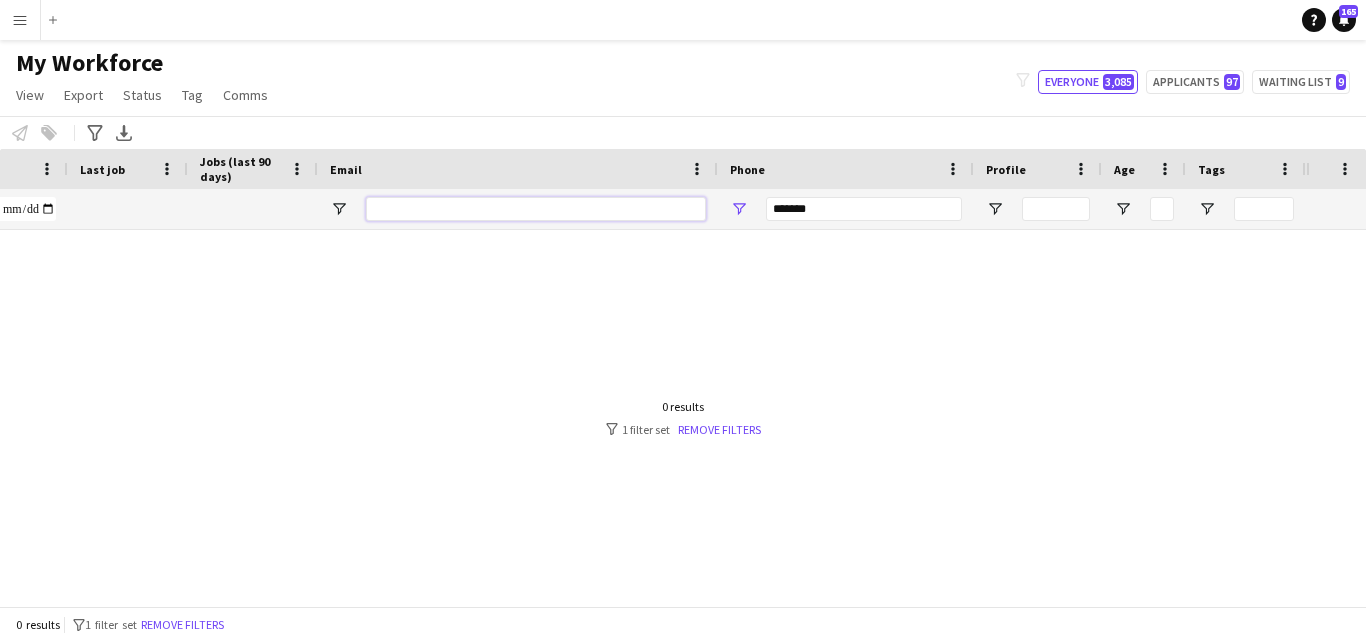 click at bounding box center [536, 209] 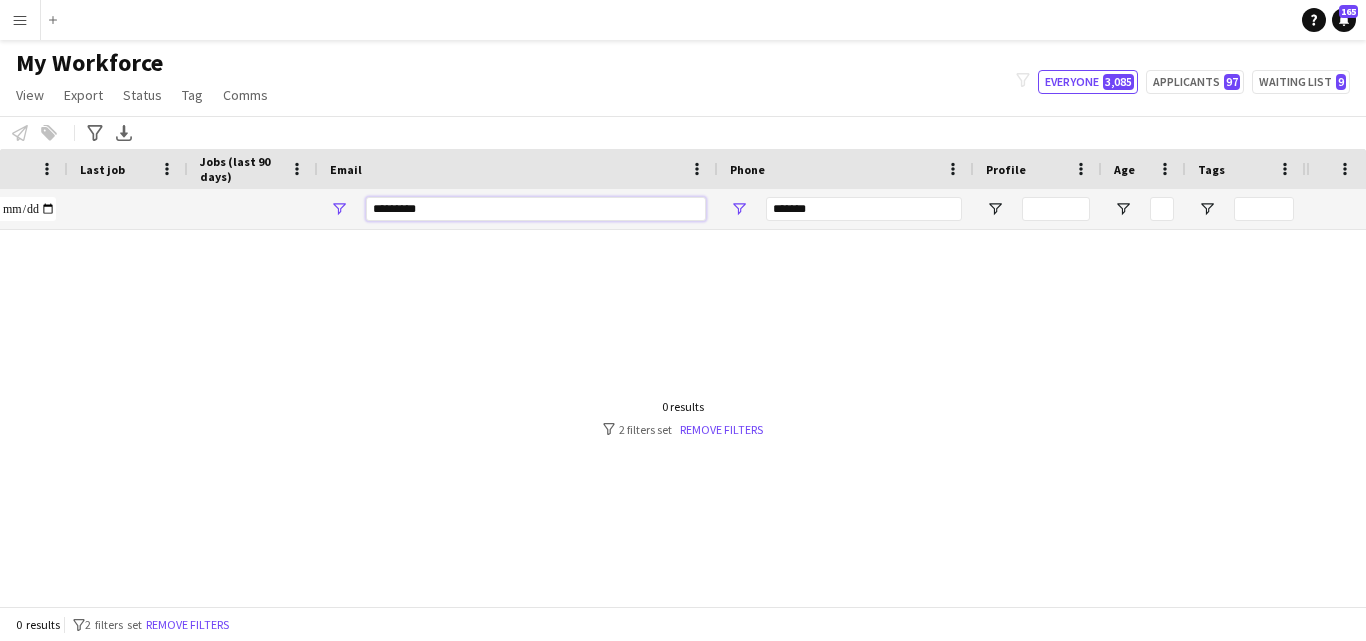 type on "*********" 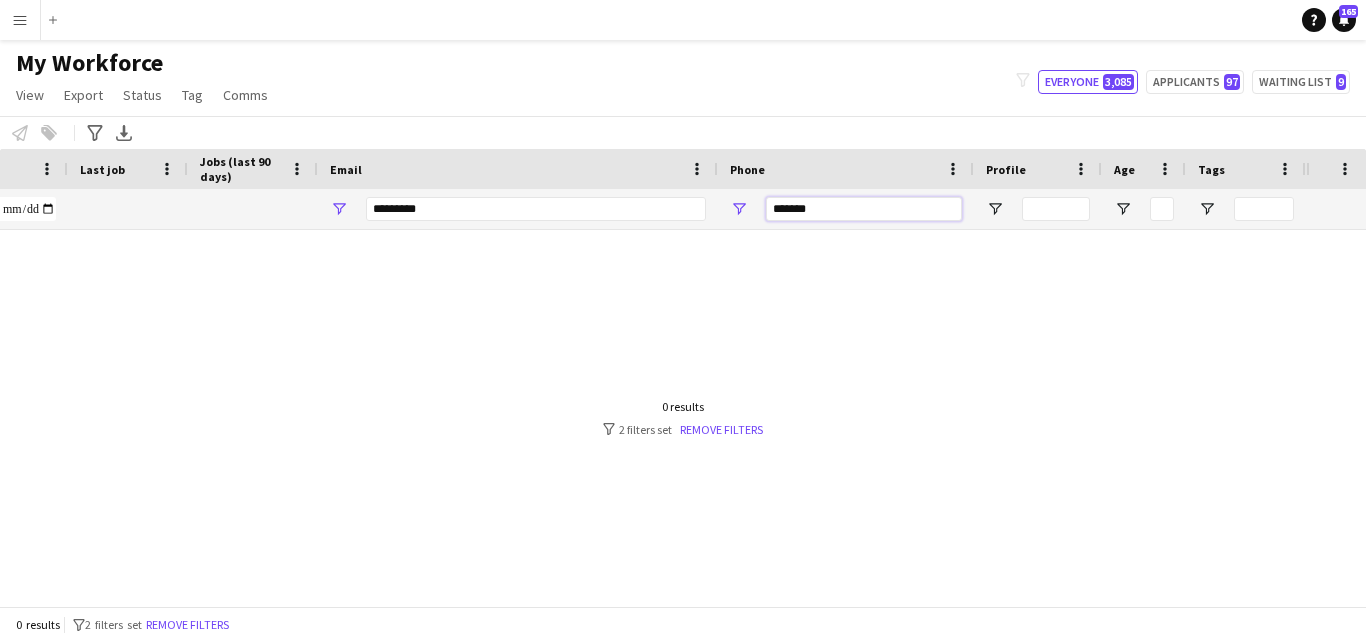 click on "*******" at bounding box center (864, 209) 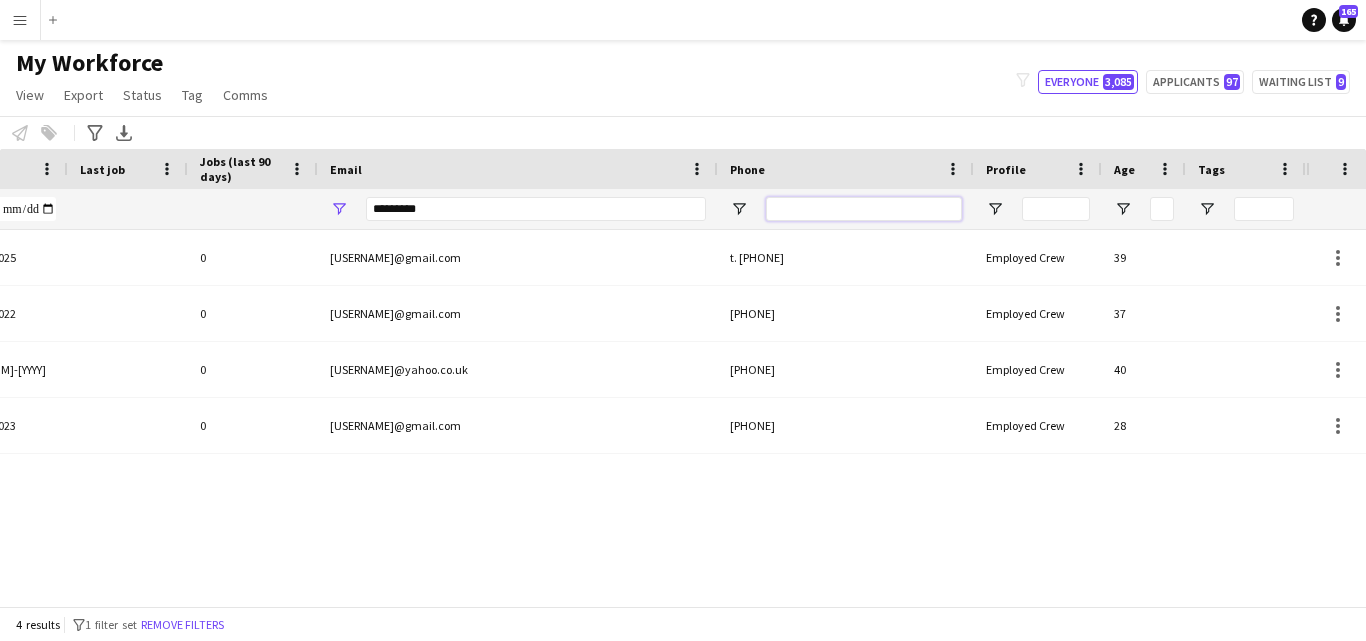 scroll, scrollTop: 0, scrollLeft: 577, axis: horizontal 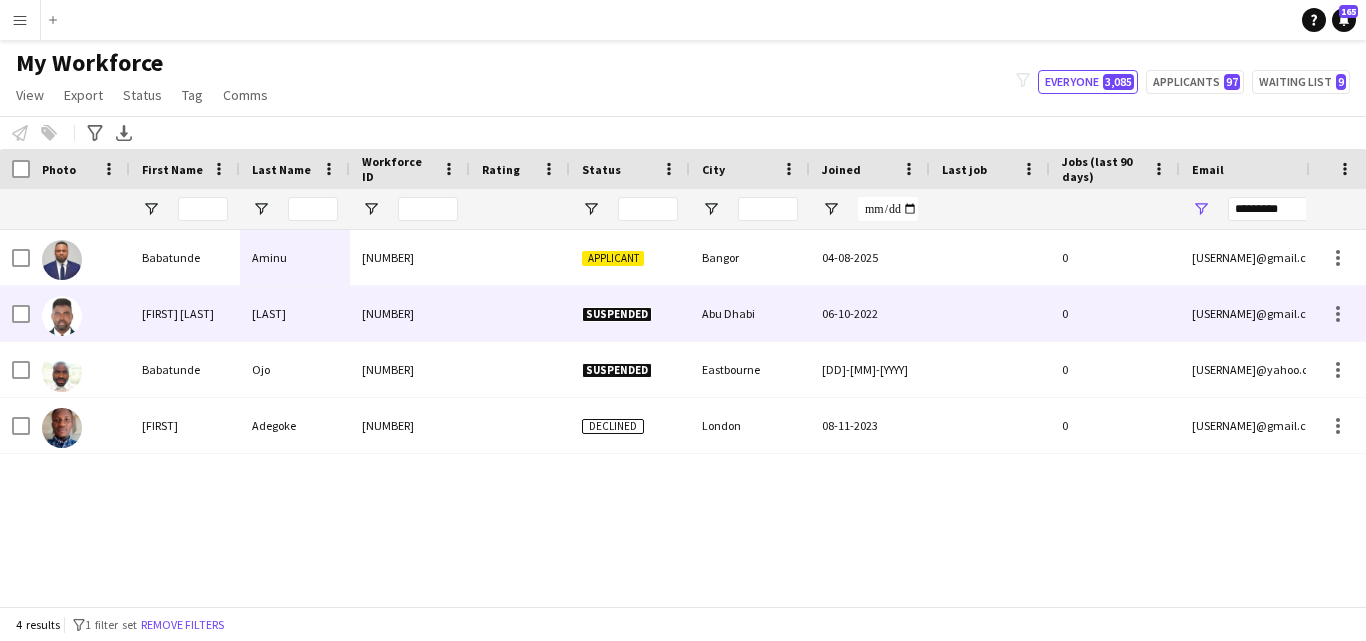 type 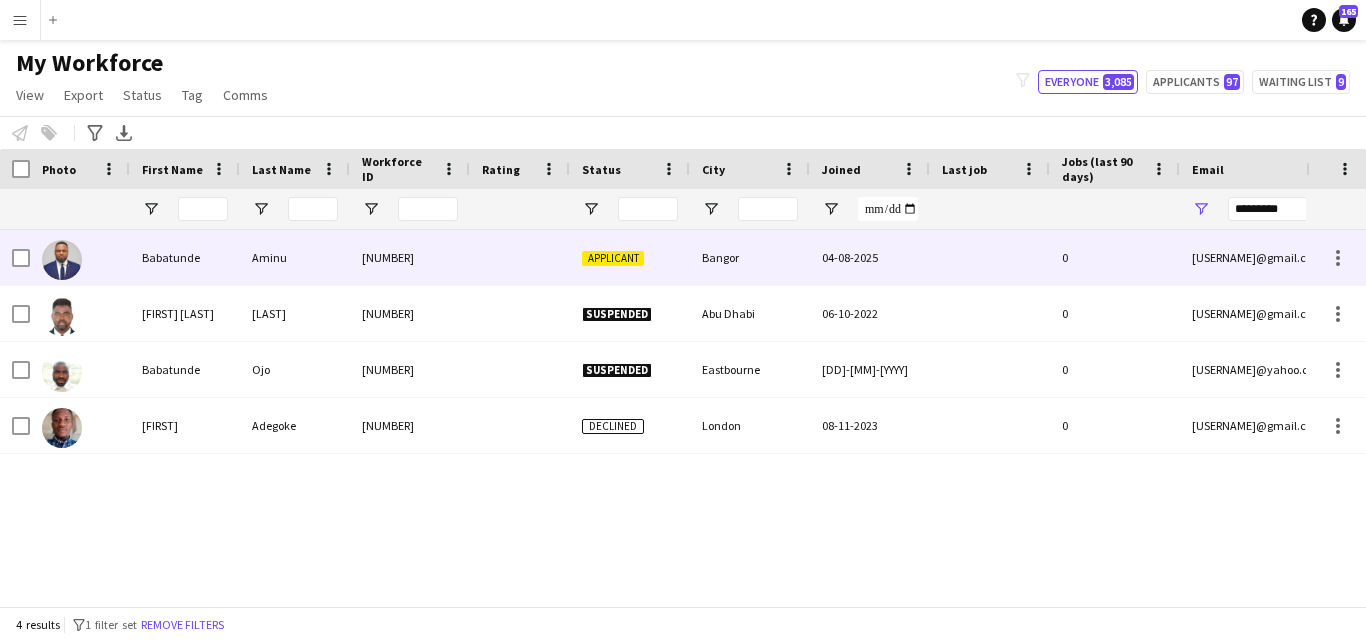 click on "Aminu" at bounding box center (295, 257) 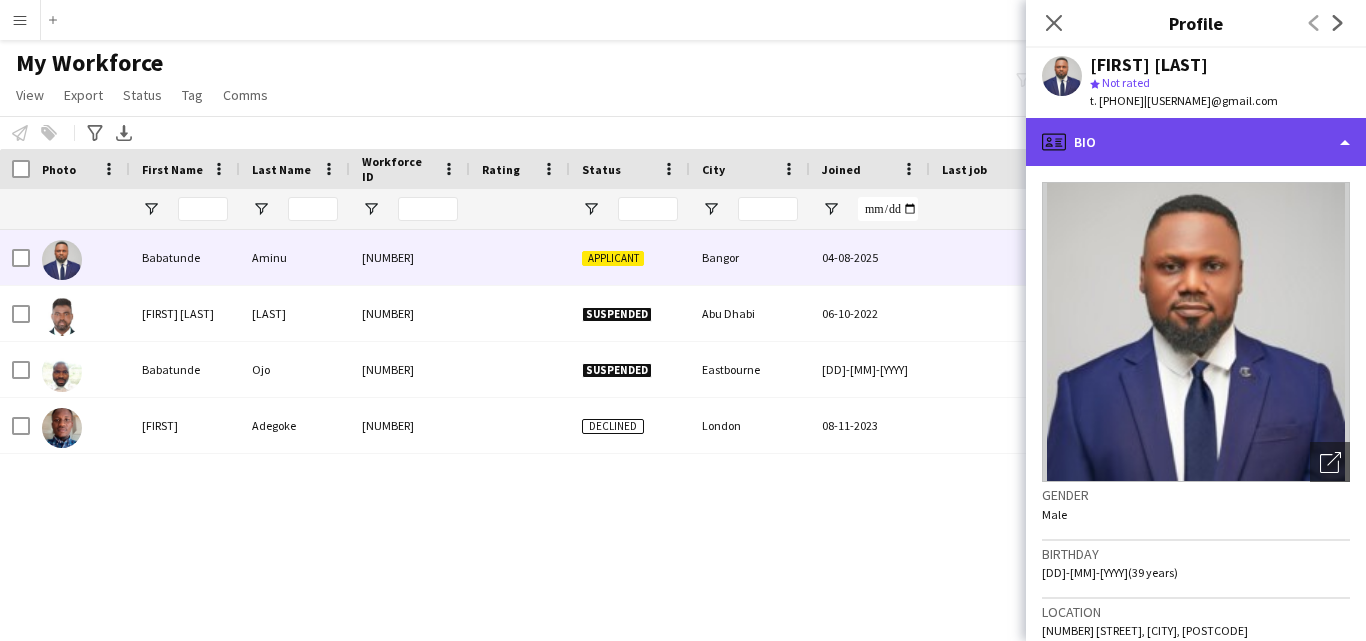 click on "profile
Bio" 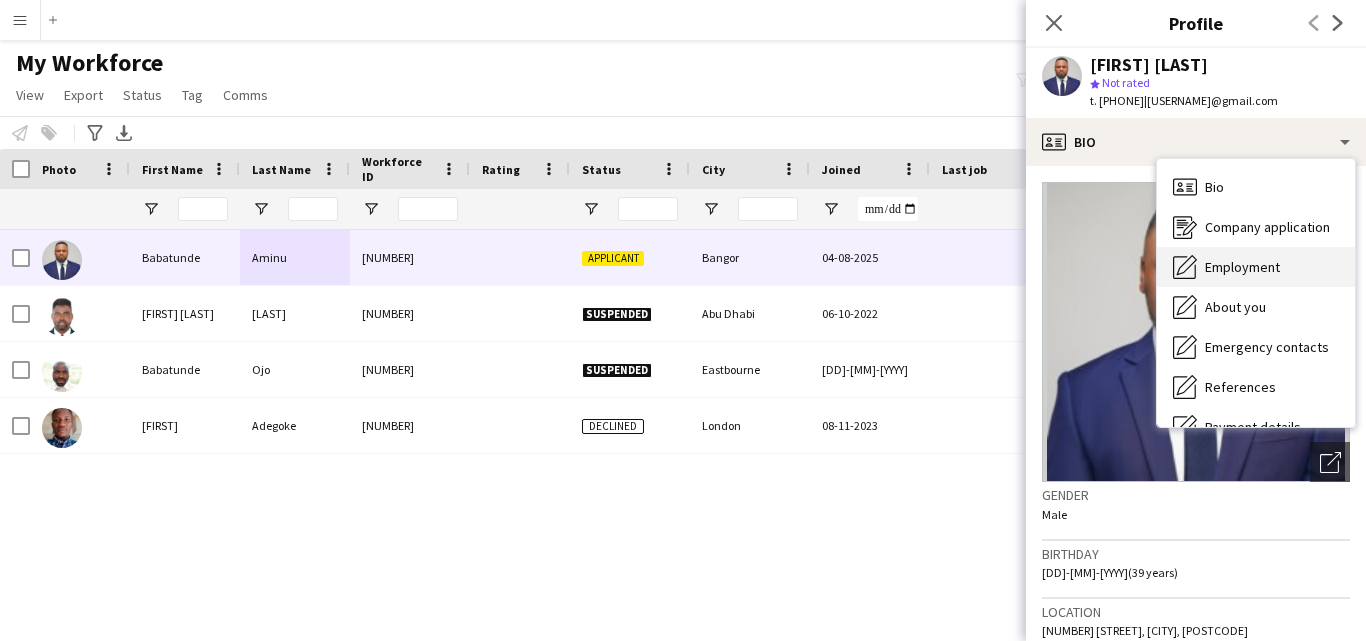 click on "Employment
Employment" at bounding box center (1256, 267) 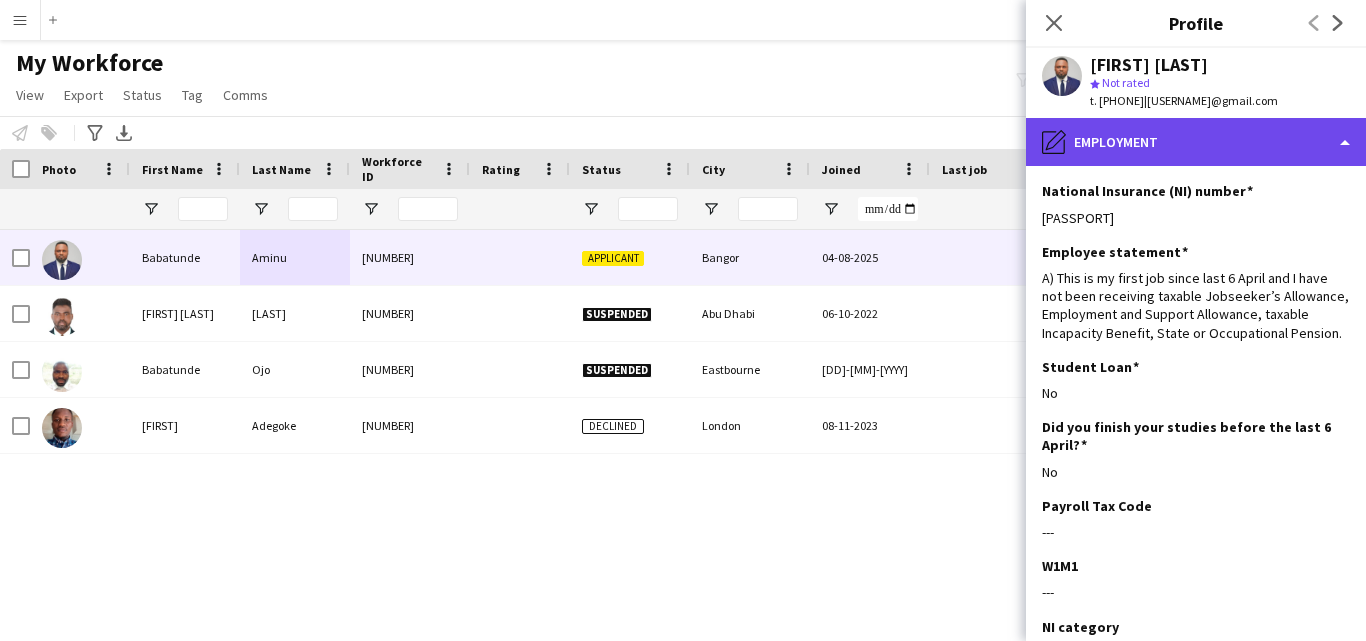 click on "pencil4
Employment" 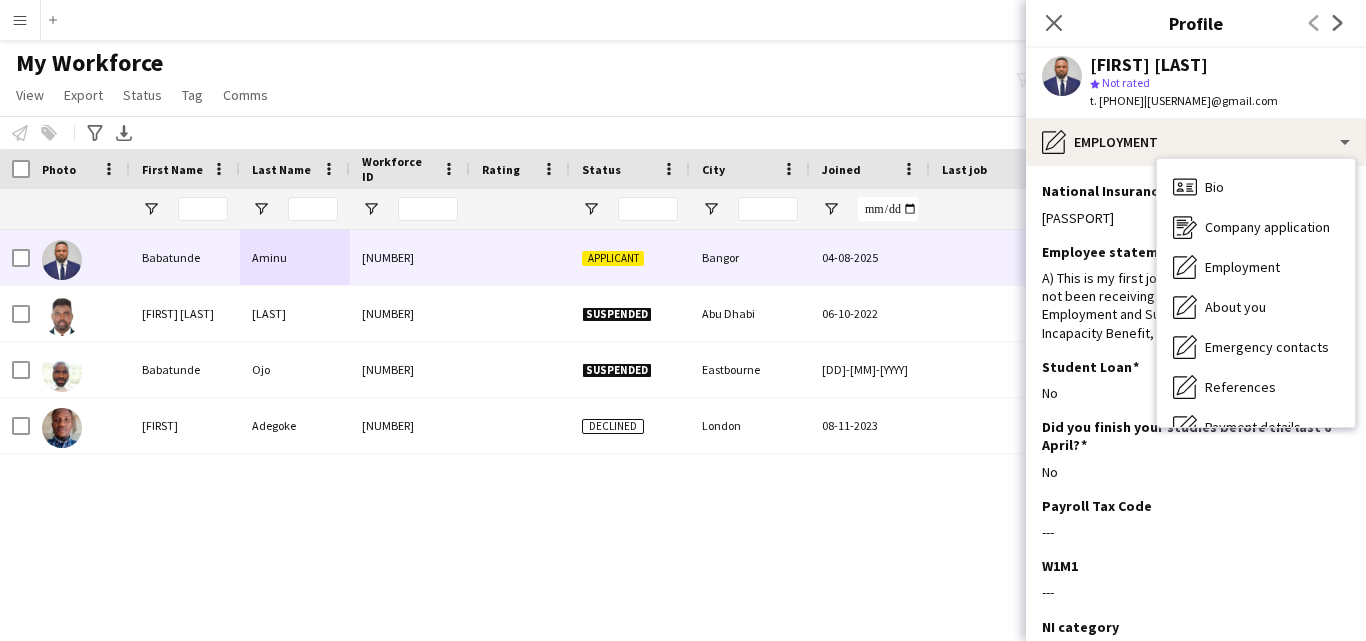 click on "Bio
Bio
Company application
Company application
Employment
Employment
About you
About you
Emergency contacts
Emergency contacts
References
References
Payment details
Payment details
Compliance
Compliance
Additional info
Additional info
Legal stuff
Legal stuff
Feedback
Feedback
Calendar
Calendar" at bounding box center (1256, 293) 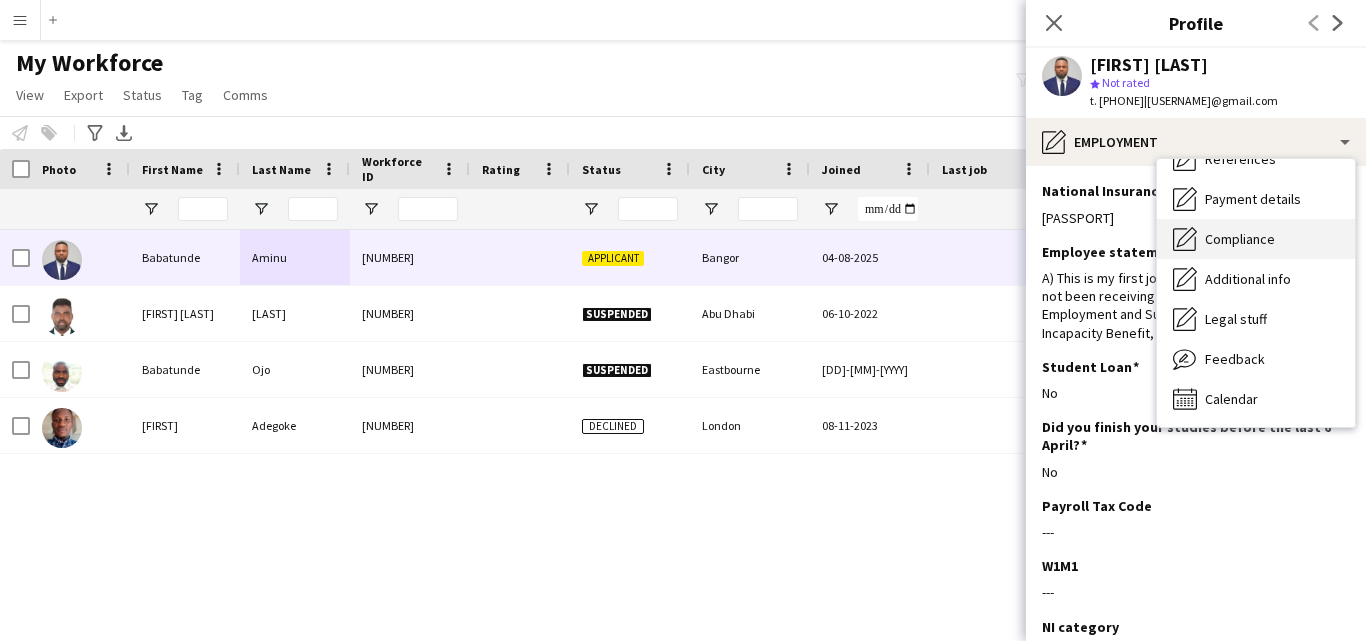 click on "Compliance" at bounding box center (1240, 239) 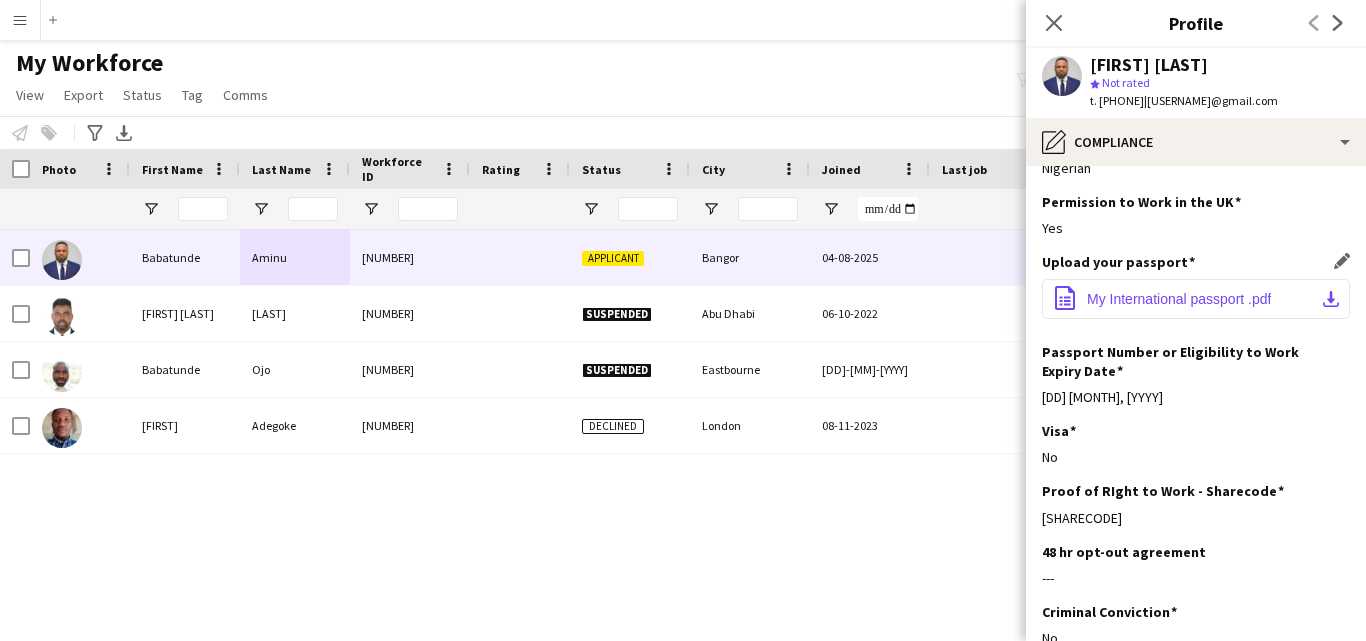 click on "My International passport .pdf" 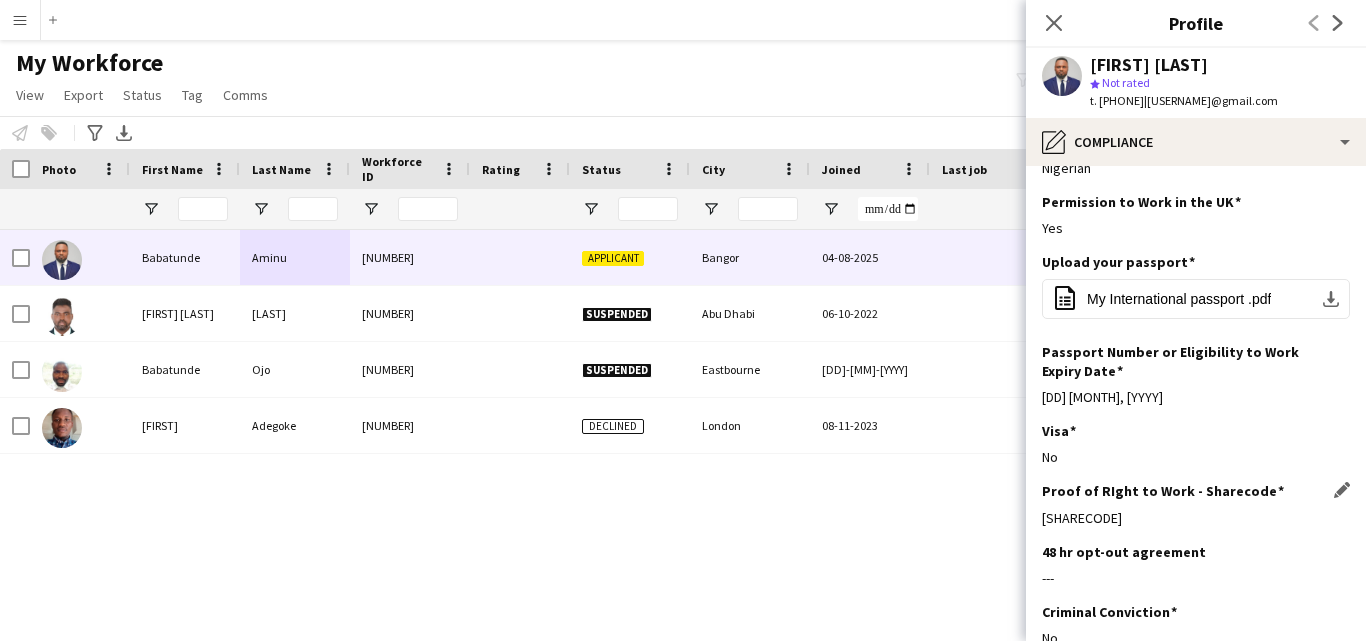 drag, startPoint x: 1140, startPoint y: 530, endPoint x: 1129, endPoint y: 526, distance: 11.7046995 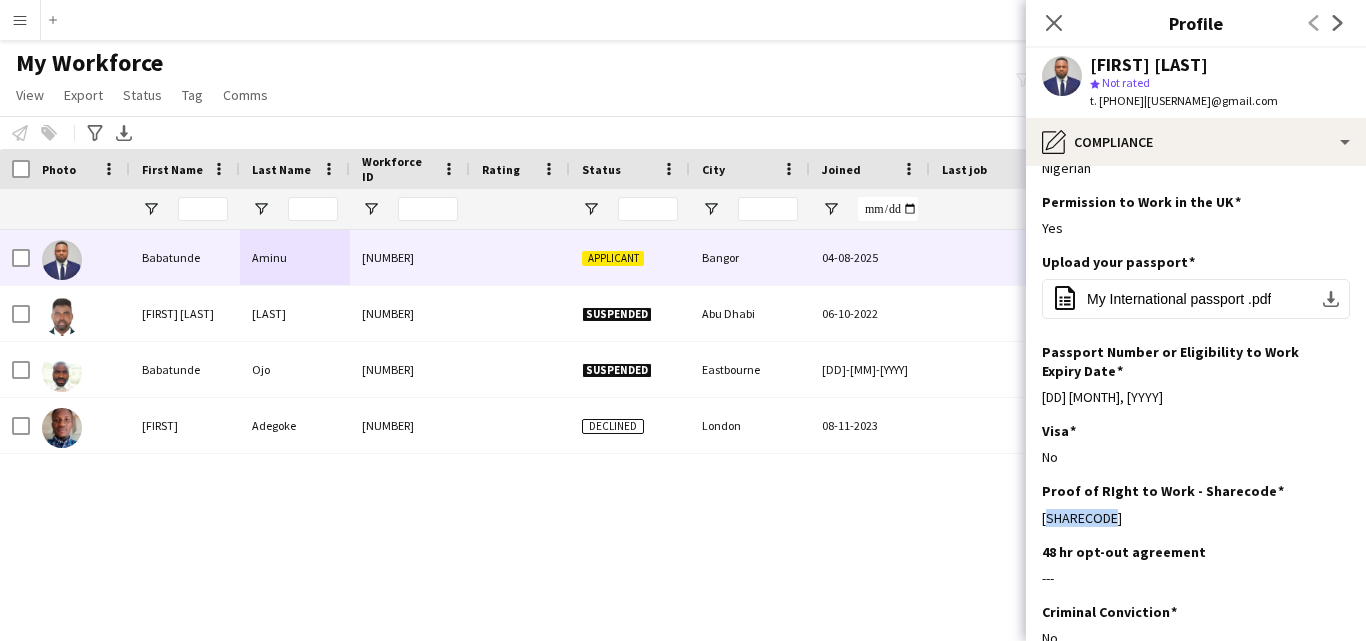 drag, startPoint x: 1124, startPoint y: 542, endPoint x: 1030, endPoint y: 540, distance: 94.02127 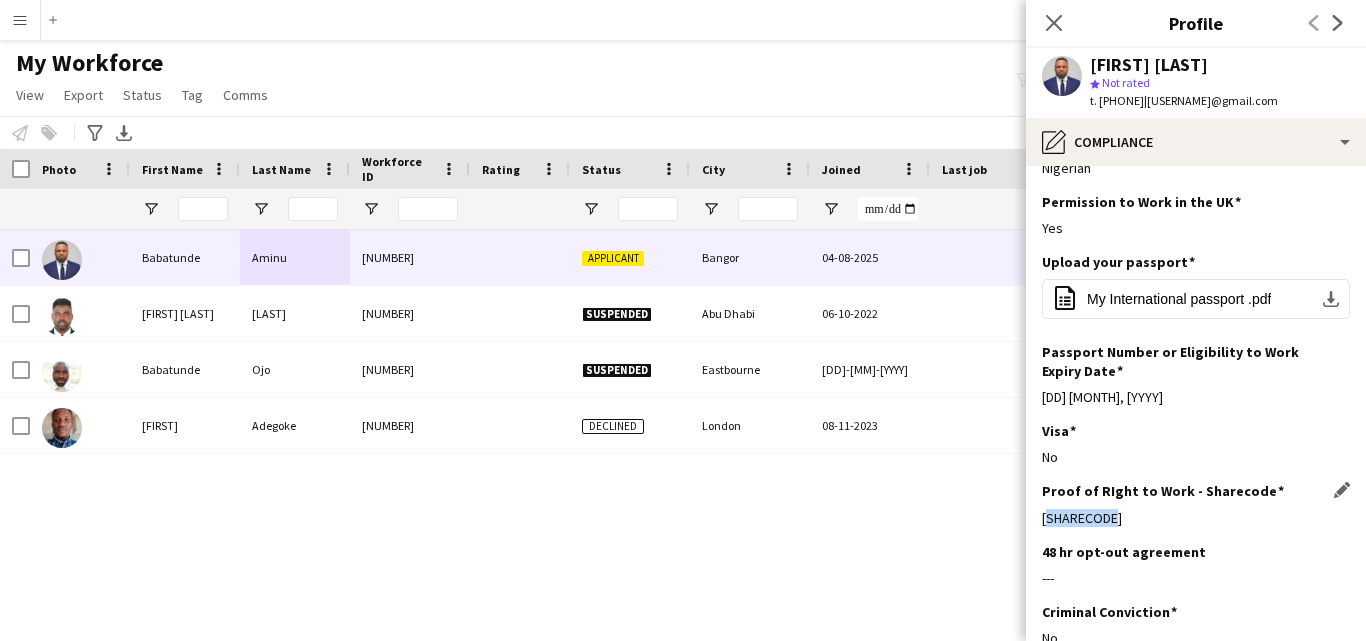 copy on "WZNFT96EC" 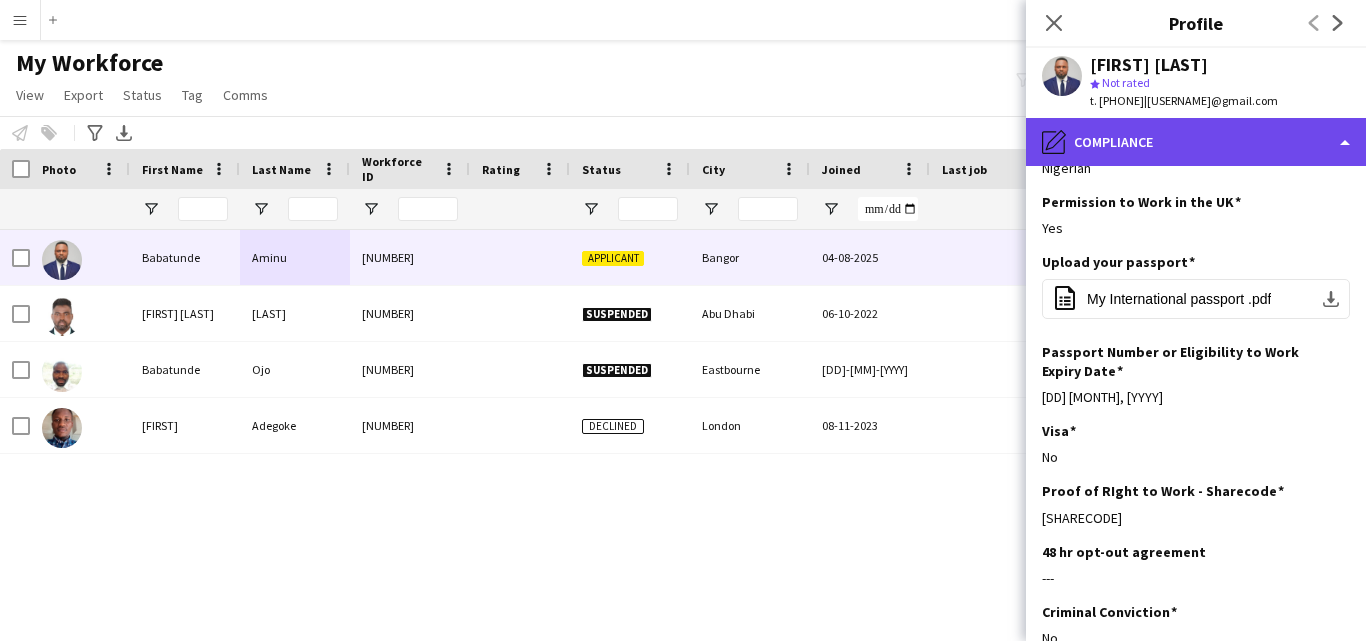 click on "pencil4
Compliance" 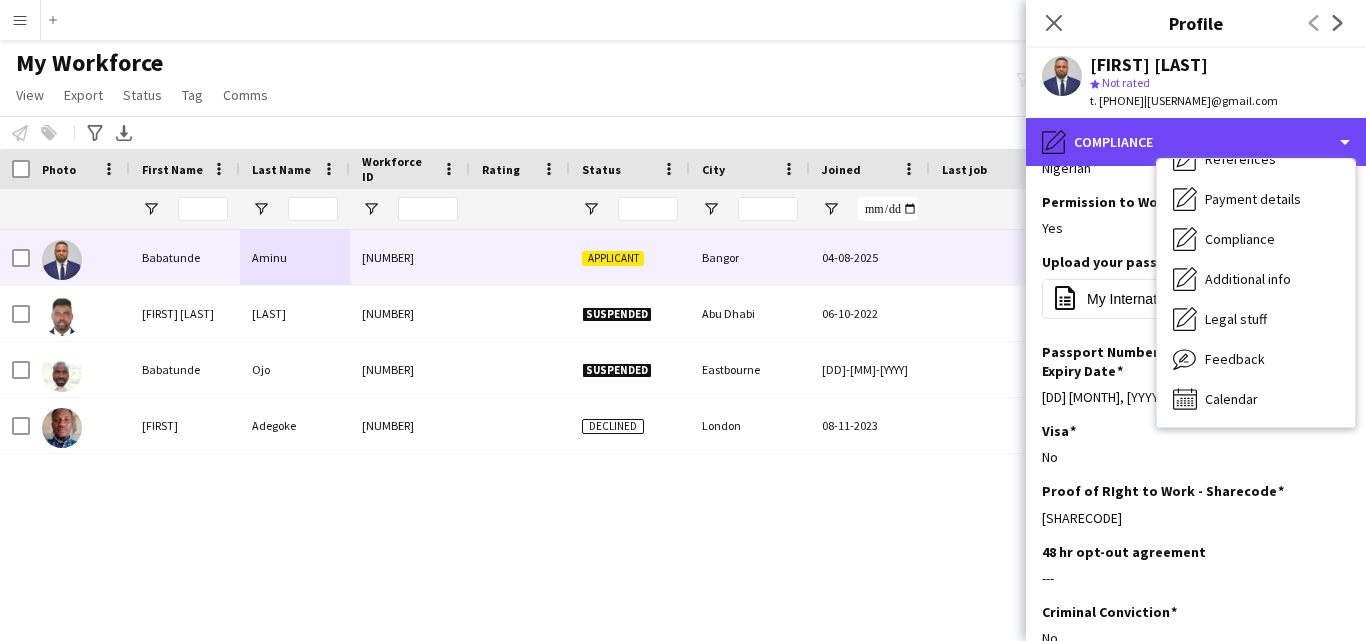 scroll, scrollTop: 72, scrollLeft: 0, axis: vertical 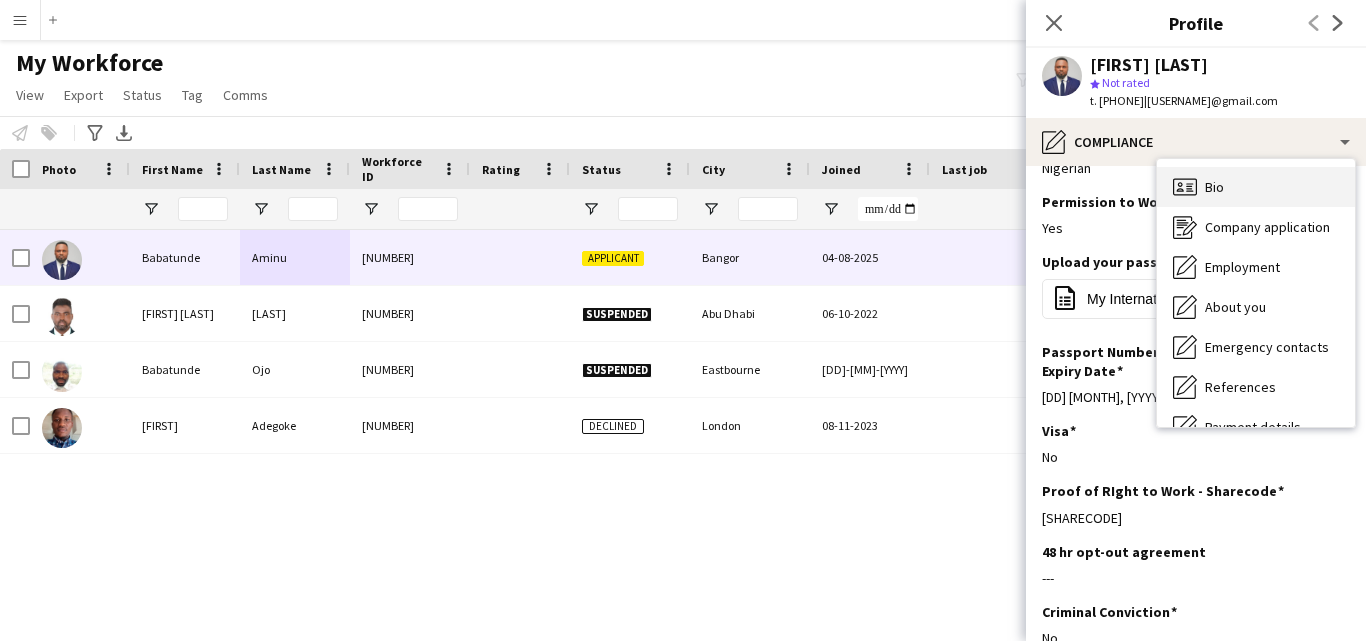 click on "Bio
Bio" at bounding box center (1256, 187) 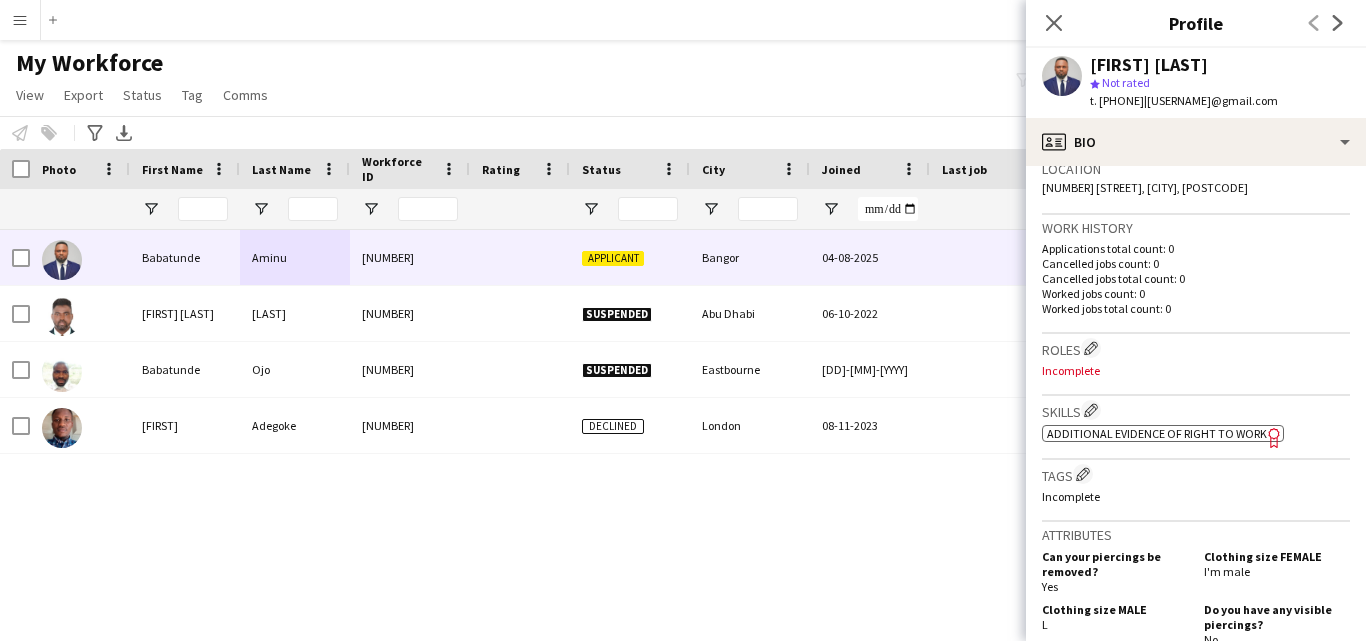 scroll, scrollTop: 461, scrollLeft: 0, axis: vertical 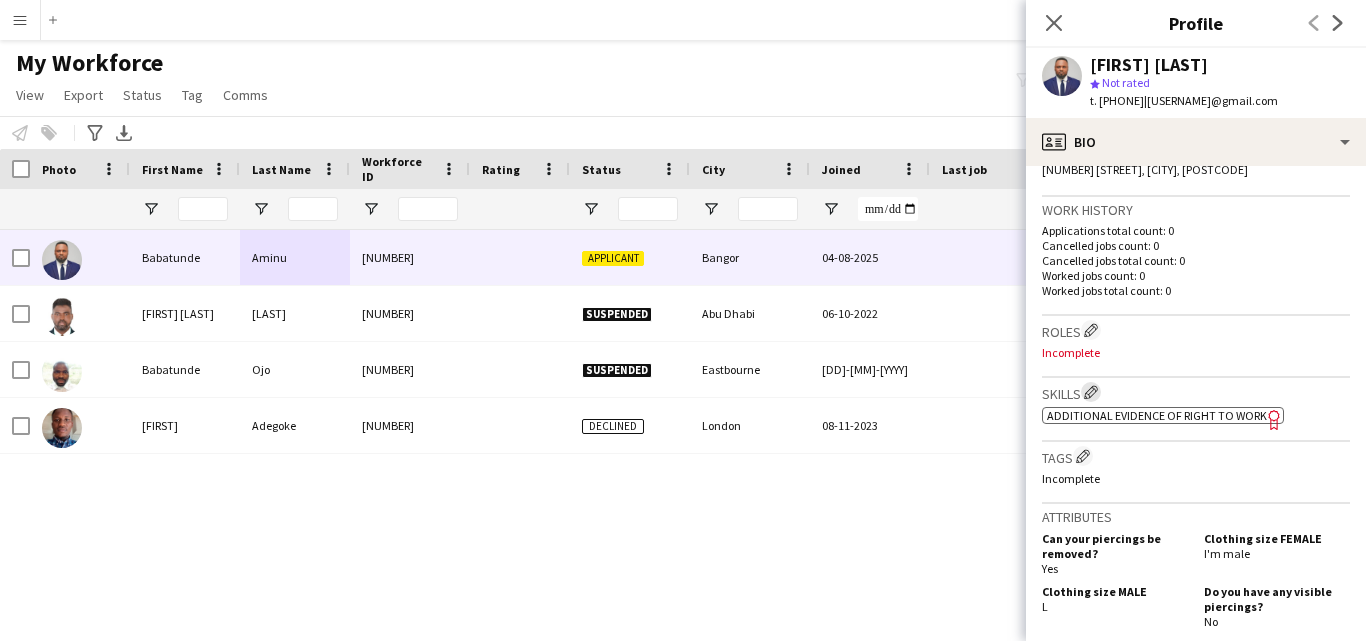 click on "Edit crew company skills" 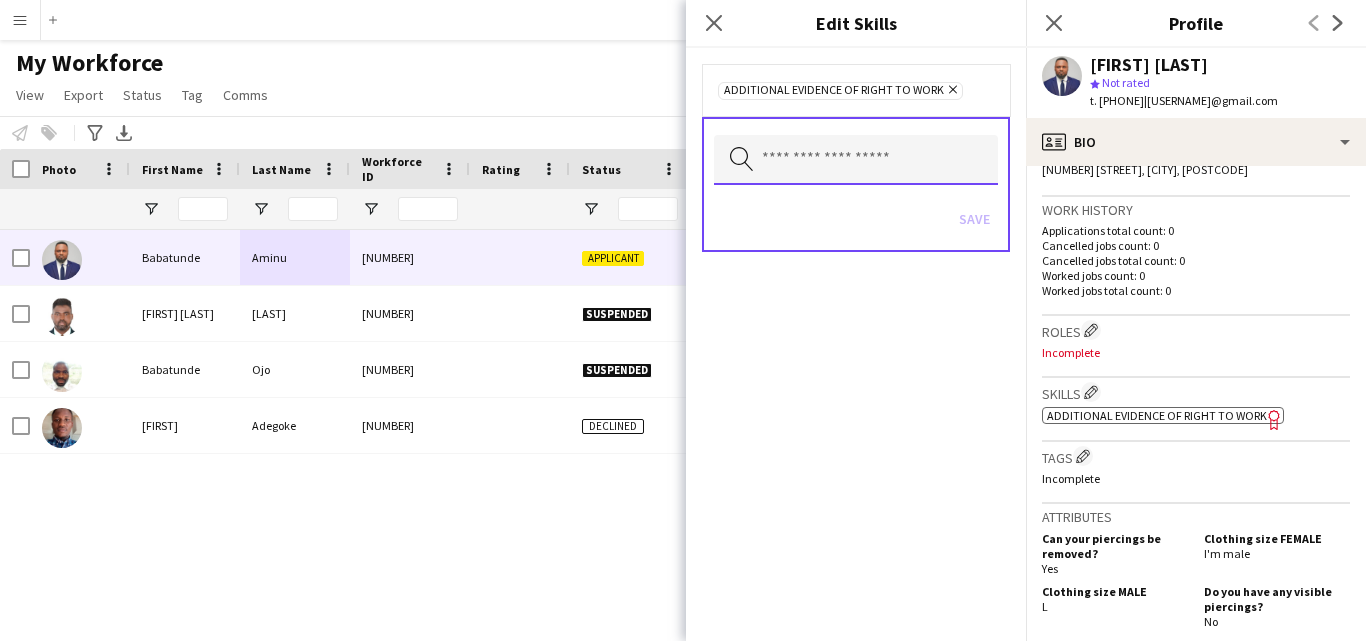 click at bounding box center (856, 160) 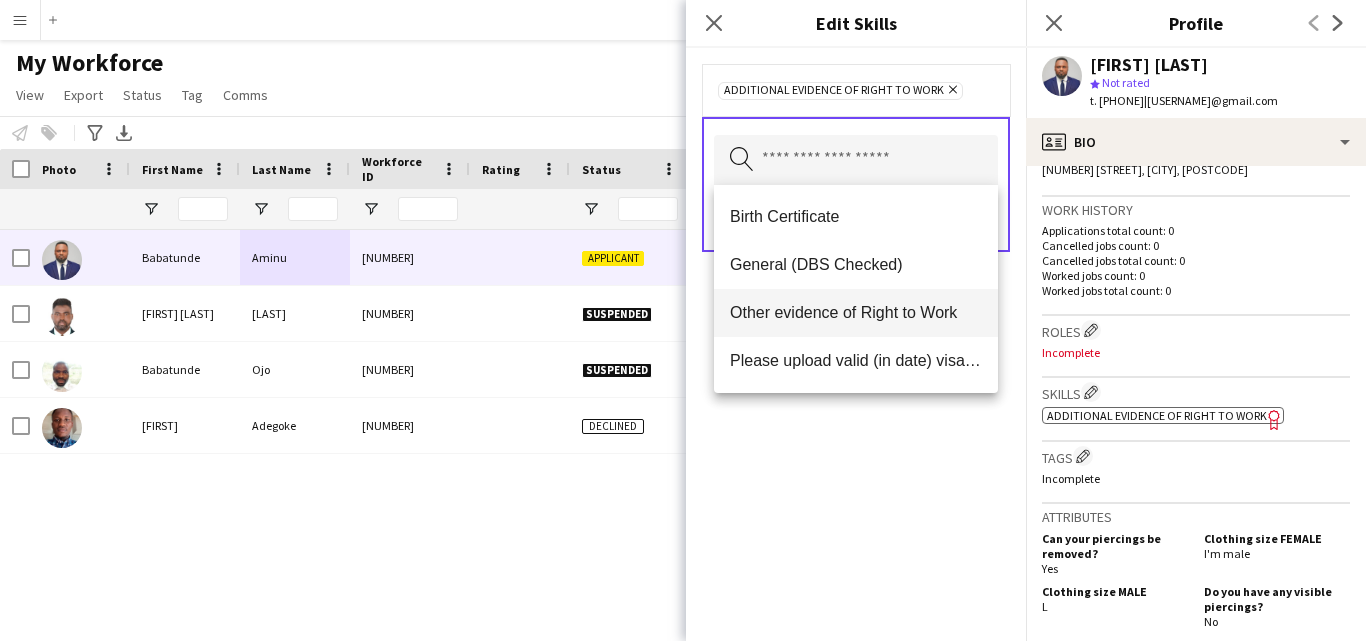 click on "Other evidence of Right to Work" at bounding box center (856, 312) 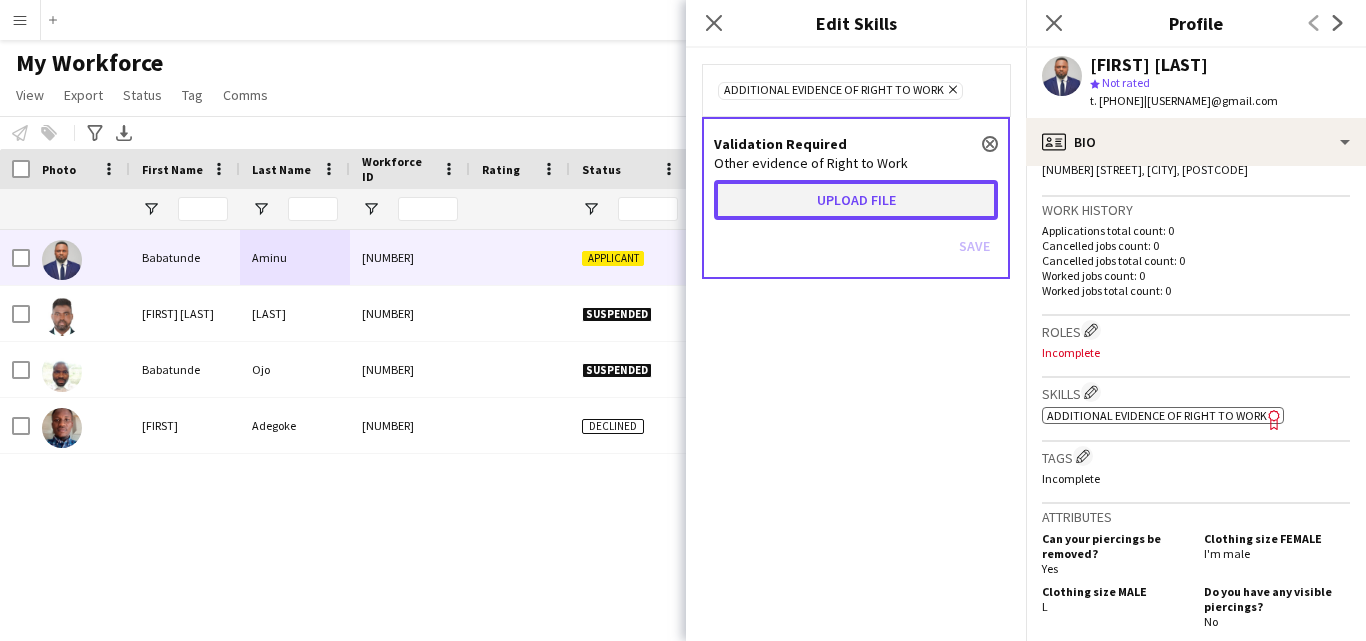 click on "Upload file" 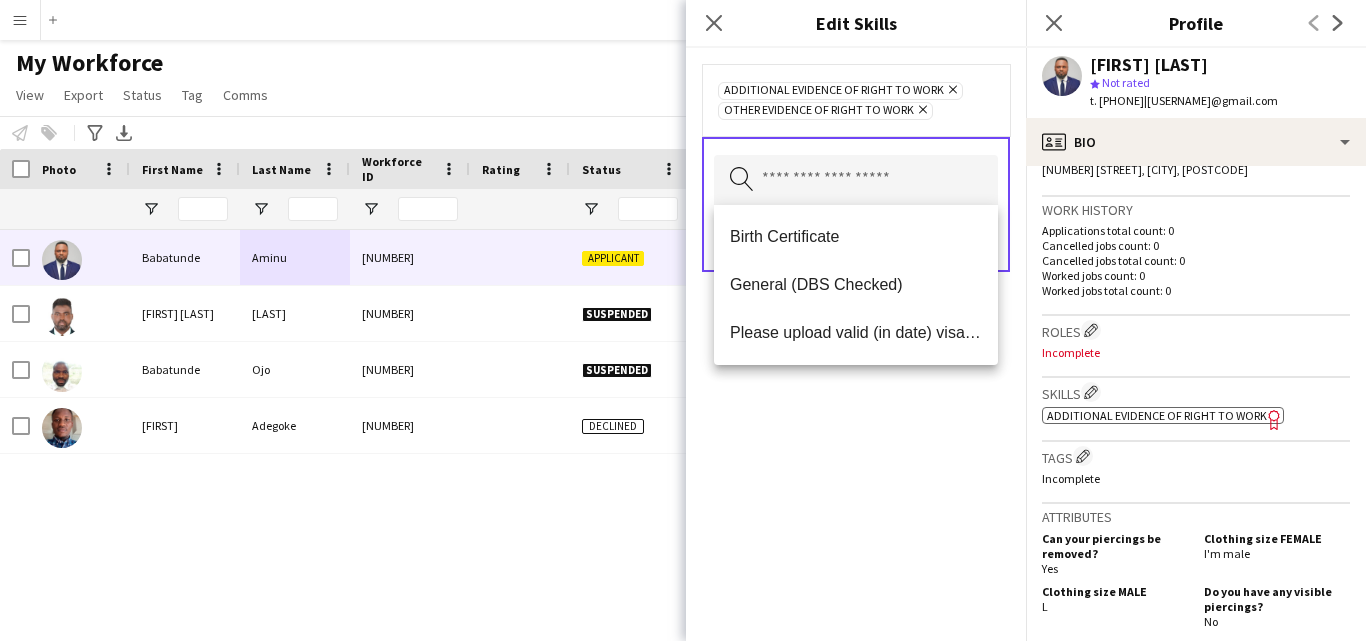 click on "Additional evidence of Right to Work
Remove
Other evidence of Right to Work
Remove
Search by skill name
Save" 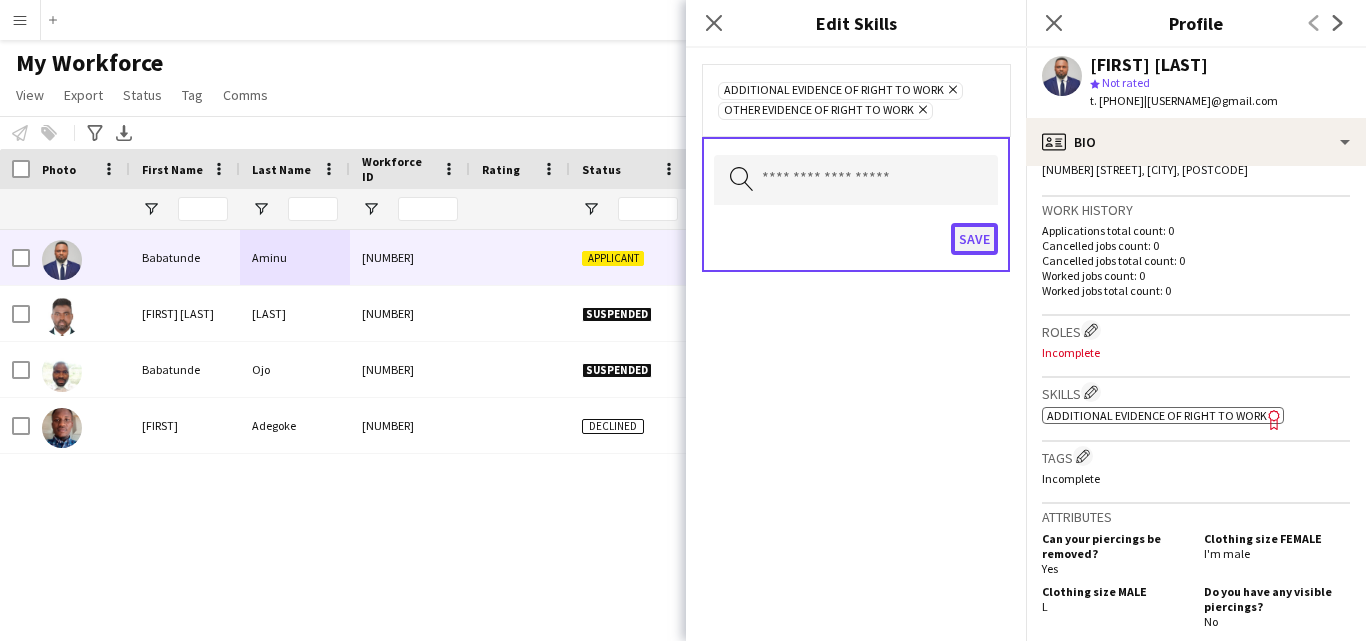 click on "Save" 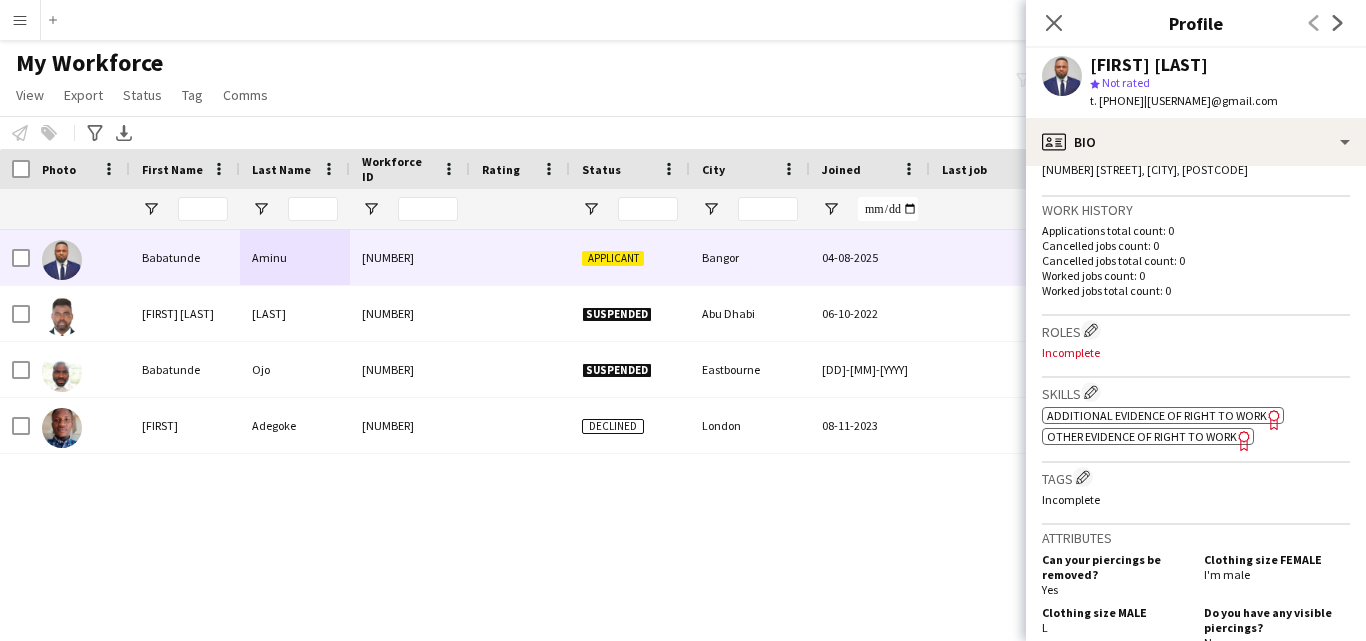 click on "Additional evidence of Right to Work" 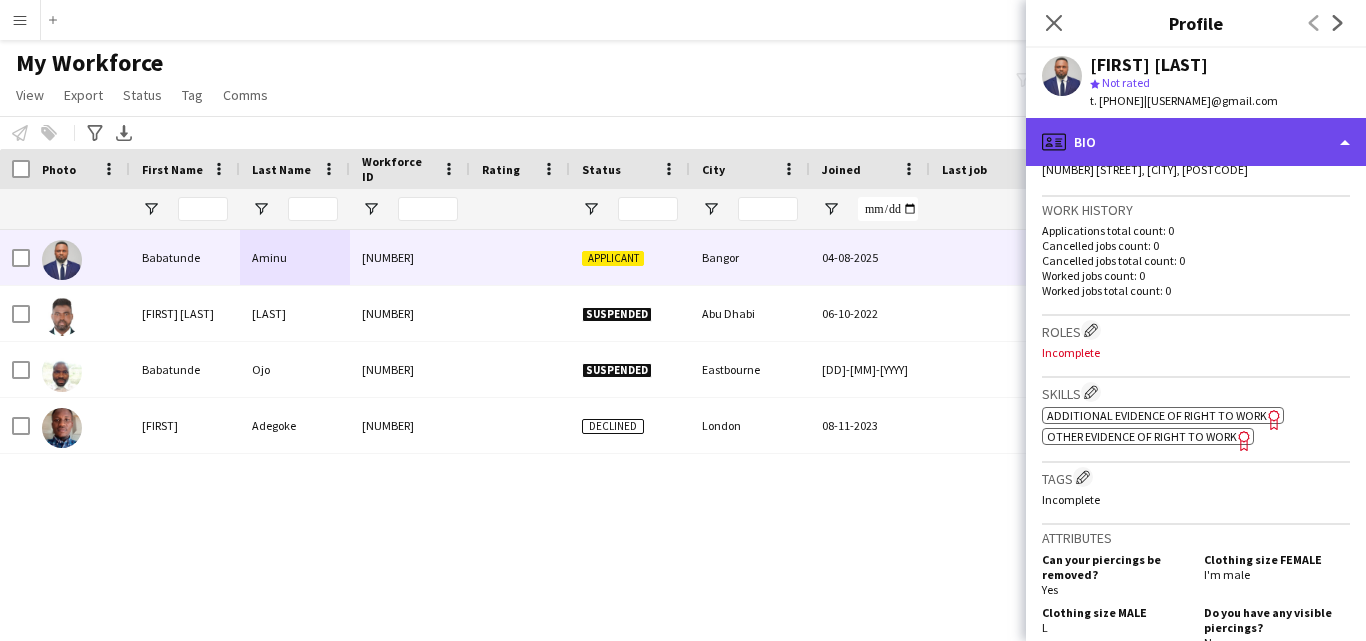 click on "profile
Bio" 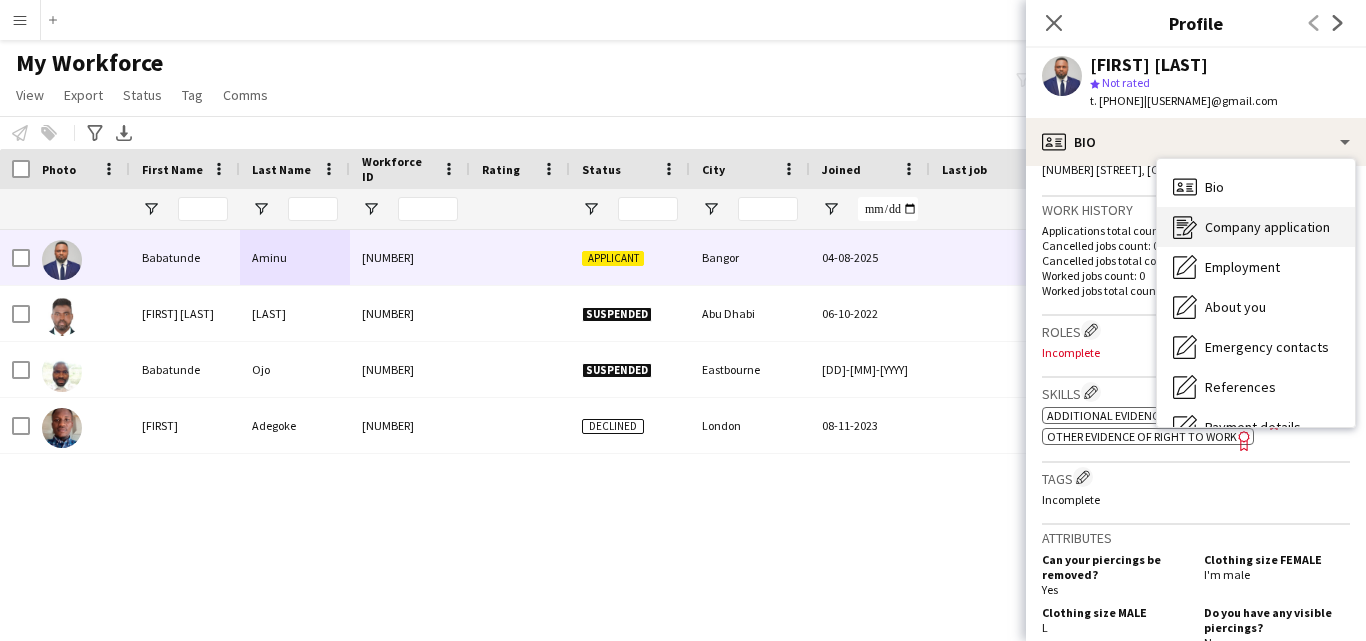 click on "Company application
Company application" at bounding box center [1256, 227] 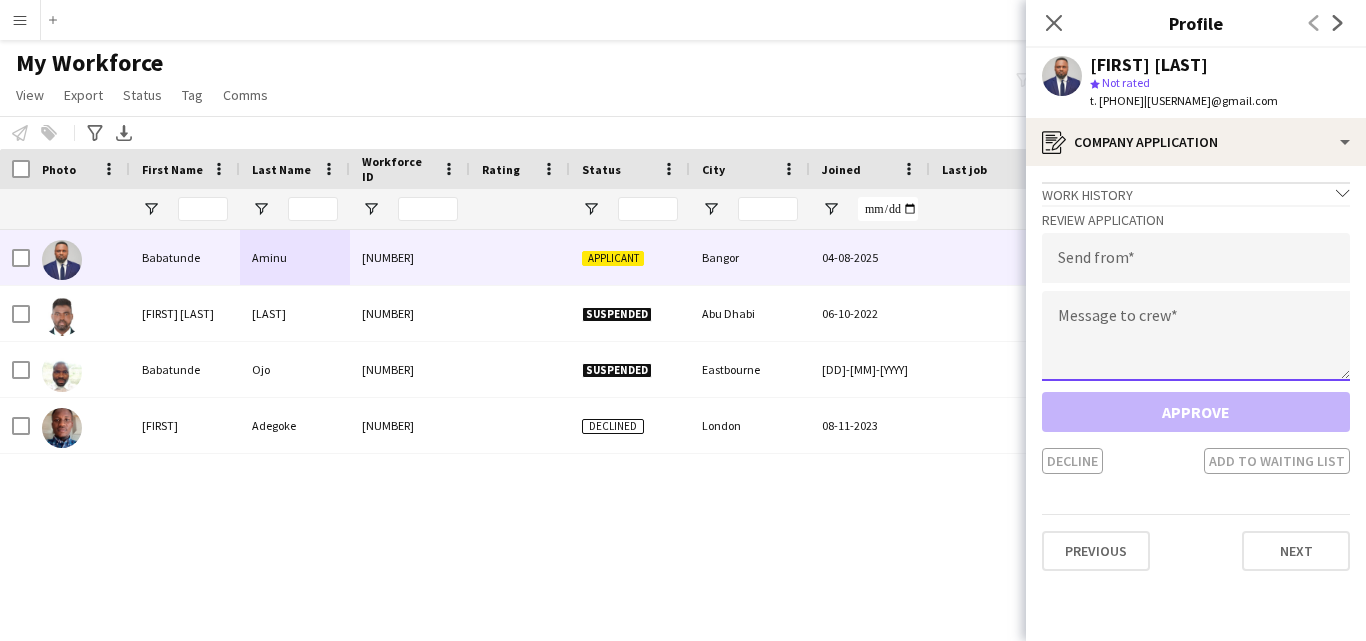 click 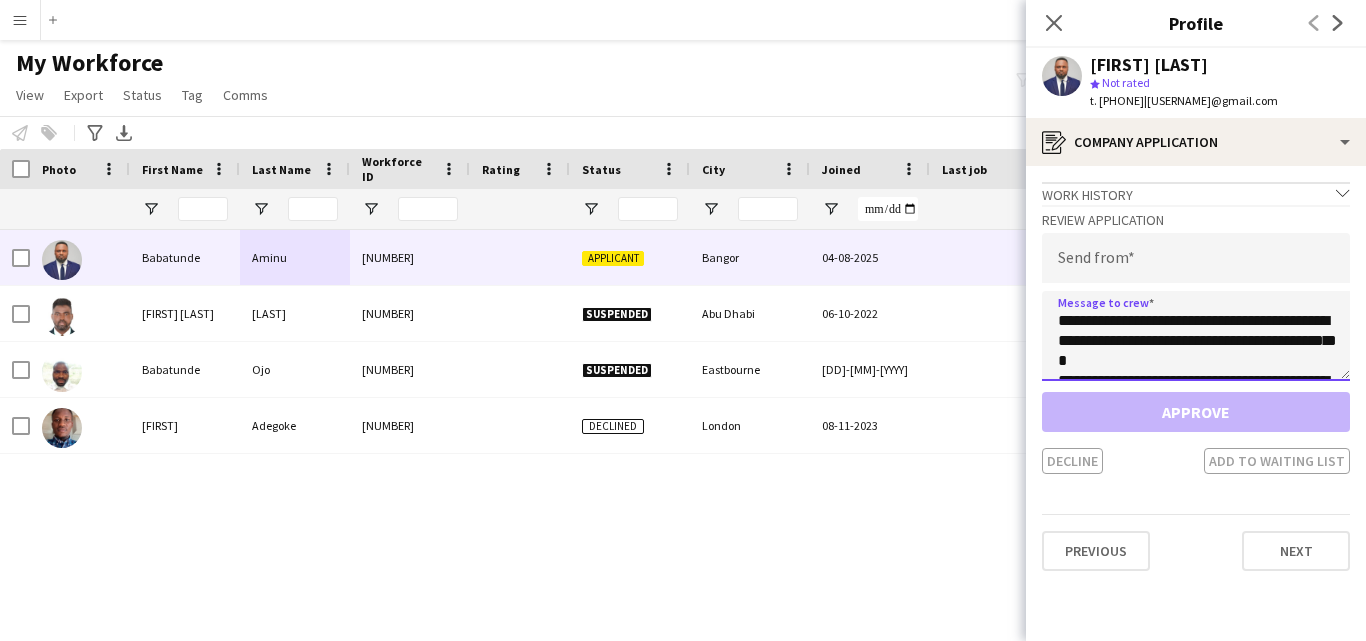 scroll, scrollTop: 373, scrollLeft: 0, axis: vertical 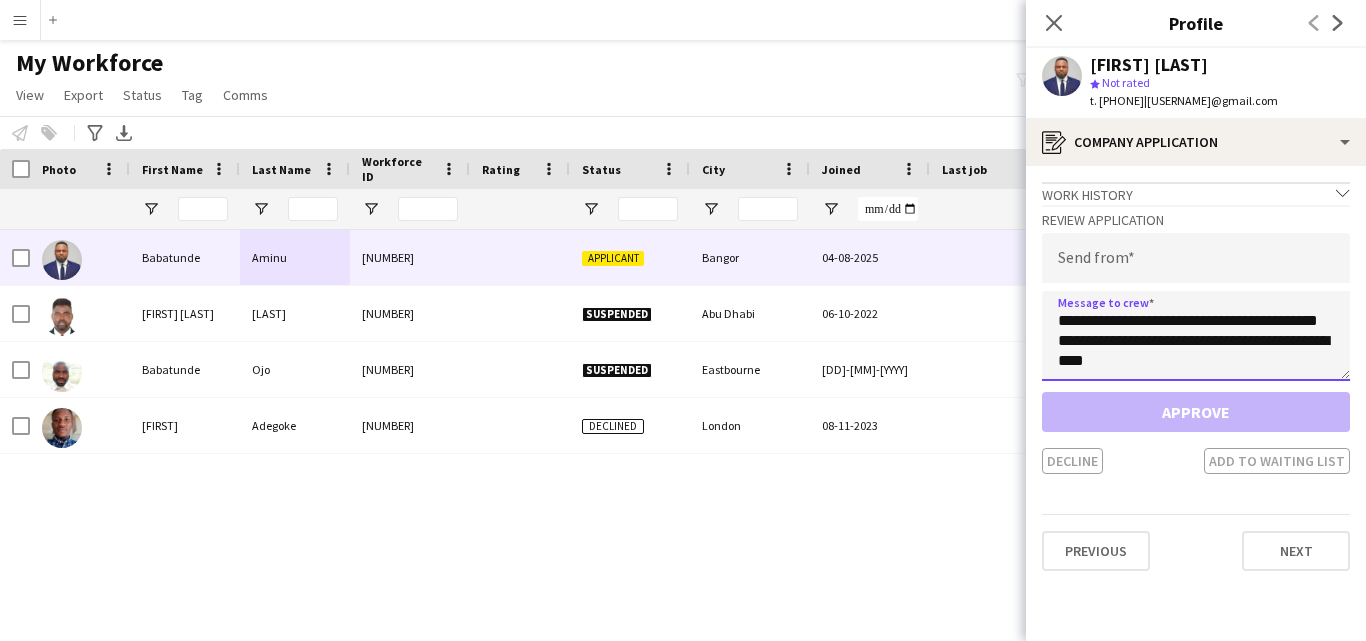 type on "**********" 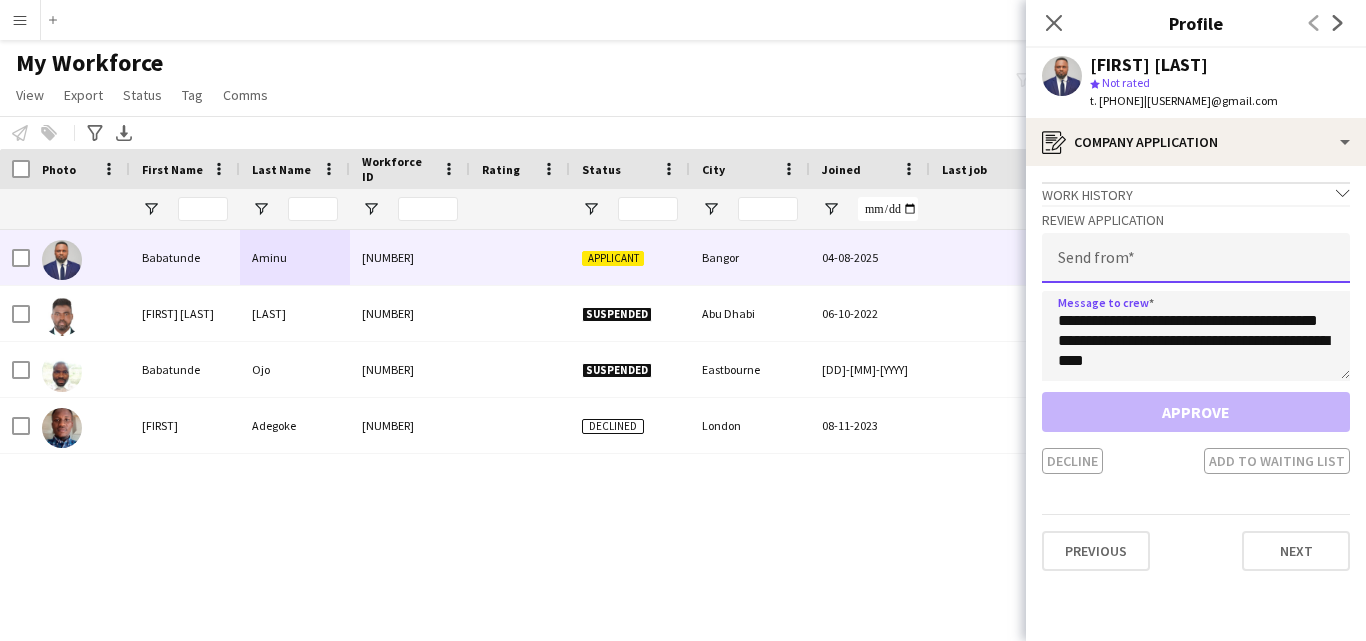 click 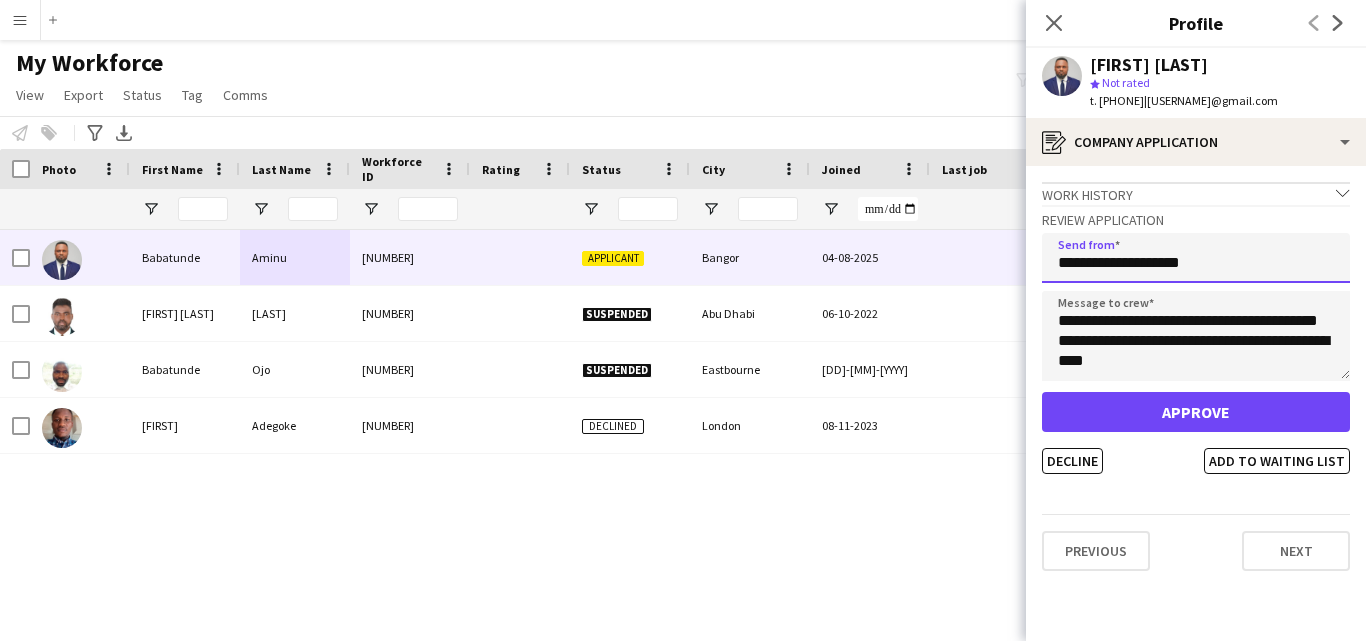 type on "**********" 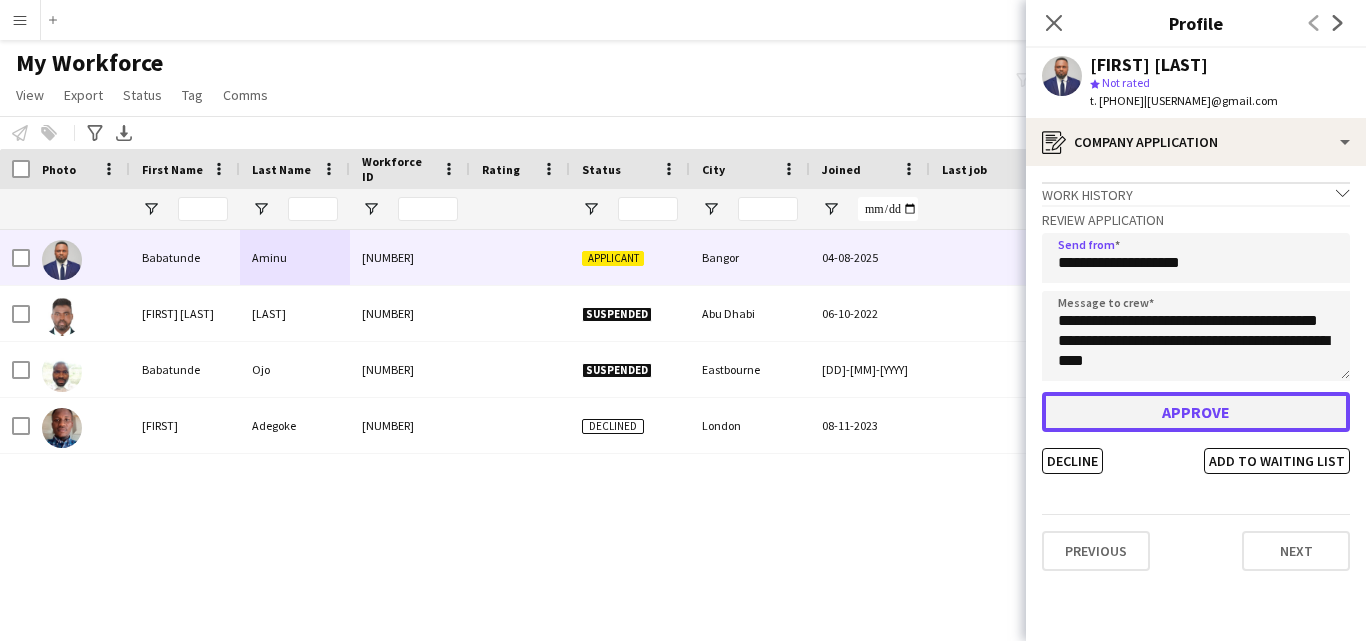 click on "Approve" 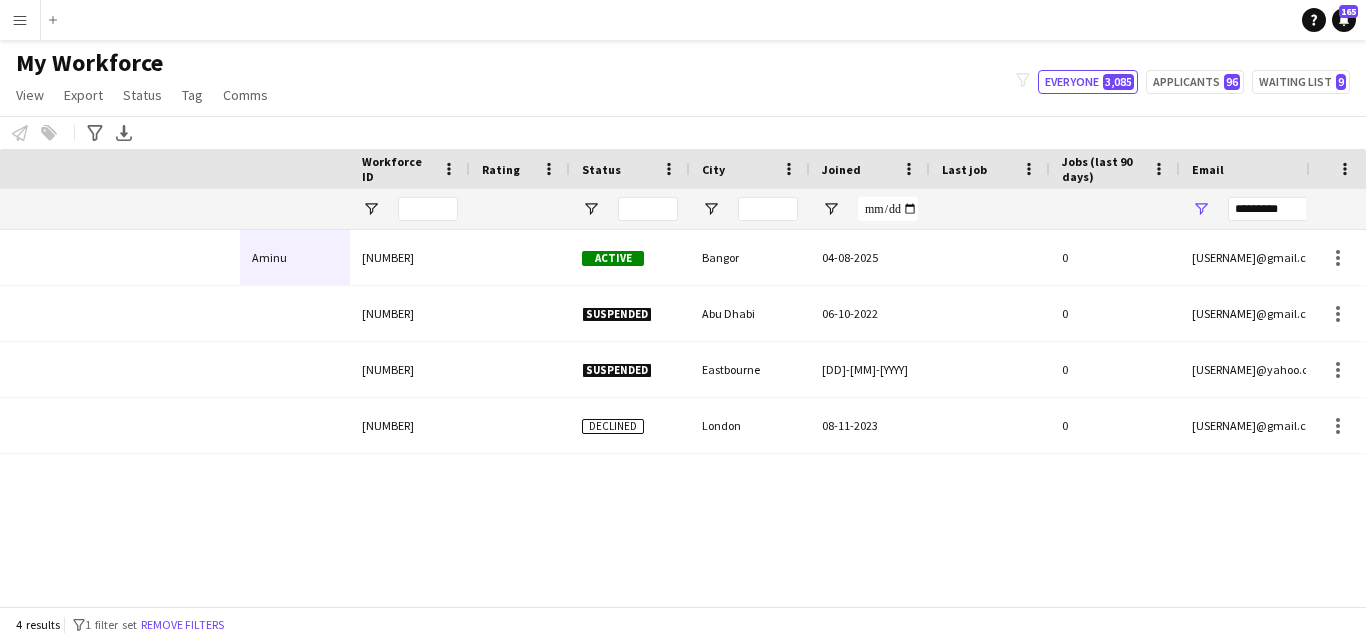 scroll, scrollTop: 0, scrollLeft: 642, axis: horizontal 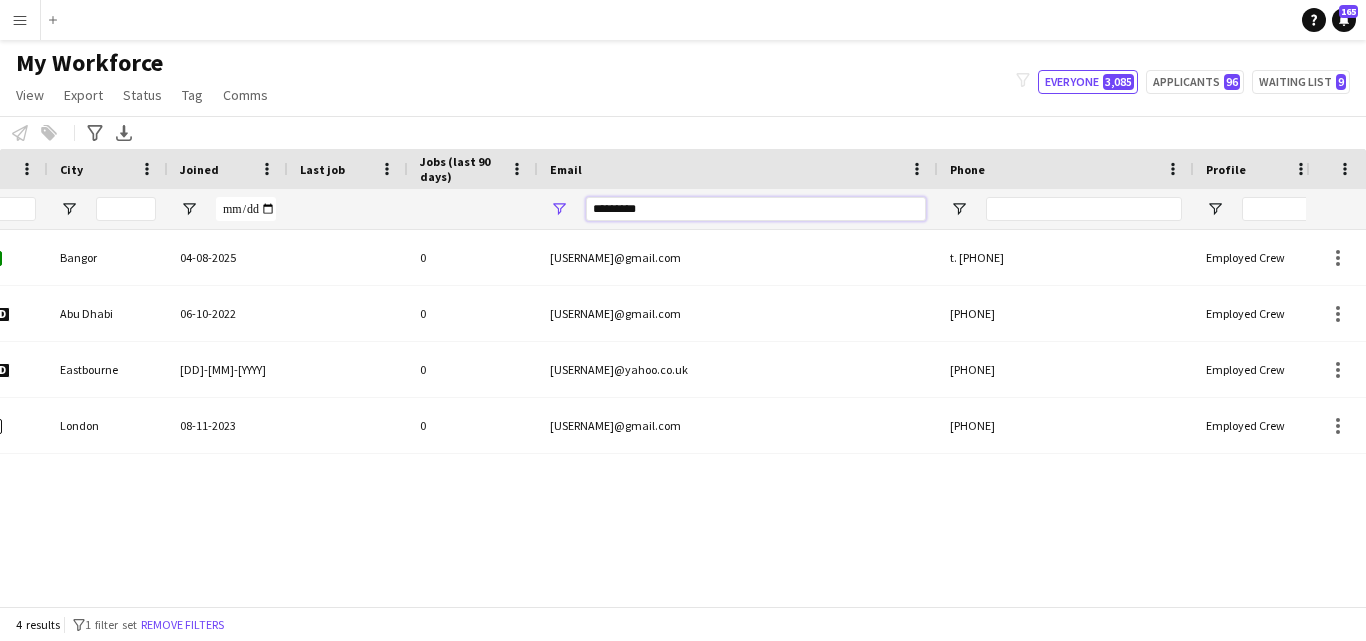 drag, startPoint x: 844, startPoint y: 199, endPoint x: 367, endPoint y: 191, distance: 477.06708 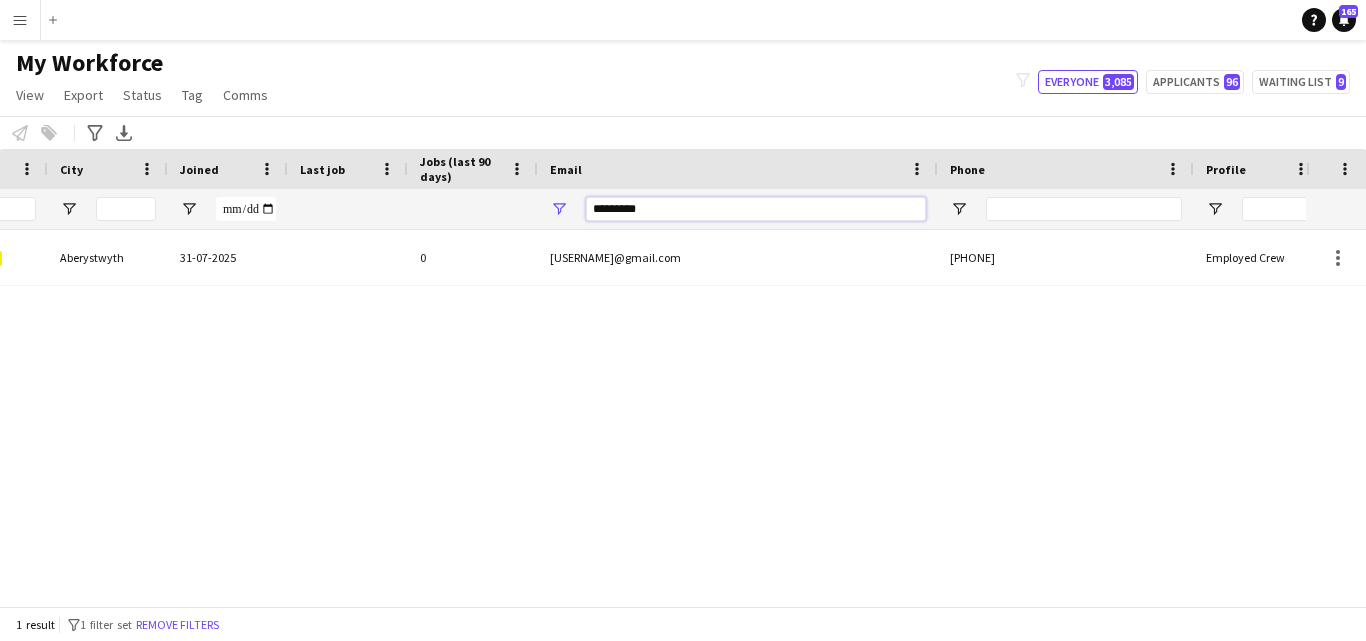 scroll, scrollTop: 0, scrollLeft: 628, axis: horizontal 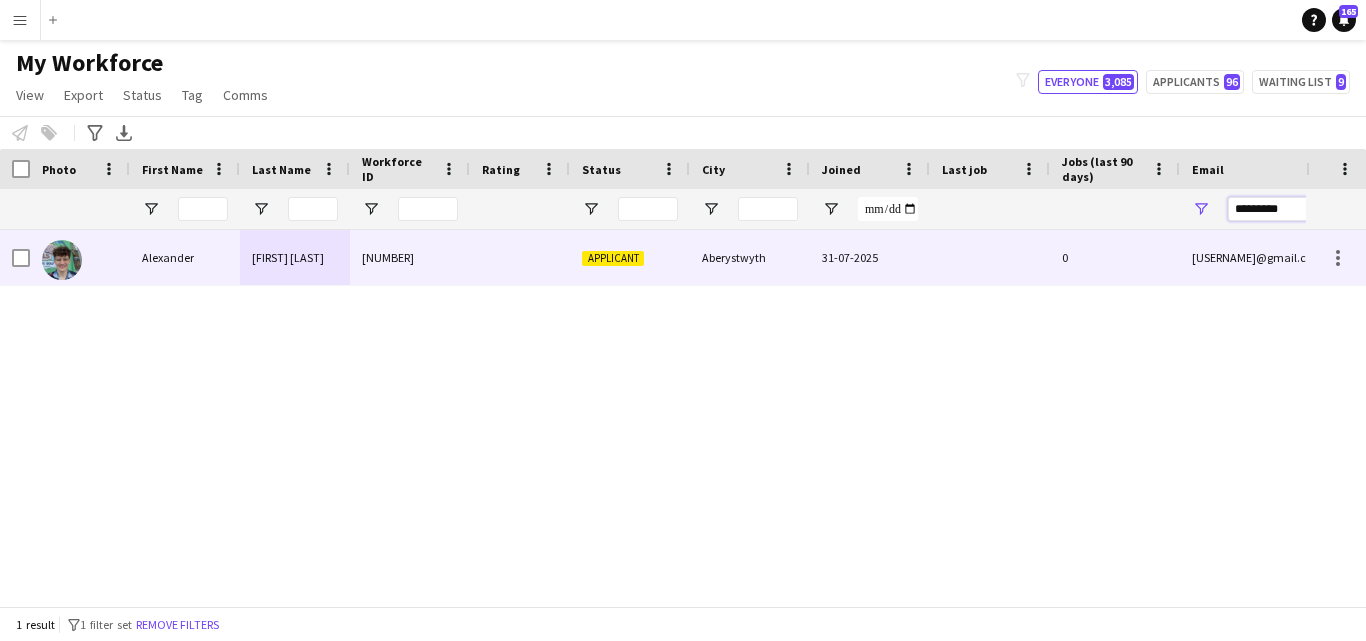 type on "*********" 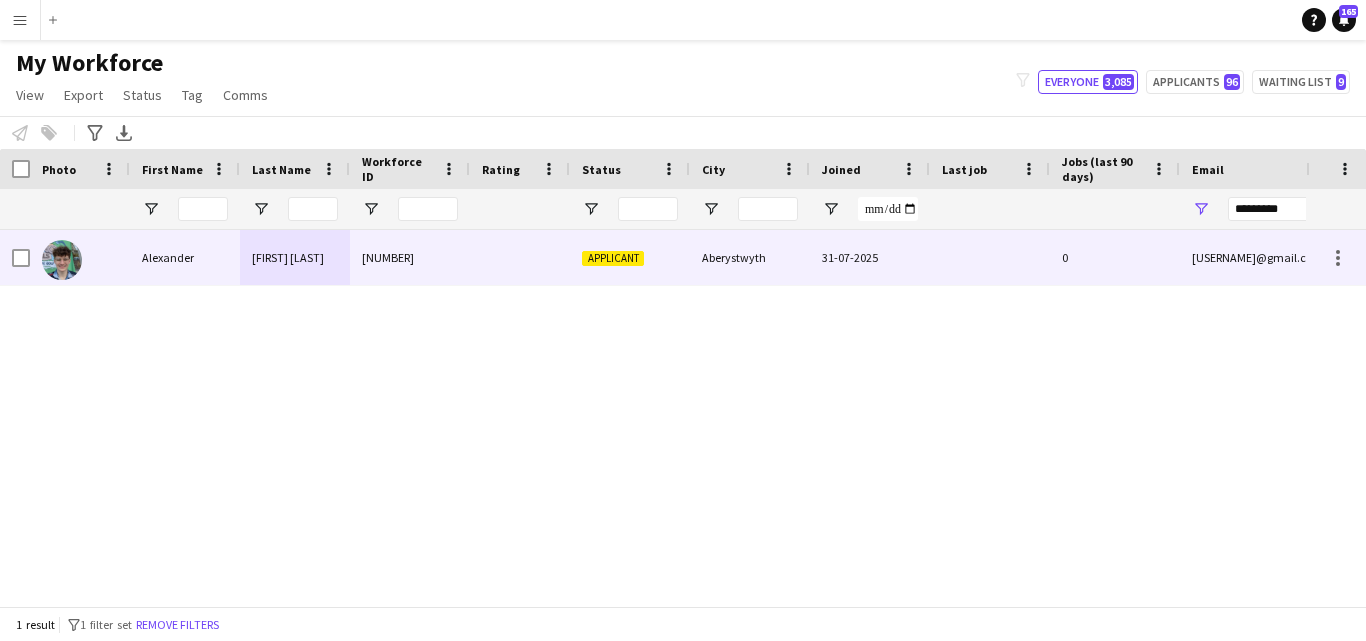 click on "Alexander" at bounding box center (185, 257) 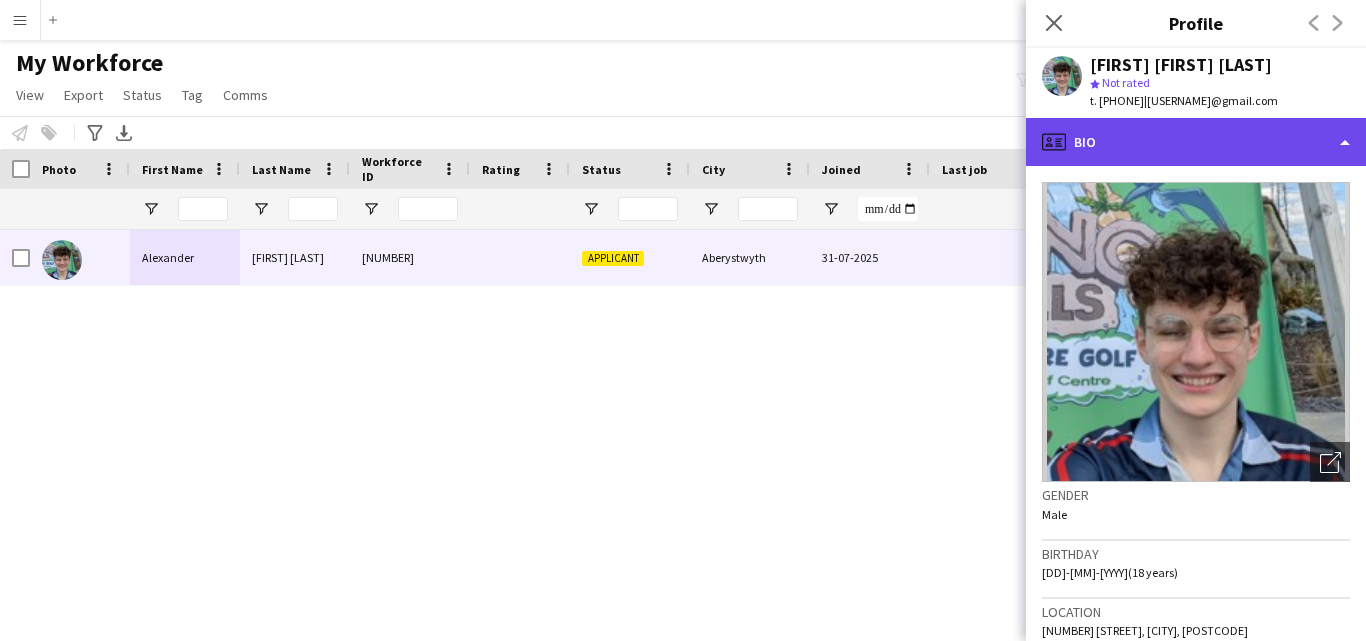 click on "profile
Bio" 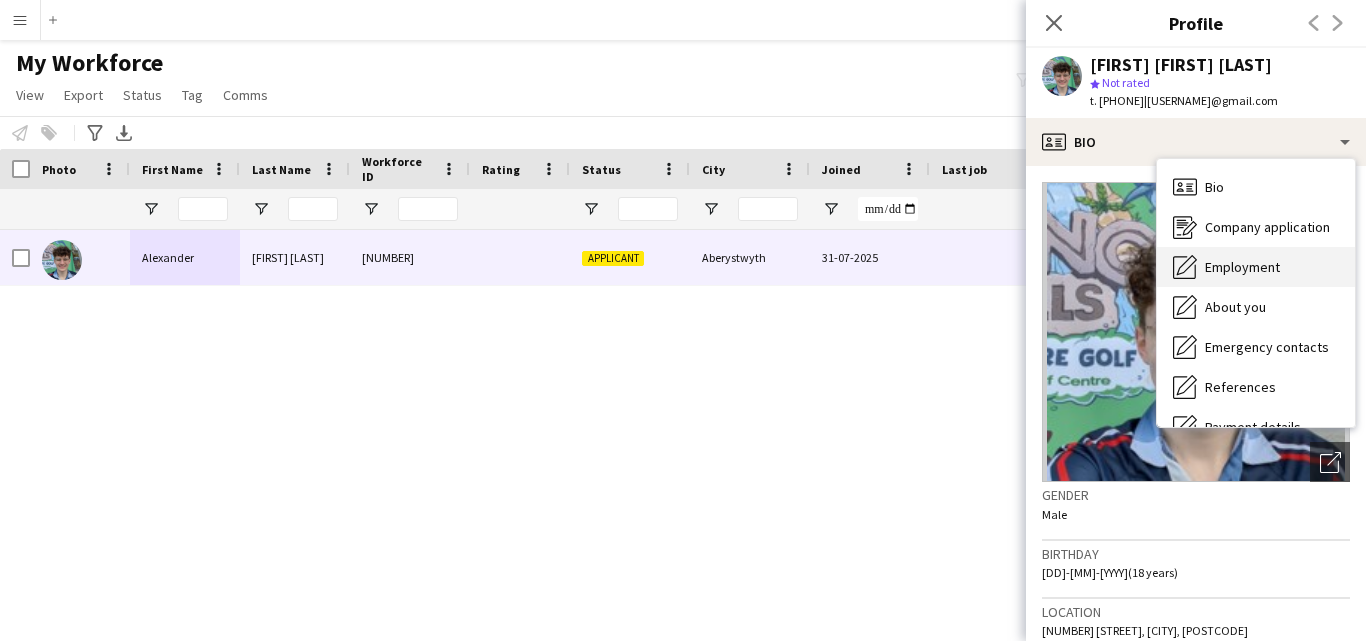 click on "Employment" at bounding box center [1242, 267] 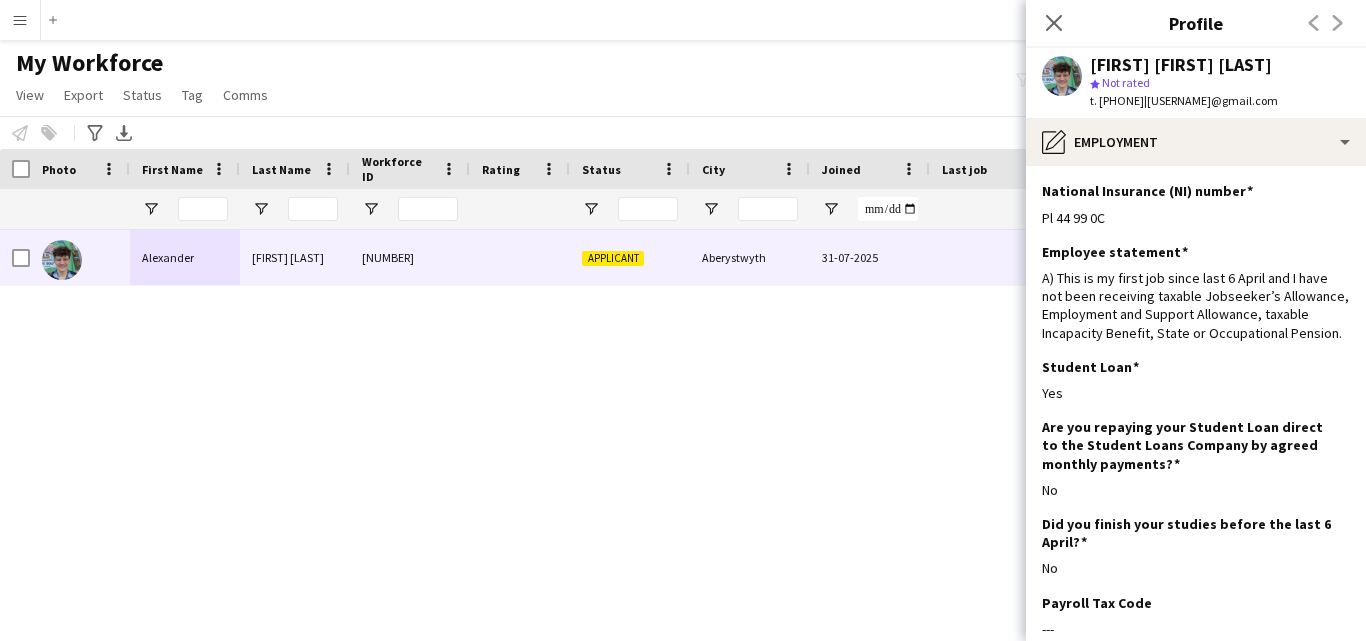 click on "National Insurance (NI) number
Edit this field
Pl 44 99 0C  Employee statement
Edit this field
A) This is my first job since last 6 April and I have not been receiving taxable Jobseeker’s Allowance, Employment and Support Allowance, taxable Incapacity Benefit, State or Occupational Pension.  Student Loan
Edit this field
Yes  Are you repaying your Student Loan direct to the Student Loans Company by agreed monthly payments?
Edit this field
No  Did you finish your studies before the last 6 April?
Edit this field
No  Payroll Tax Code
Edit this field
---  W1M1
Edit this field
---  NI category
Edit this field
---  Payroll Ref" 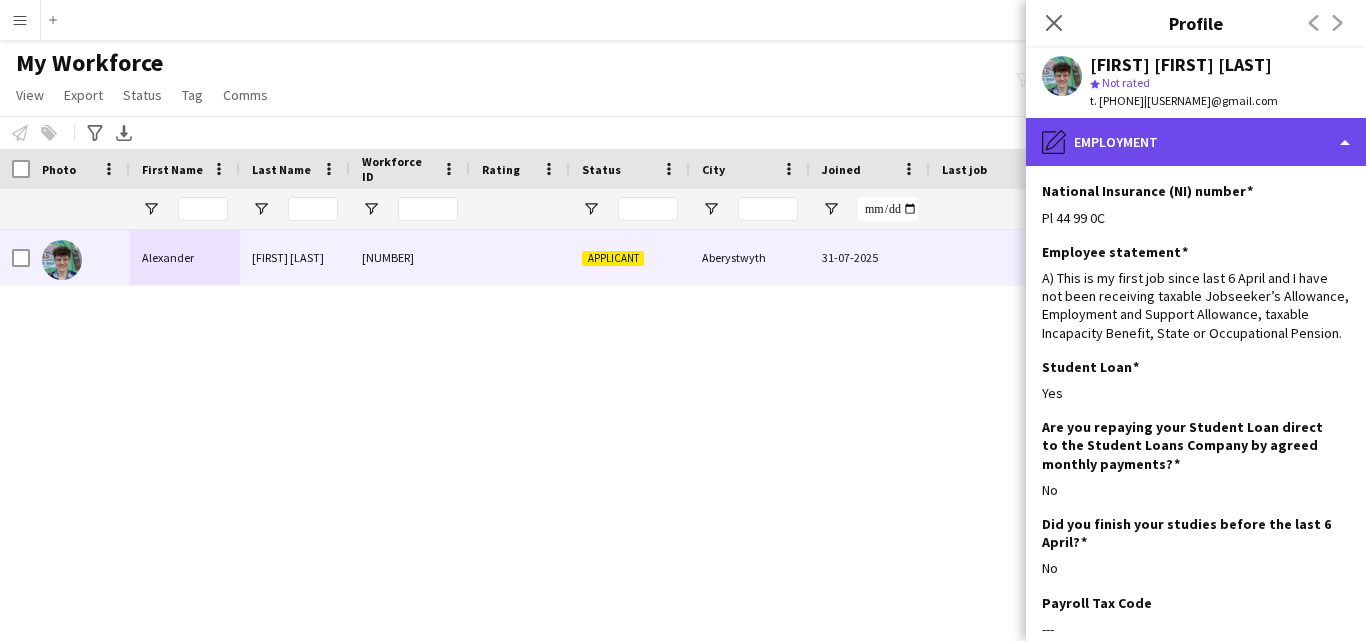 click on "pencil4
Employment" 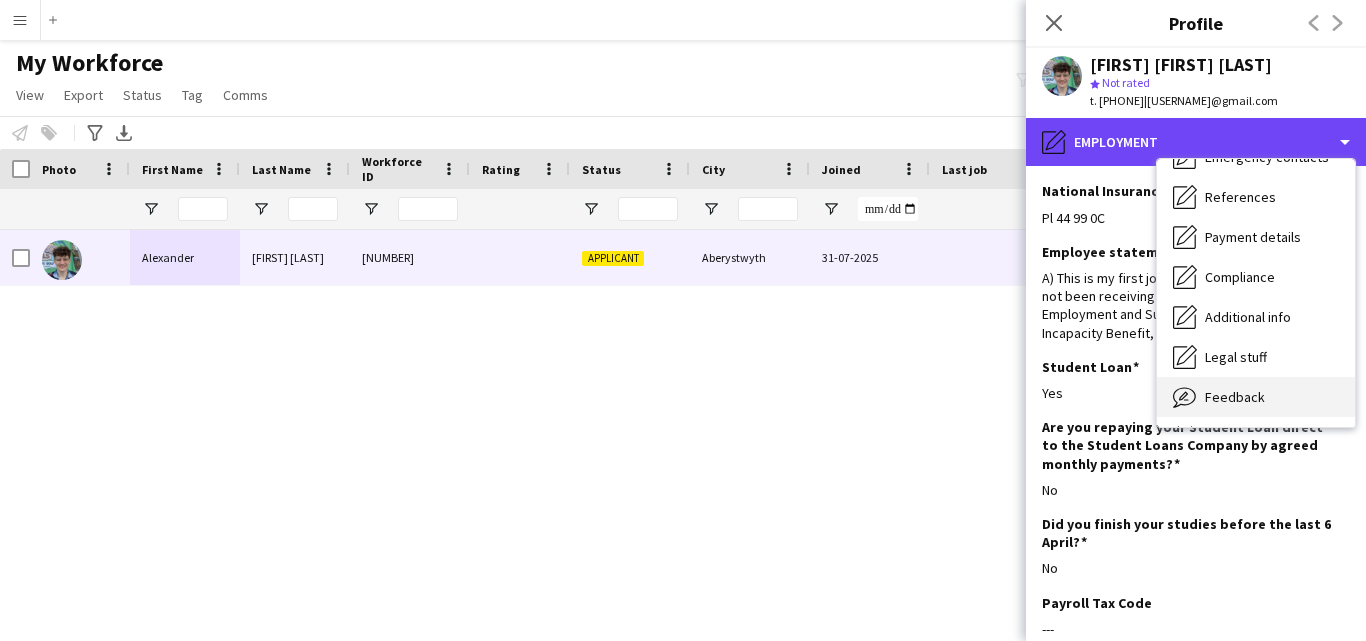 scroll, scrollTop: 192, scrollLeft: 0, axis: vertical 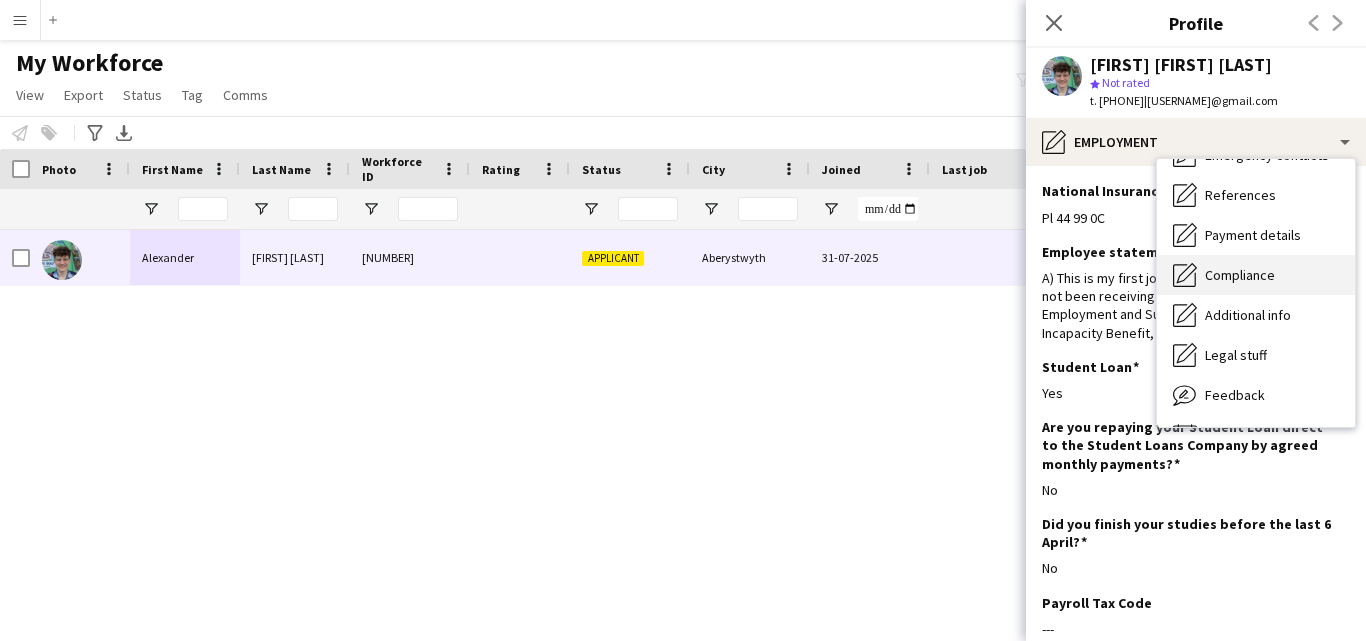 click on "Compliance
Compliance" at bounding box center (1256, 275) 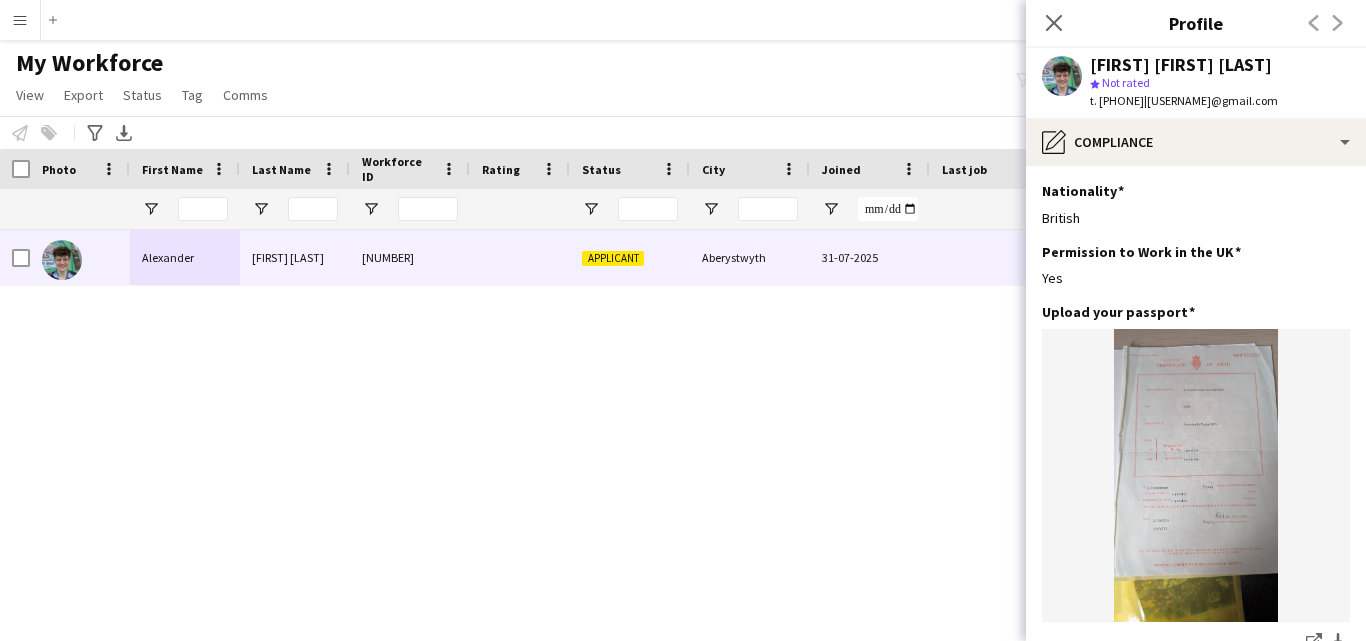 click on "Nationality
Edit this field
British  Permission to Work in the UK
Edit this field
Yes  Upload your passport
Edit this field
share-external-link-1
download-bottom
Passport Number or Eligibility to Work Expiry Date
Edit this field
561326508  Visa
Edit this field
No  Proof of RIght to Work - Sharecode
Edit this field
no  48 hr opt-out agreement
Edit this field
I am happy to work more than 48 hrs in a week  Criminal Conviction
Edit this field
No   Previous   Next" 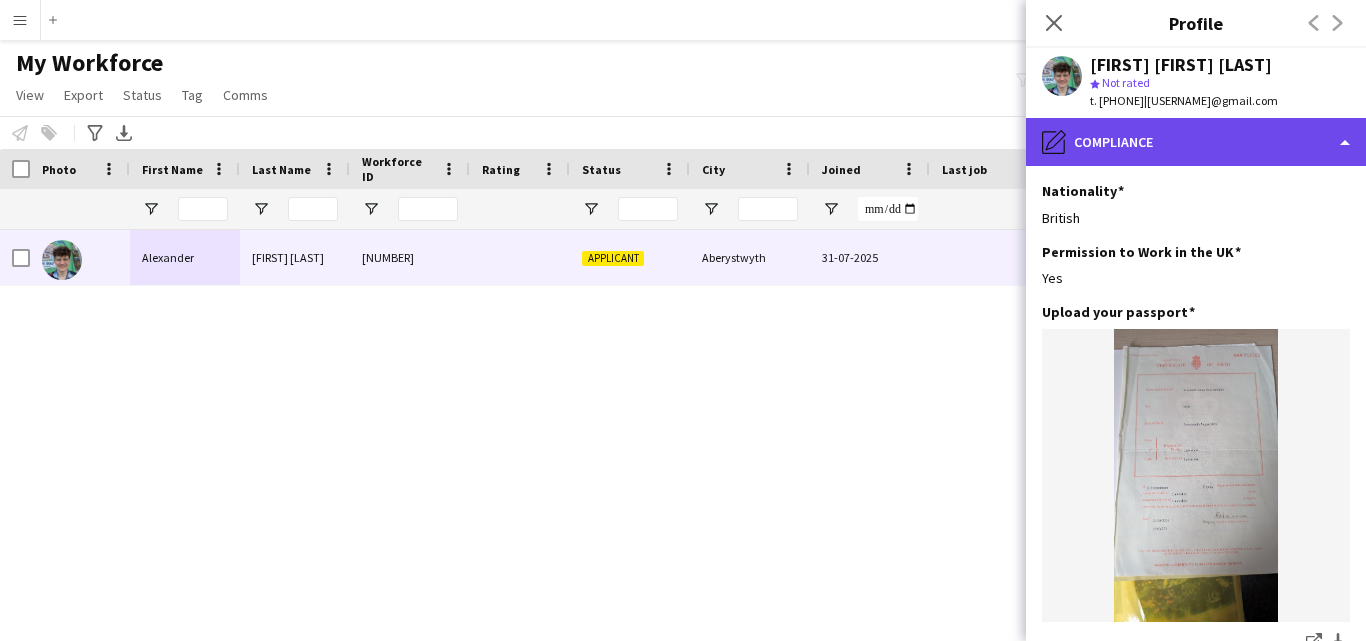 click on "pencil4
Compliance" 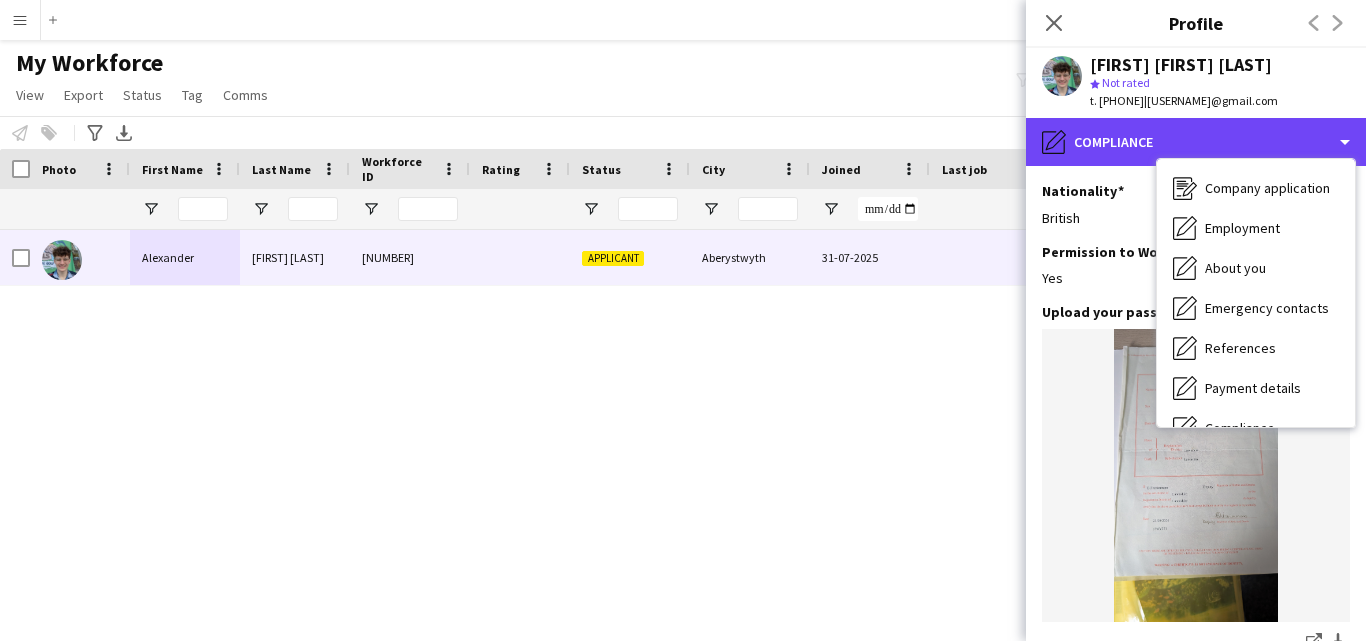 scroll, scrollTop: 0, scrollLeft: 0, axis: both 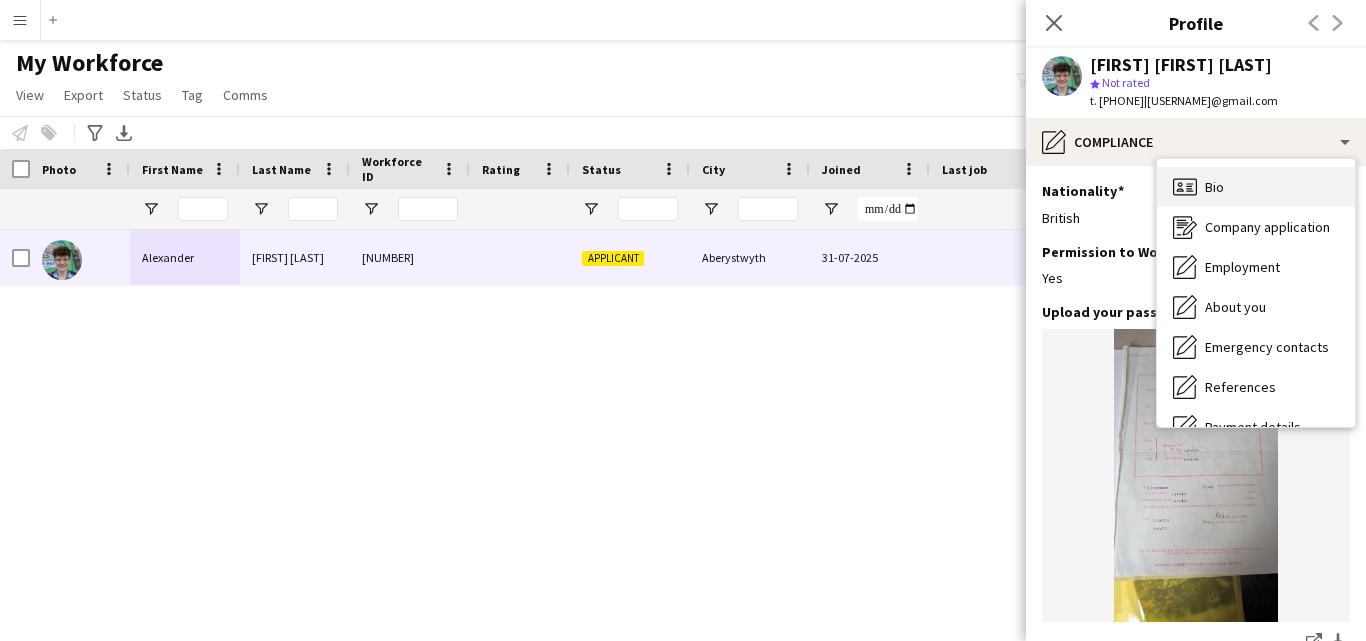 click on "Bio
Bio" at bounding box center (1256, 187) 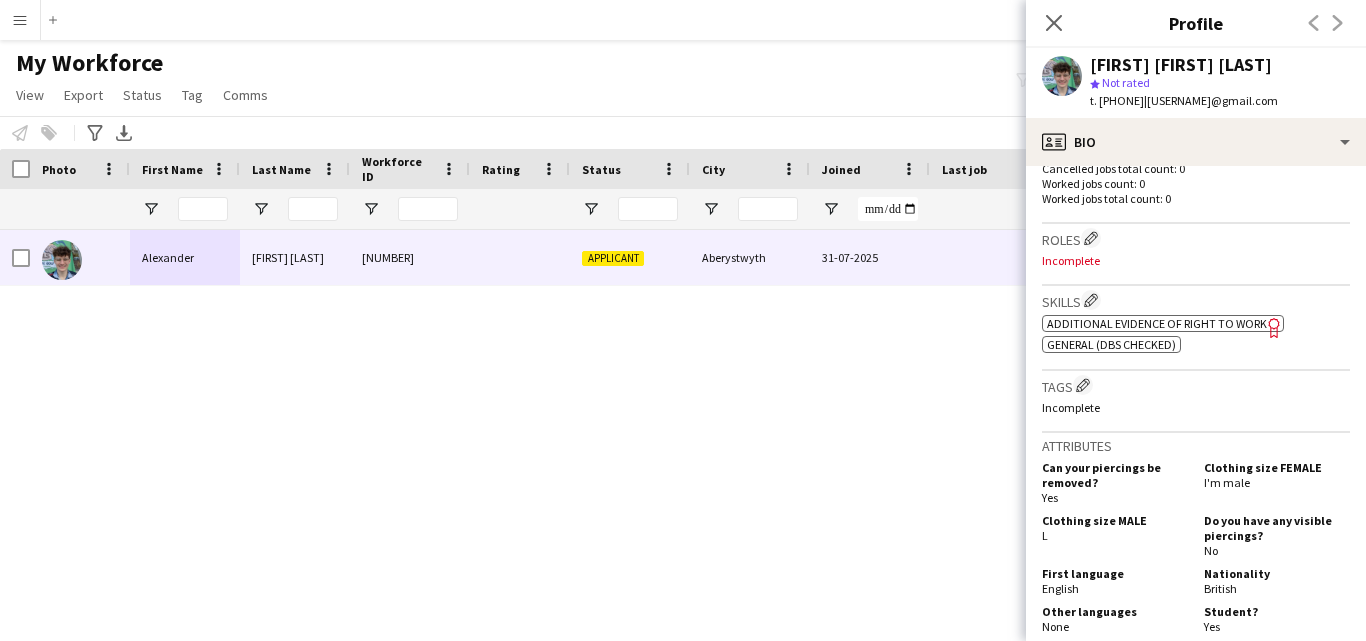 scroll, scrollTop: 557, scrollLeft: 0, axis: vertical 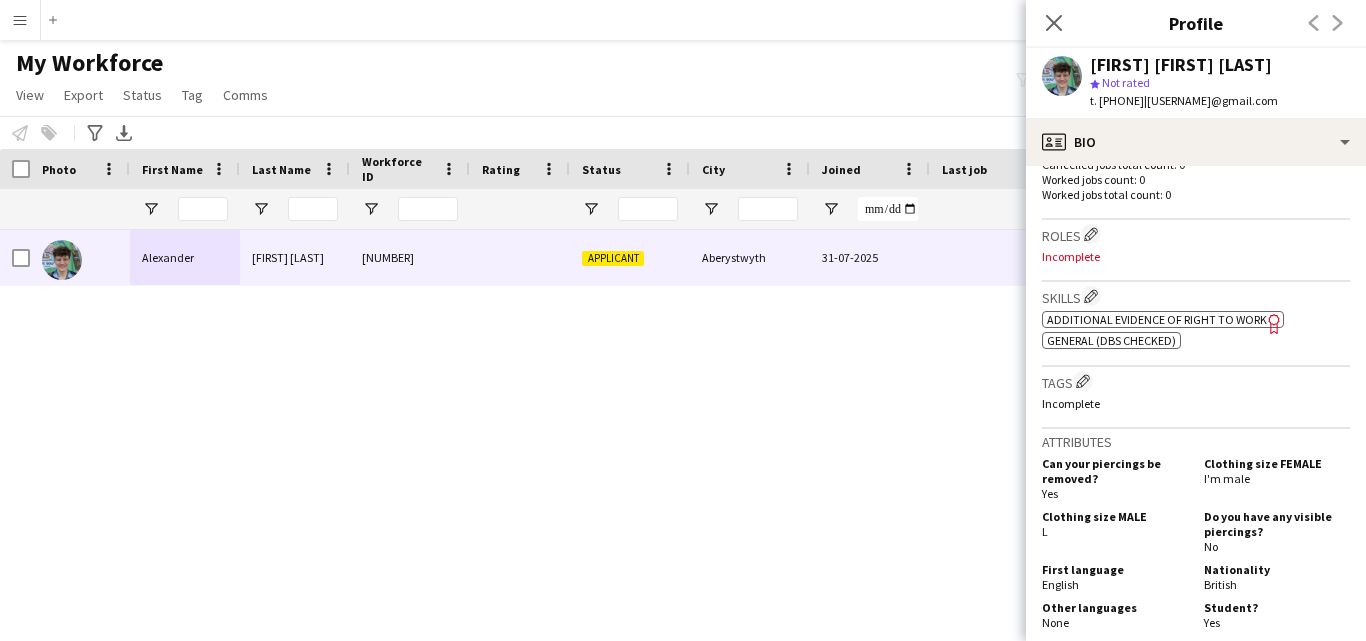 click on "ok-circled2
background
Layer 1
cross-circle-red
background
Layer 1
Additional evidence of Right to Work
Freelancer has uploaded a photo validation of skill. Click to see
ok-circled2
background
Layer 1
cross-circle-red
background
Layer 1
General (DBS Checked)
Freelancer has uploaded a photo validation of skill. Click to see" 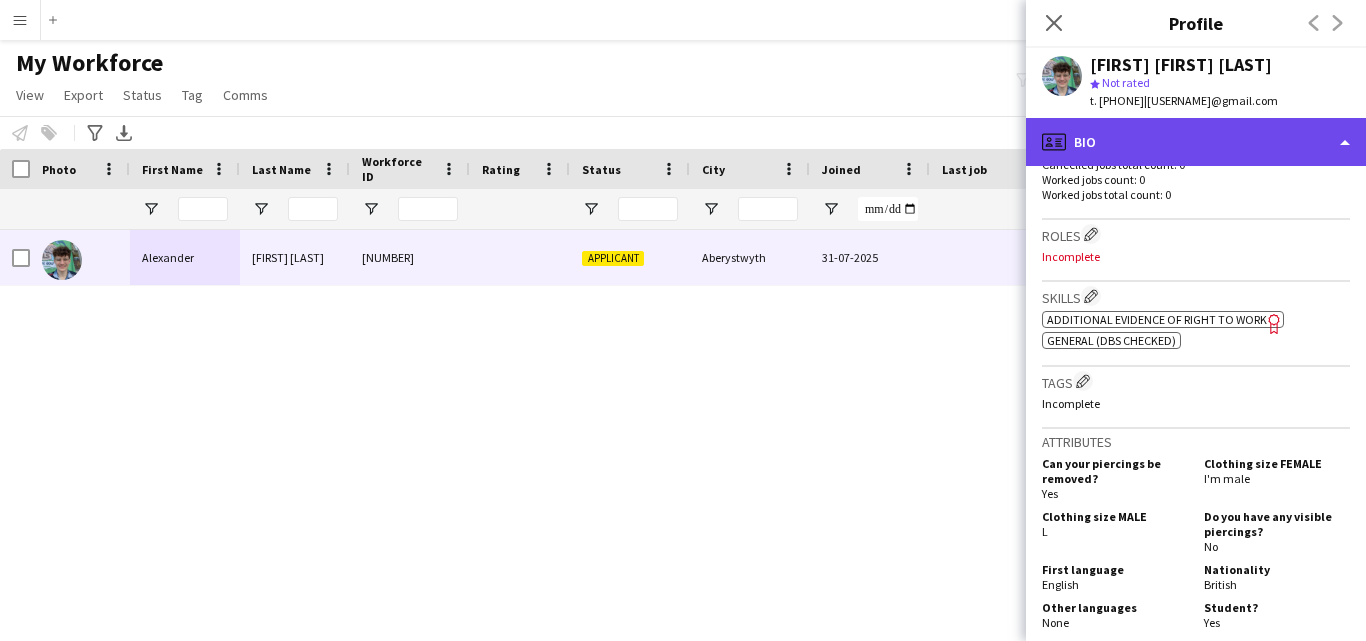 click on "profile
Bio" 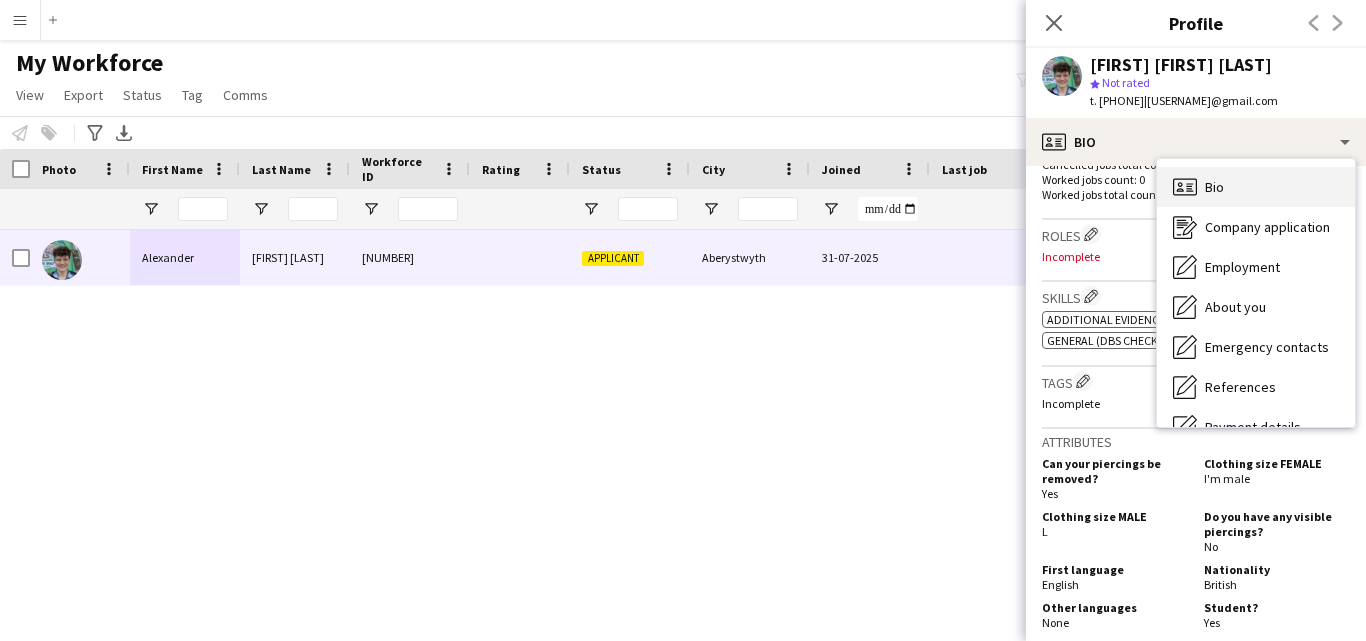click on "Bio
Bio" at bounding box center [1256, 187] 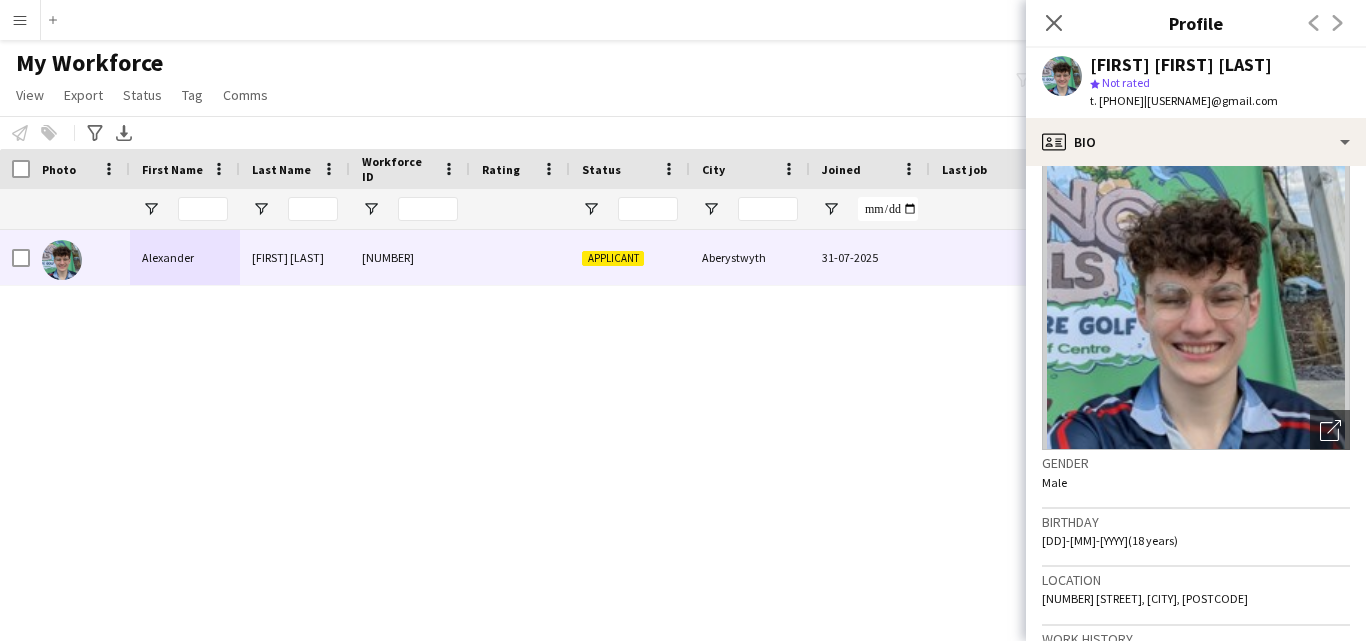 scroll, scrollTop: 0, scrollLeft: 0, axis: both 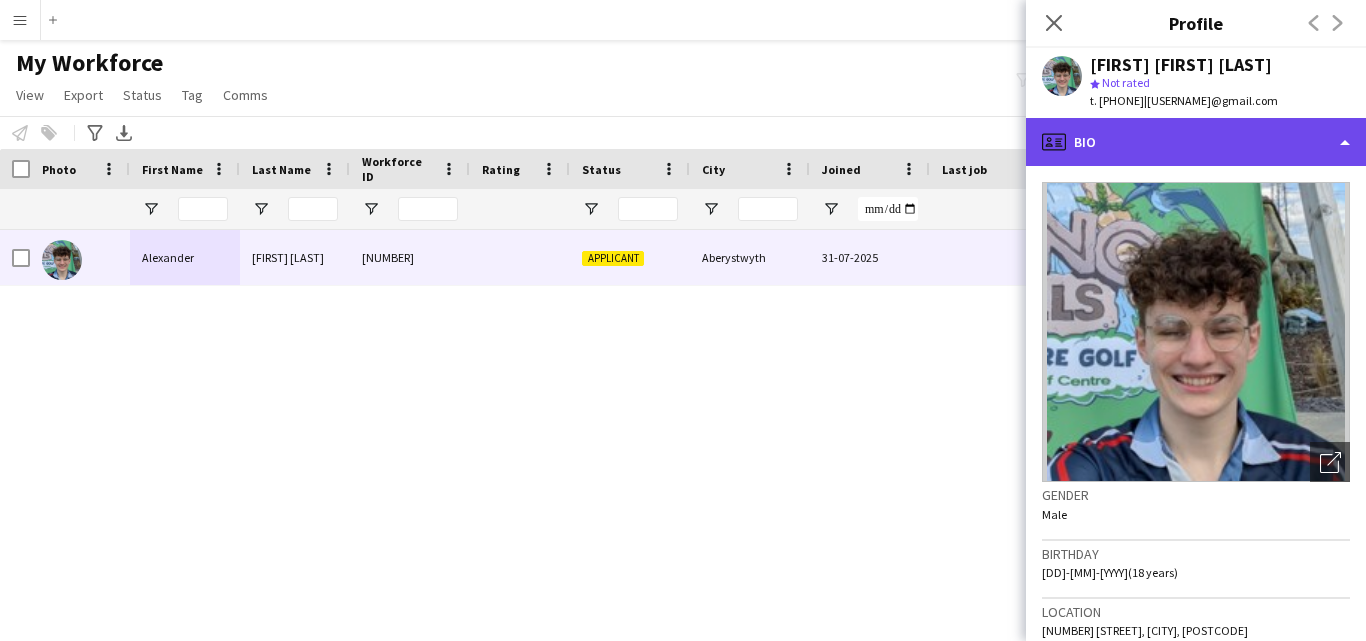 click on "profile
Bio" 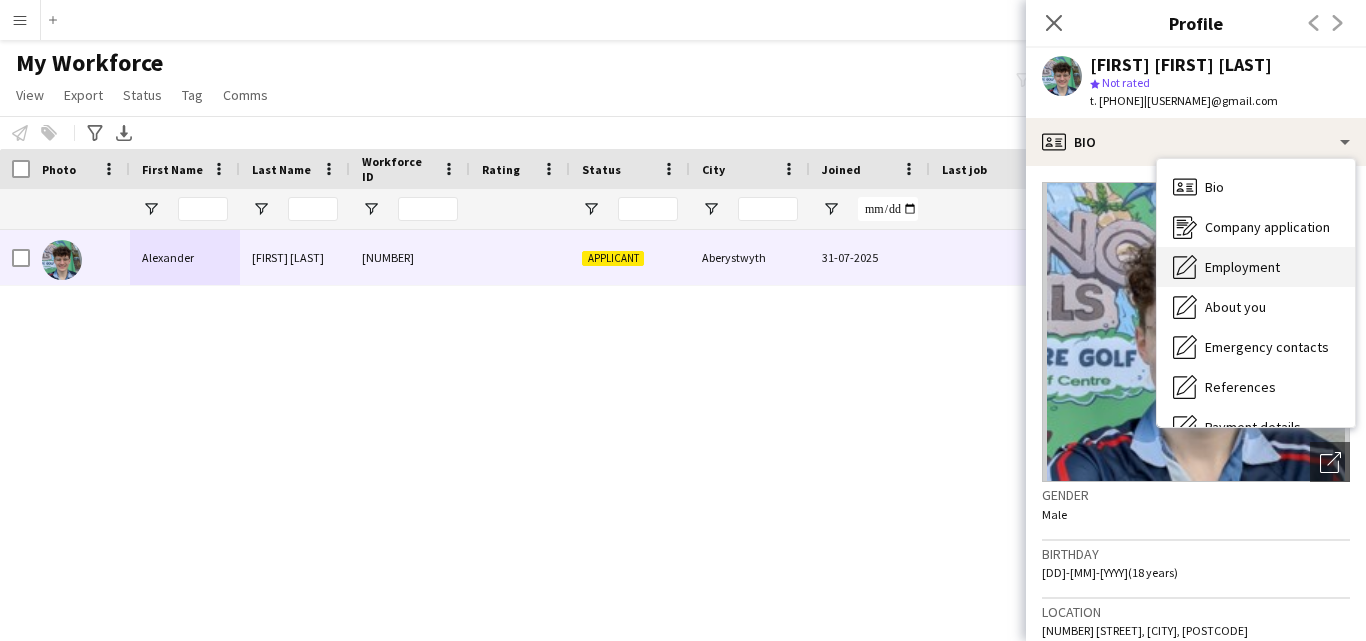 click on "Employment" at bounding box center (1242, 267) 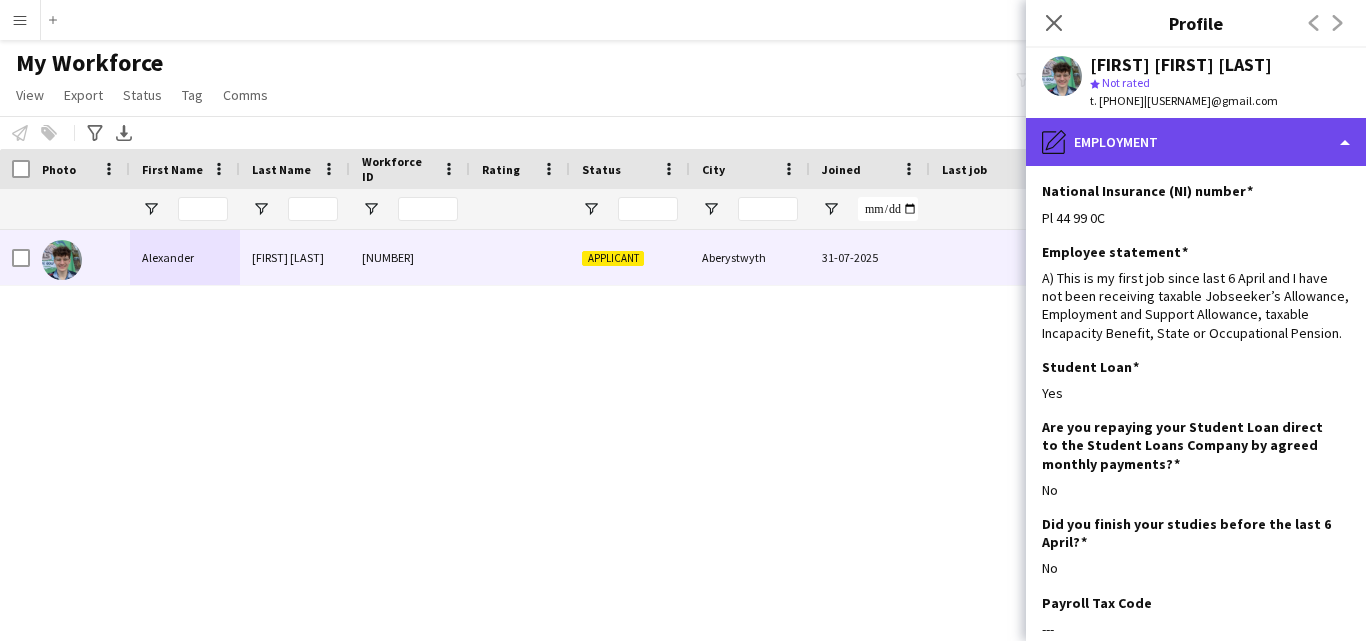 click on "pencil4
Employment" 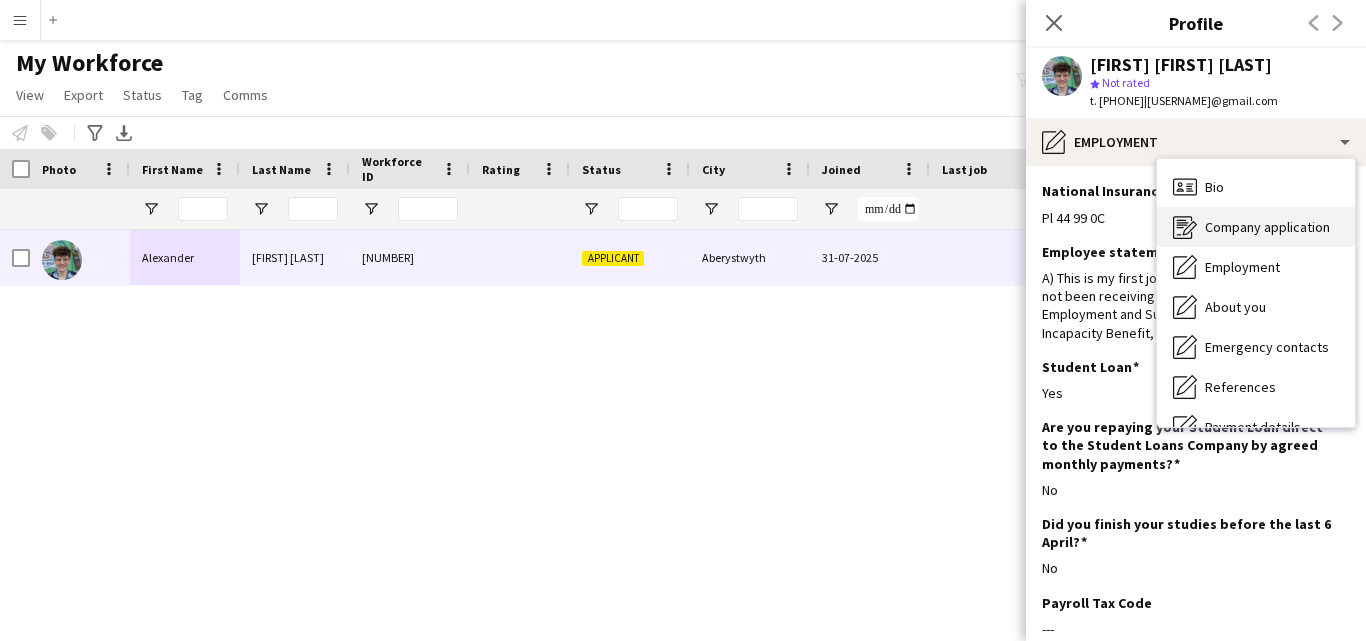 click on "Company application" at bounding box center (1267, 227) 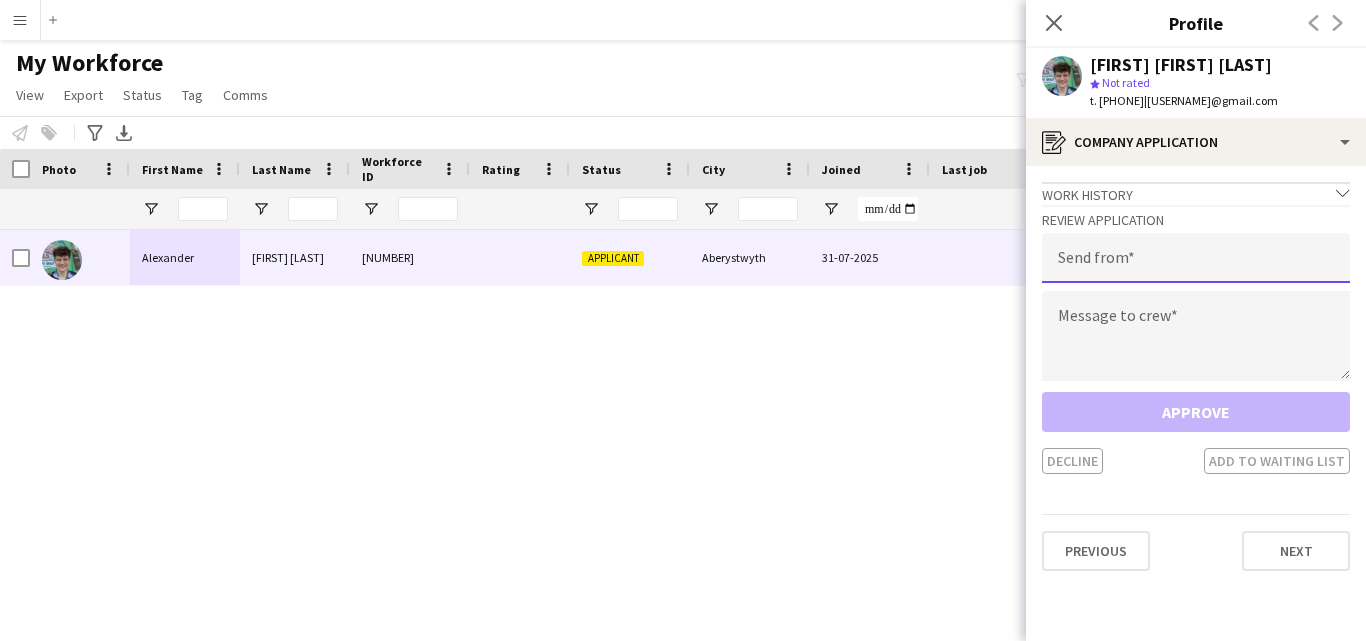 click 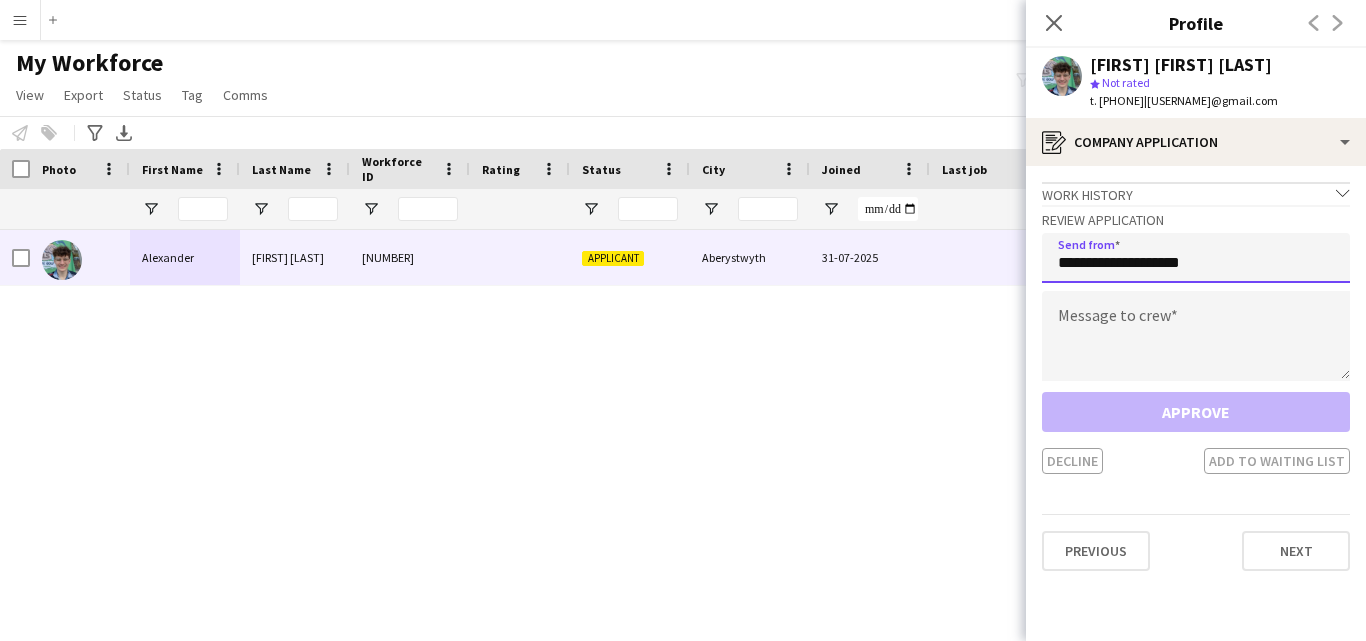 type on "**********" 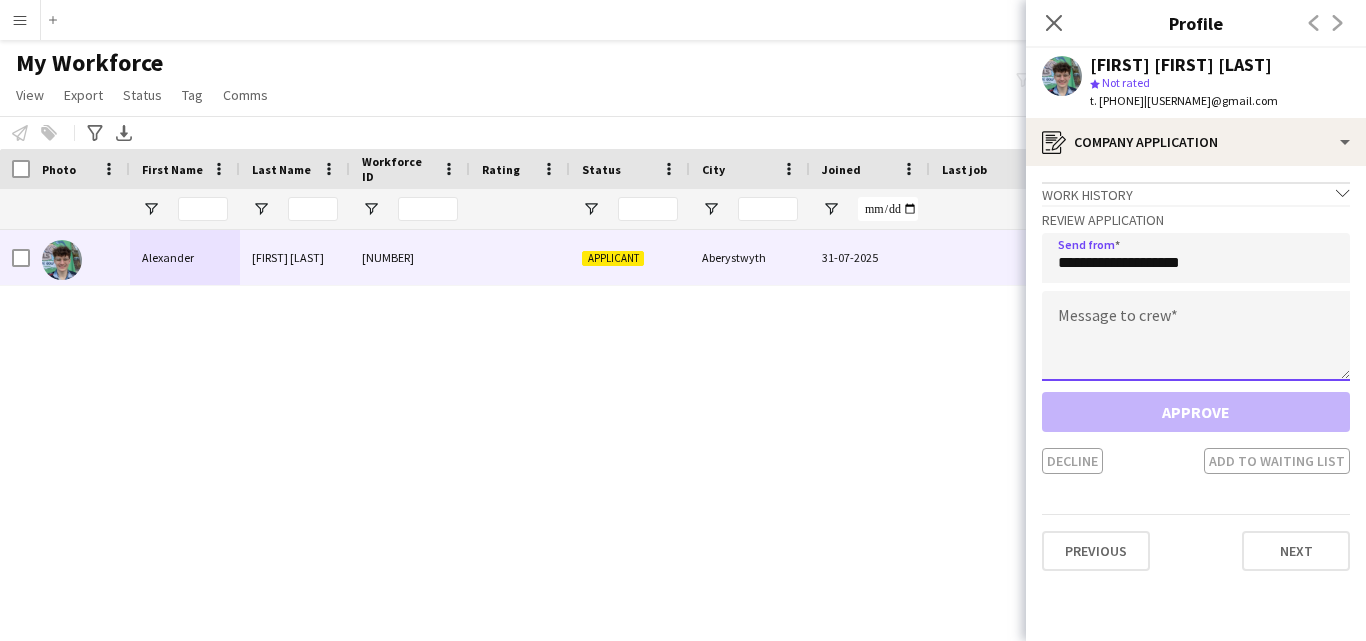 click 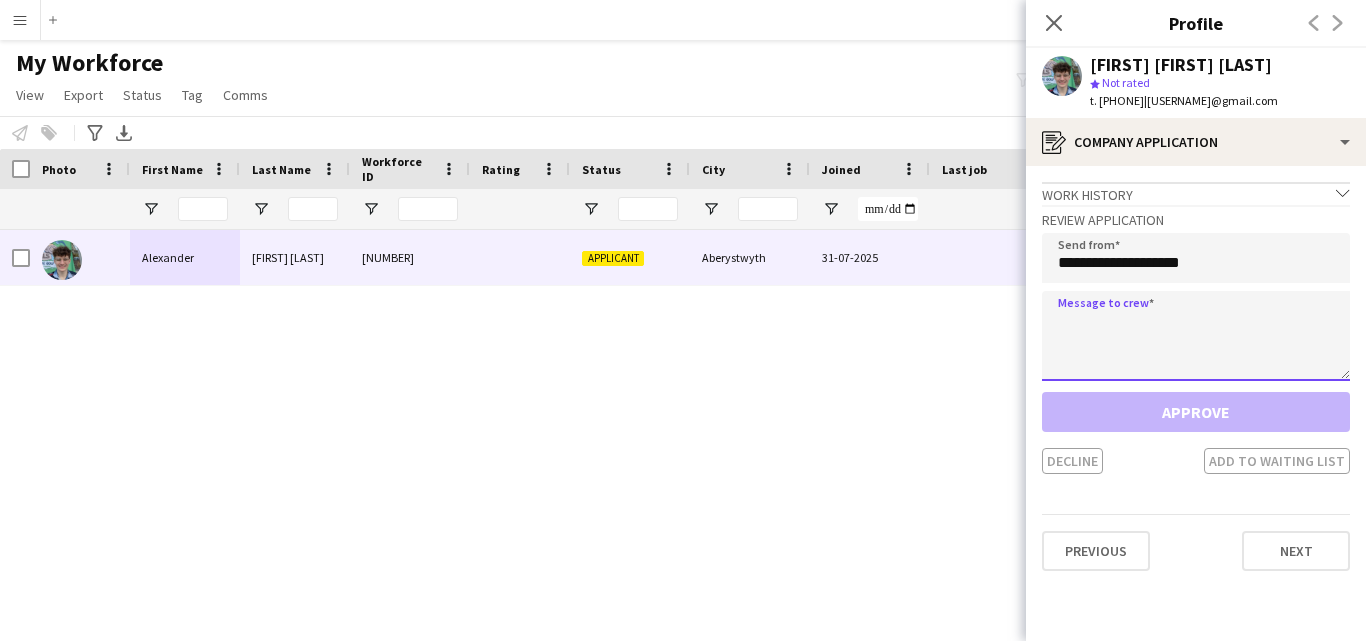 paste on "**********" 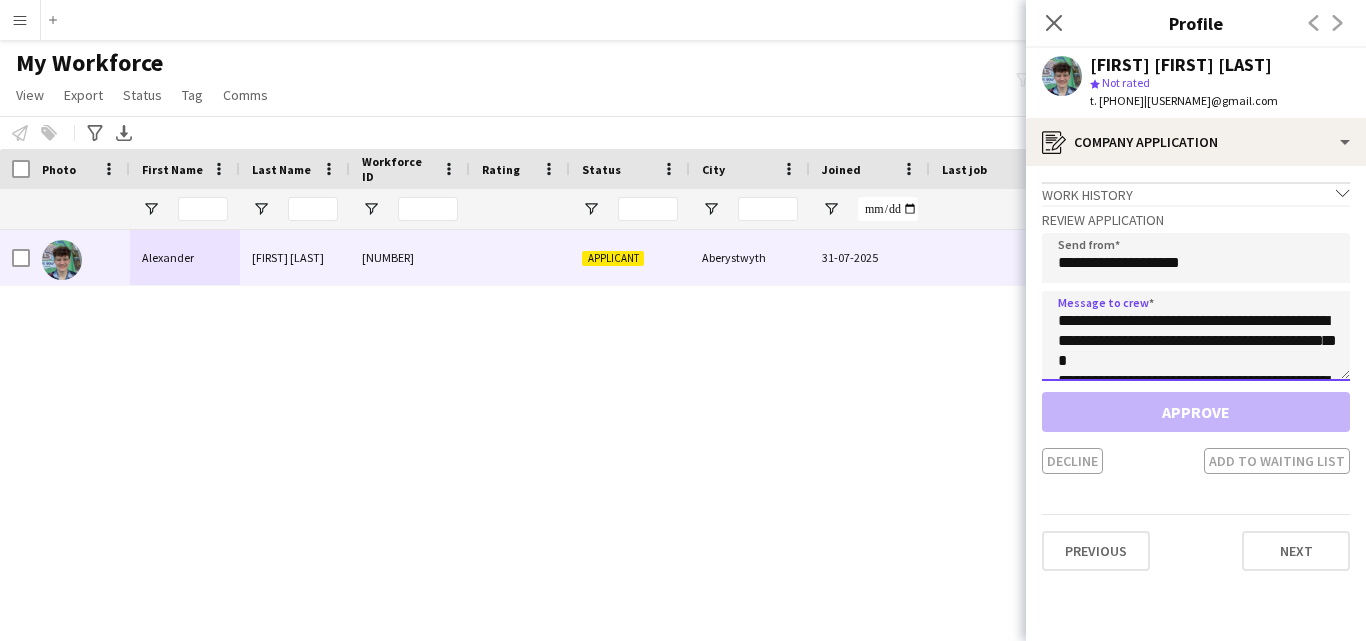 scroll, scrollTop: 372, scrollLeft: 0, axis: vertical 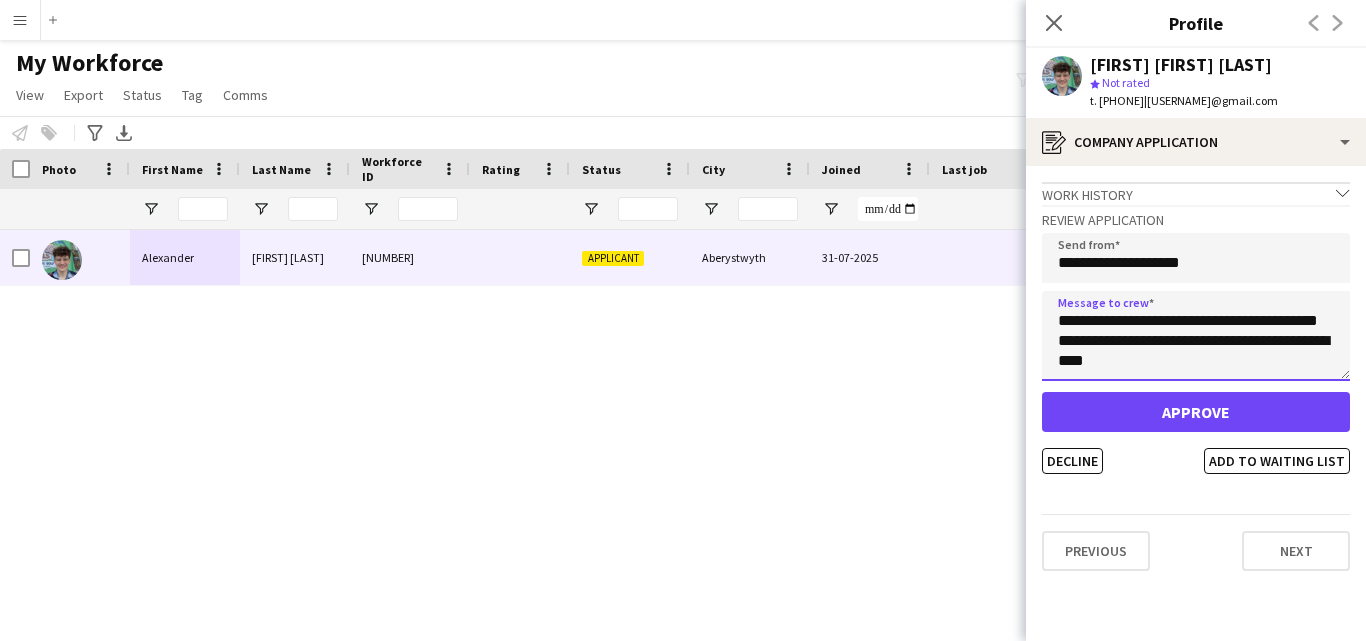type on "**********" 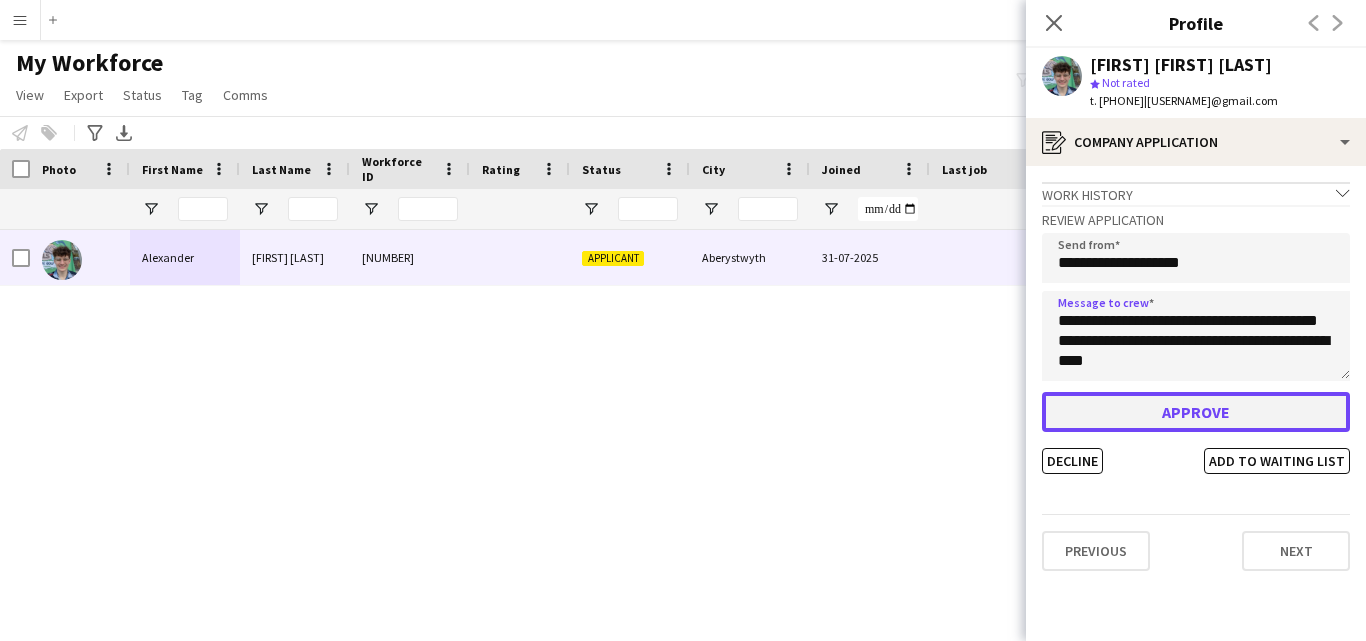 click on "Approve" 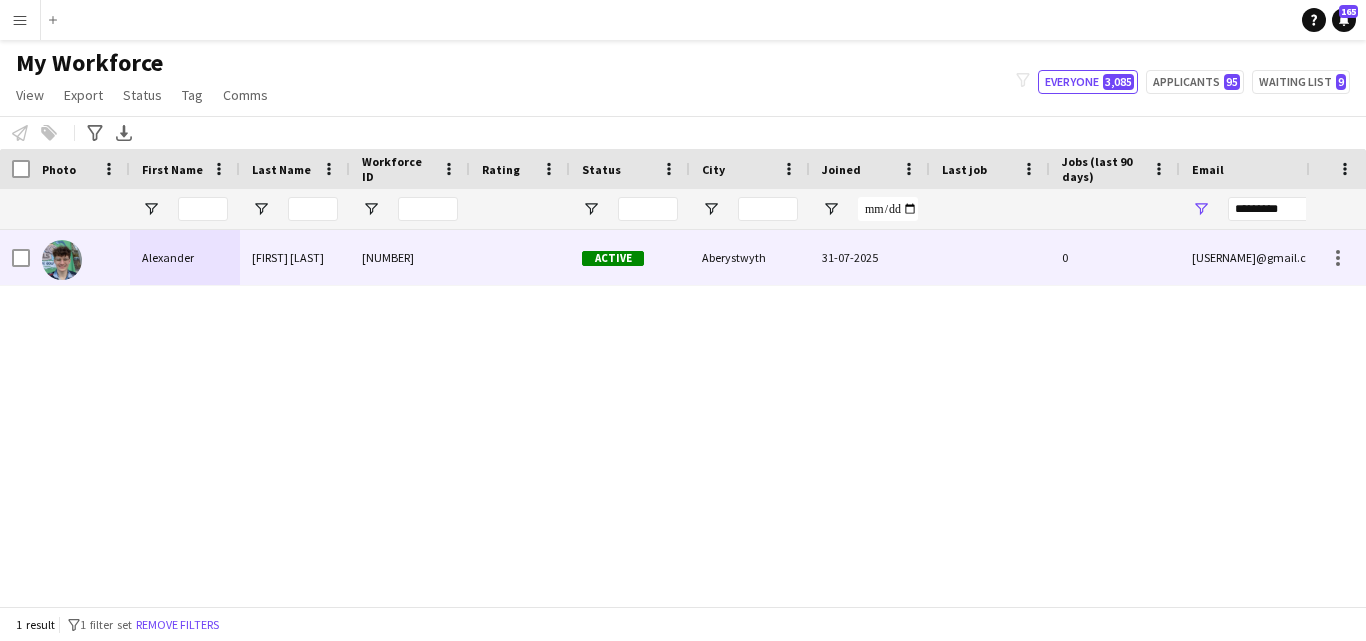 click on "310083185" at bounding box center [410, 257] 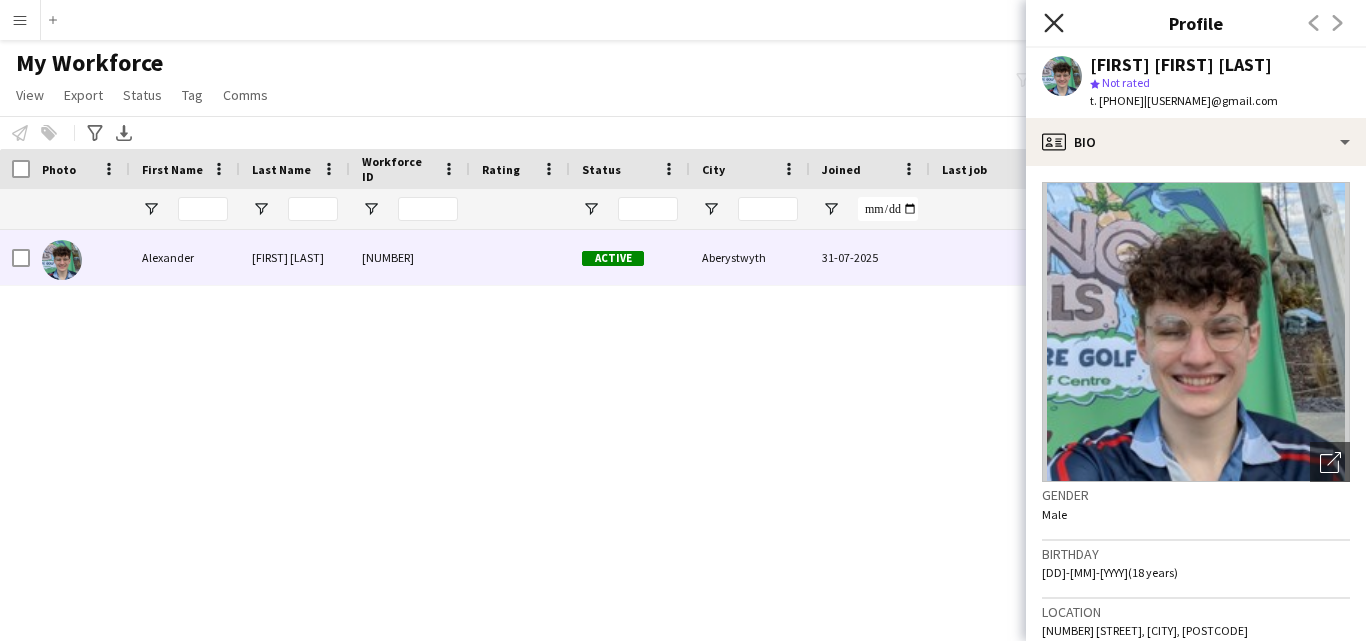 click 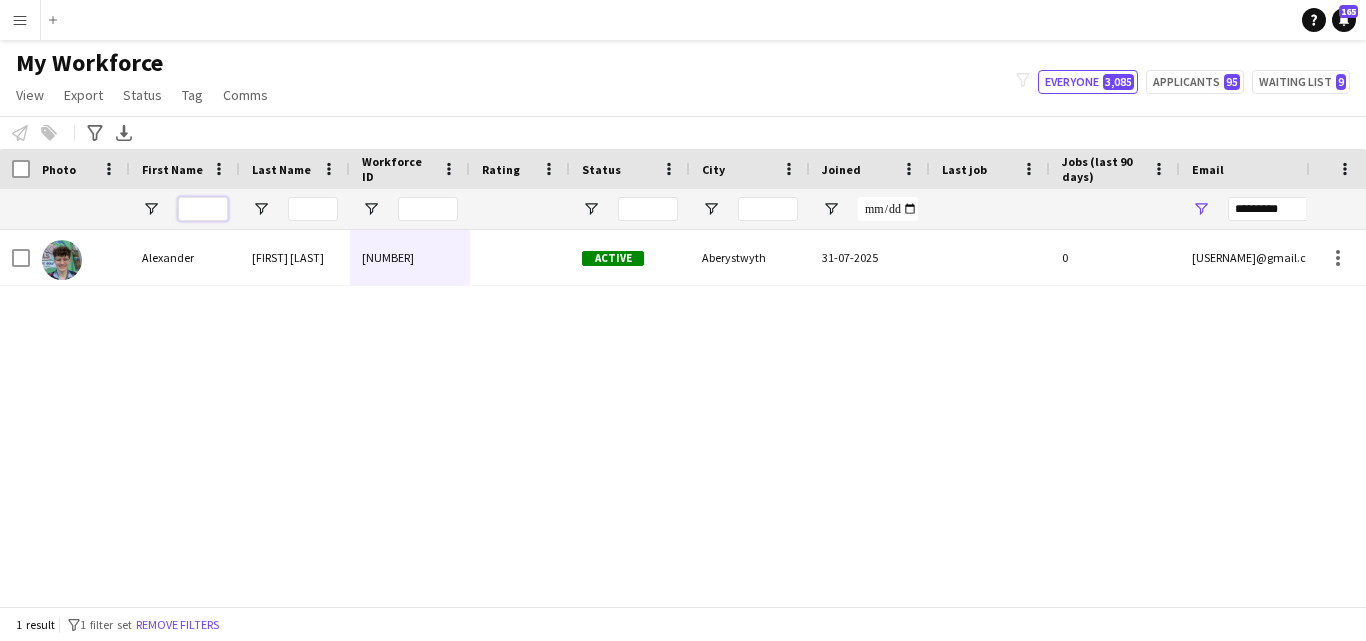 click at bounding box center [203, 209] 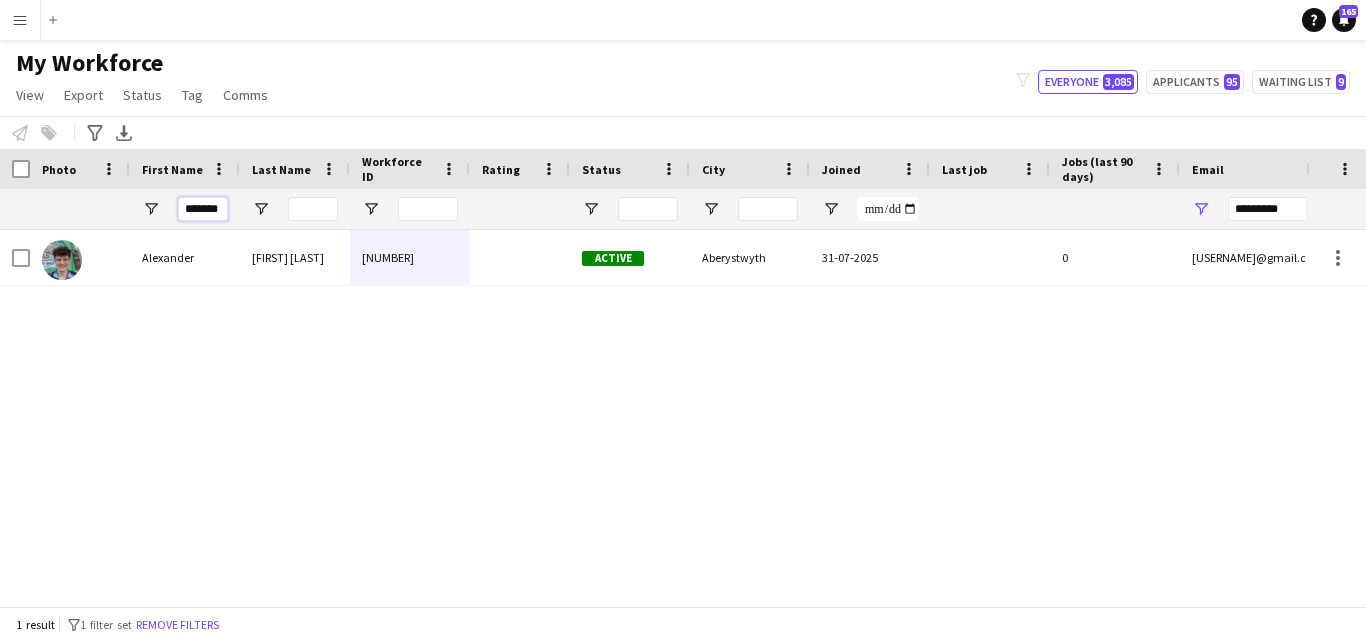 scroll, scrollTop: 0, scrollLeft: 0, axis: both 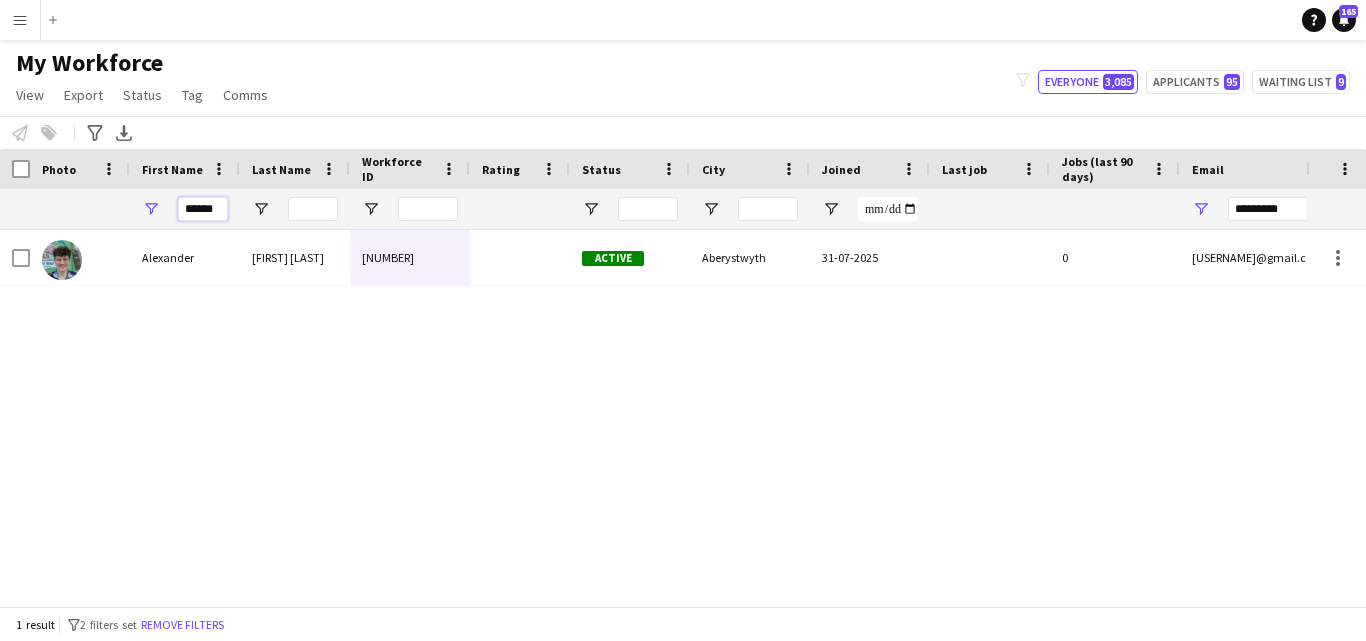 type on "******" 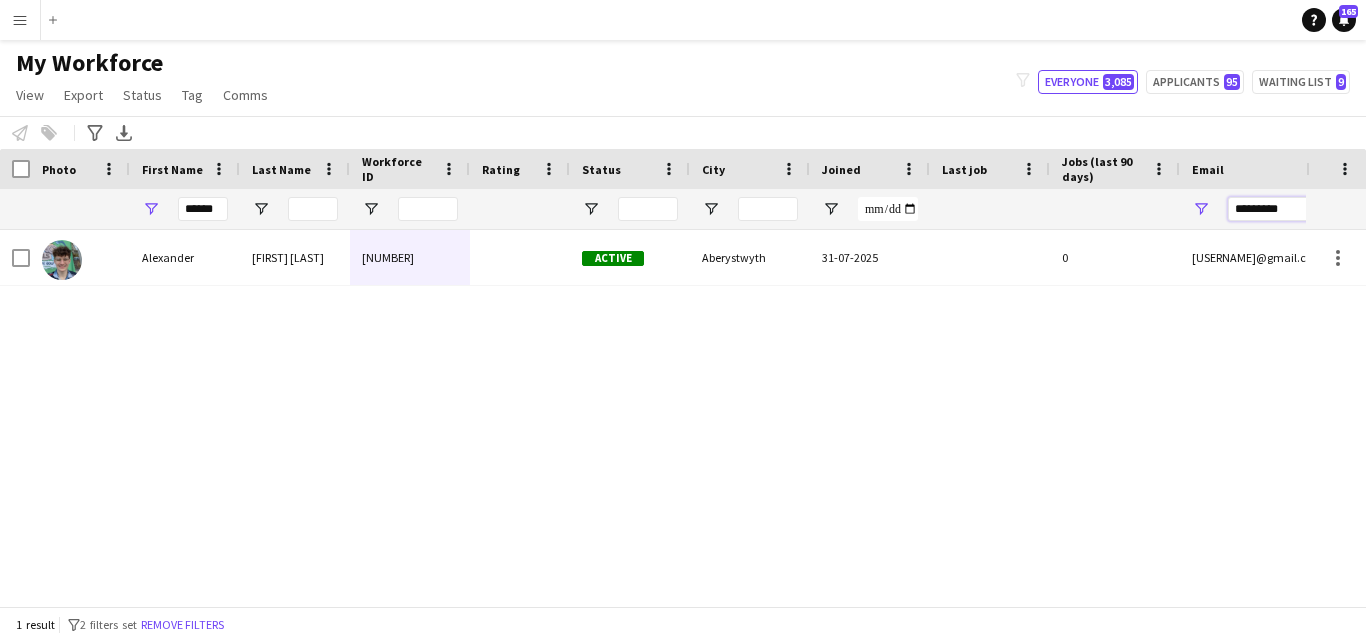 click on "*********" at bounding box center (1398, 209) 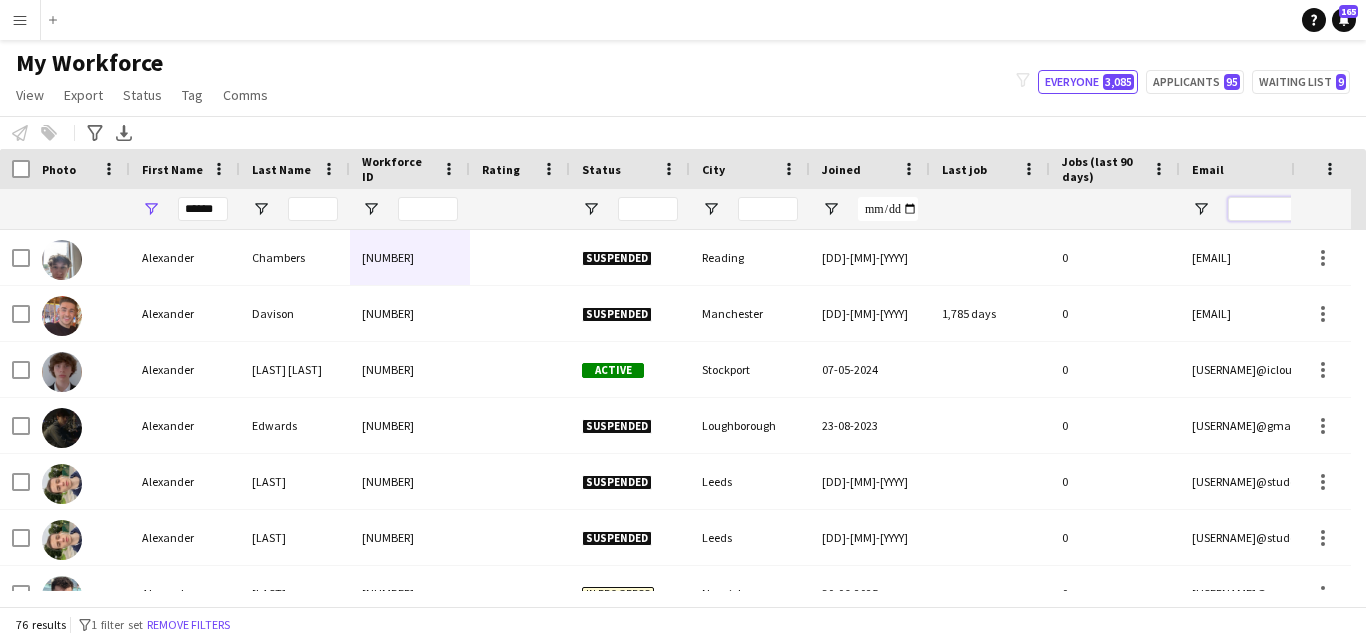 type 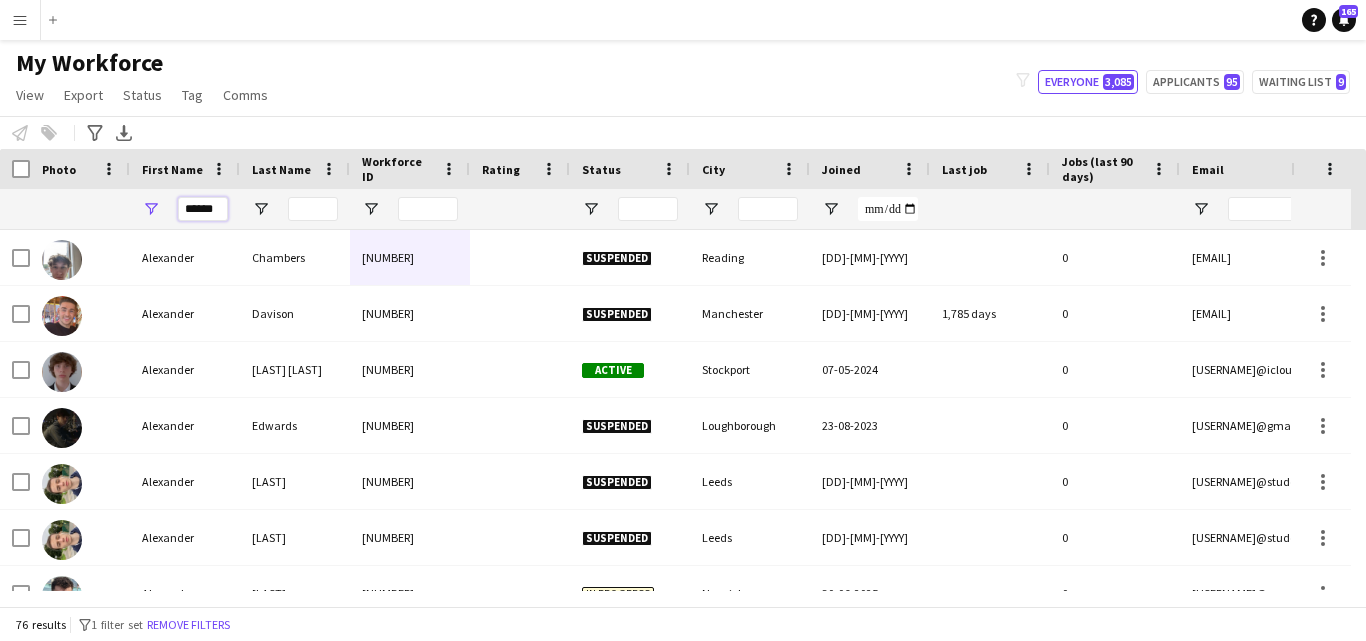 click on "******" at bounding box center [203, 209] 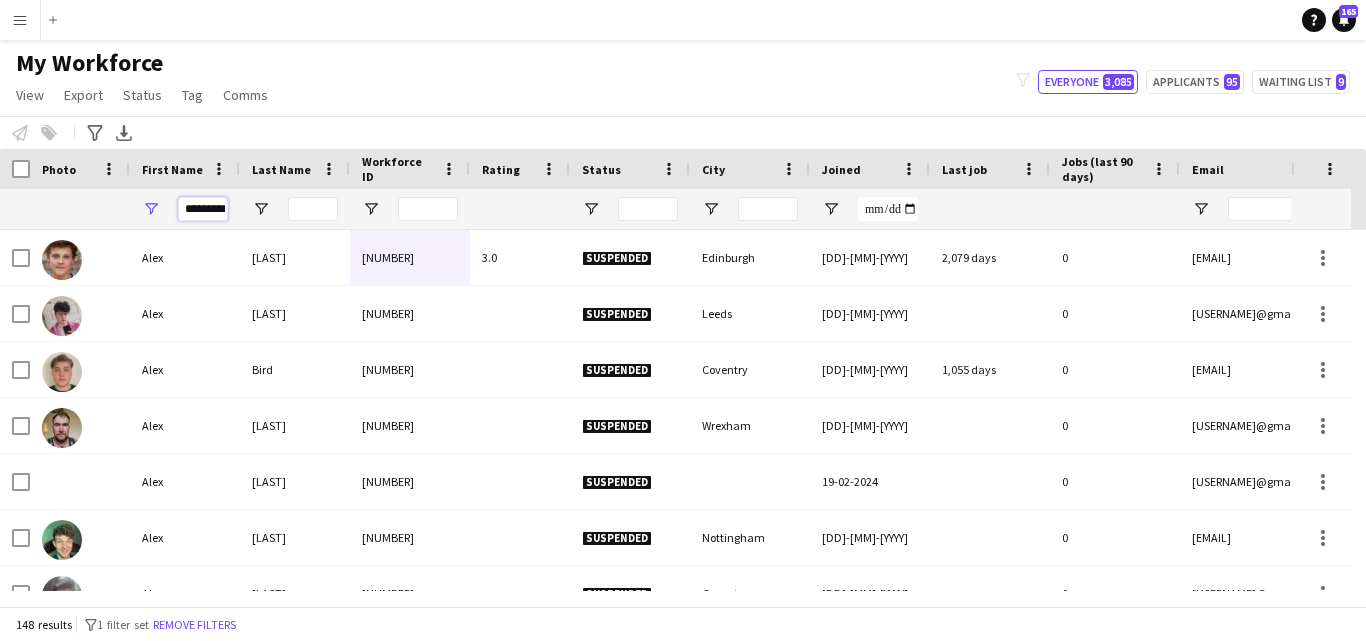 scroll, scrollTop: 0, scrollLeft: 9, axis: horizontal 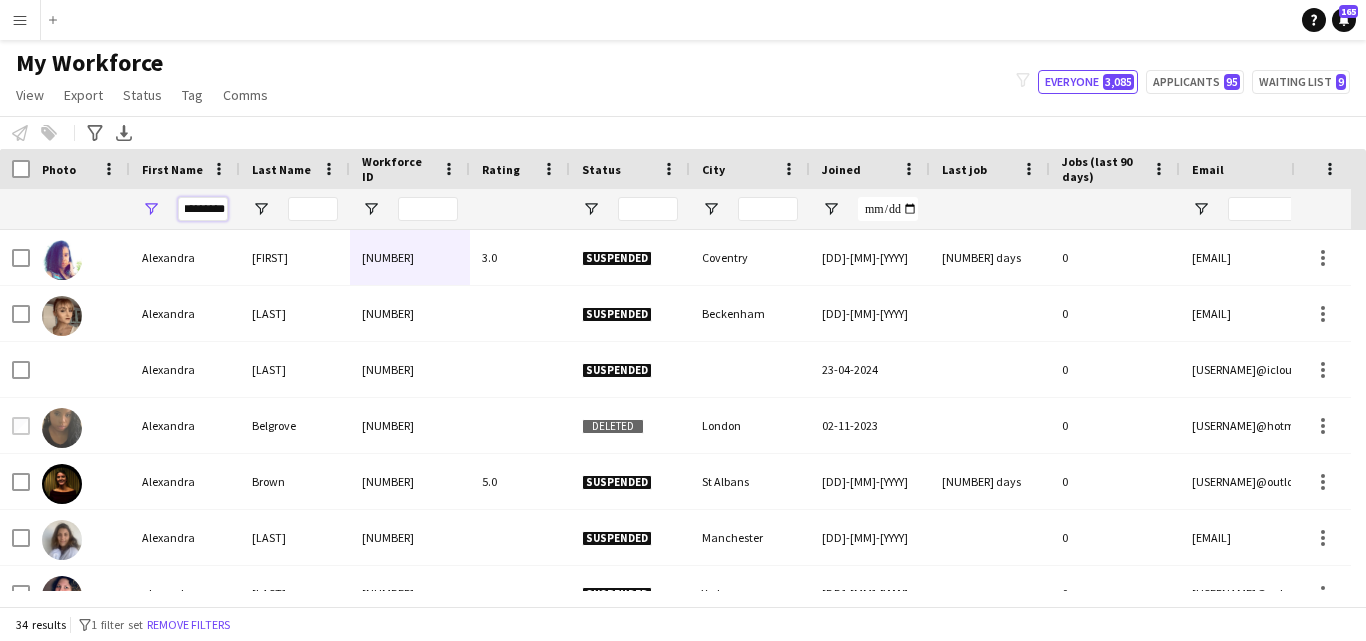 type on "*********" 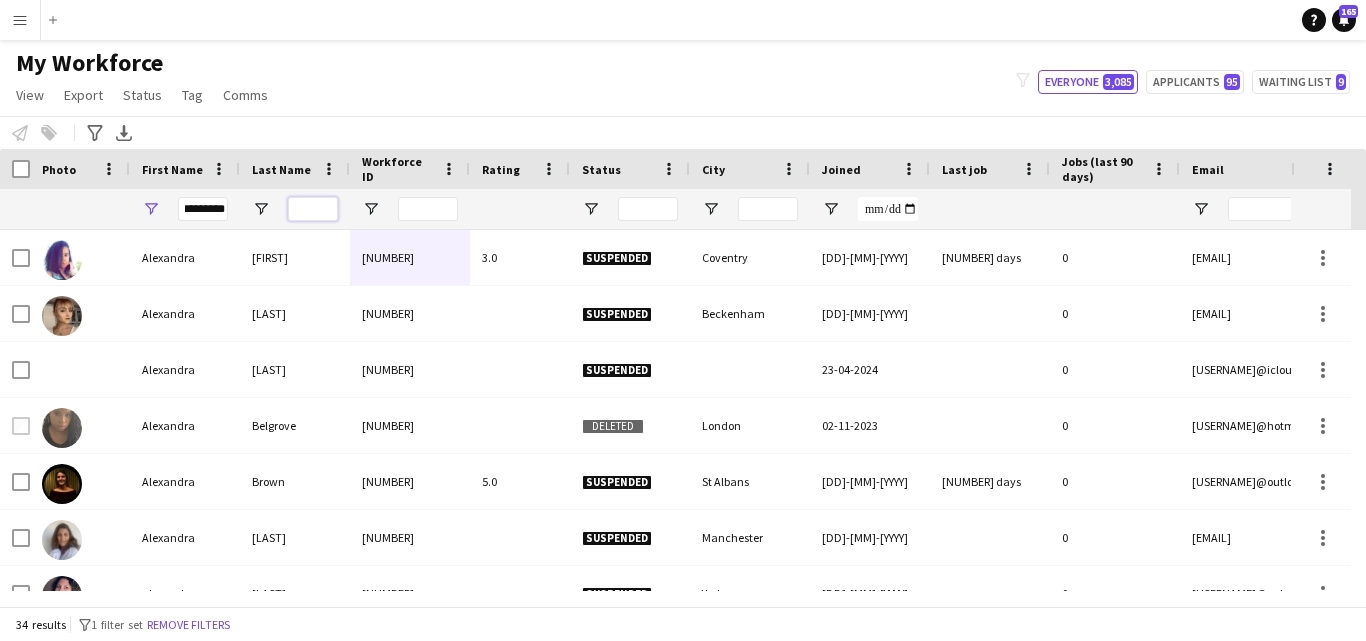 scroll, scrollTop: 0, scrollLeft: 0, axis: both 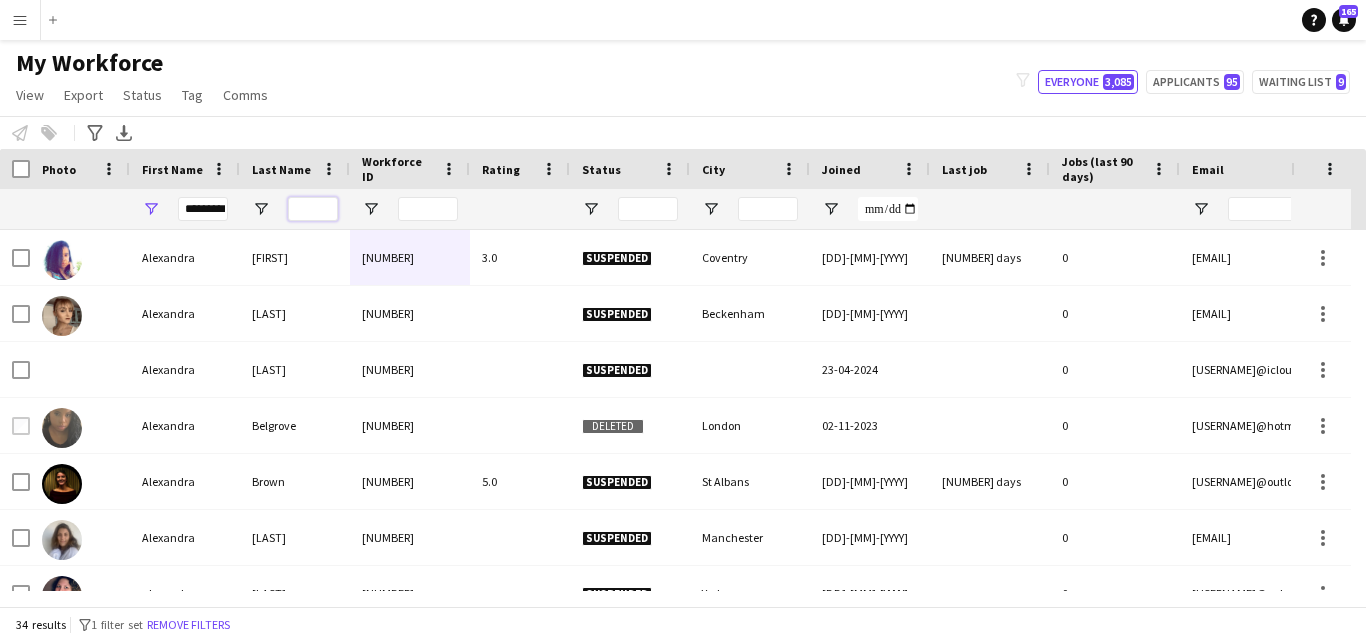 click at bounding box center (313, 209) 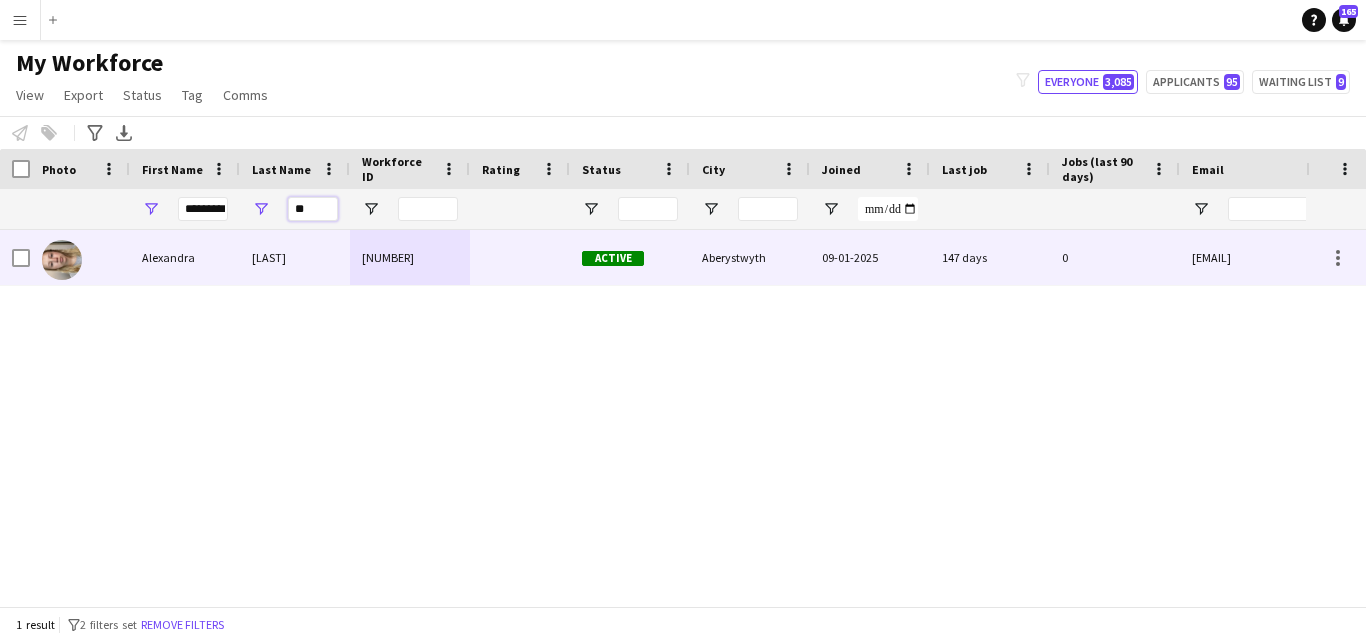 type on "**" 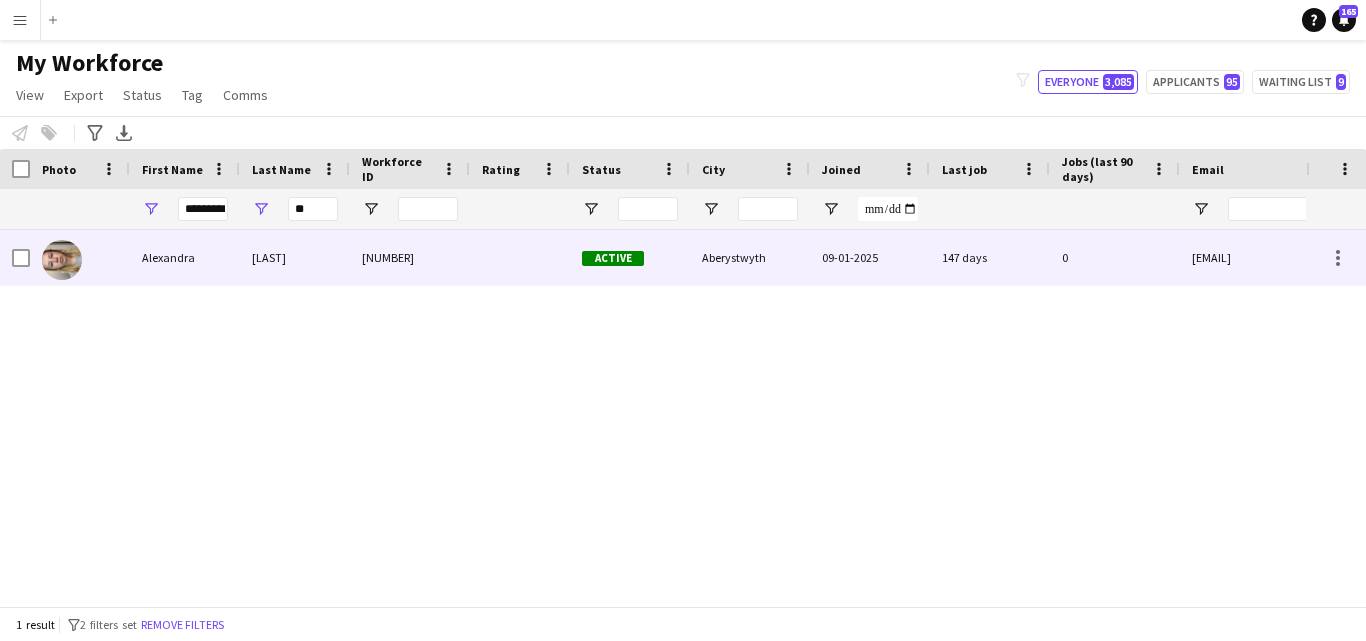 click on "Podgorska" at bounding box center (295, 257) 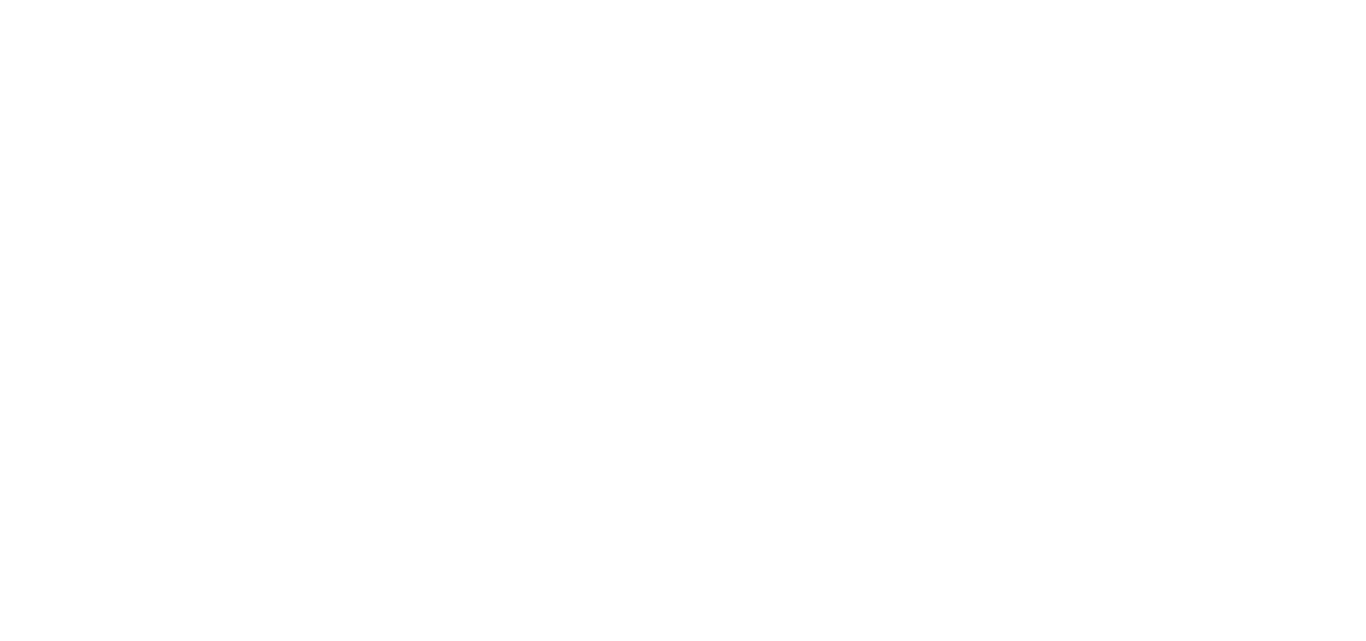 scroll, scrollTop: 0, scrollLeft: 0, axis: both 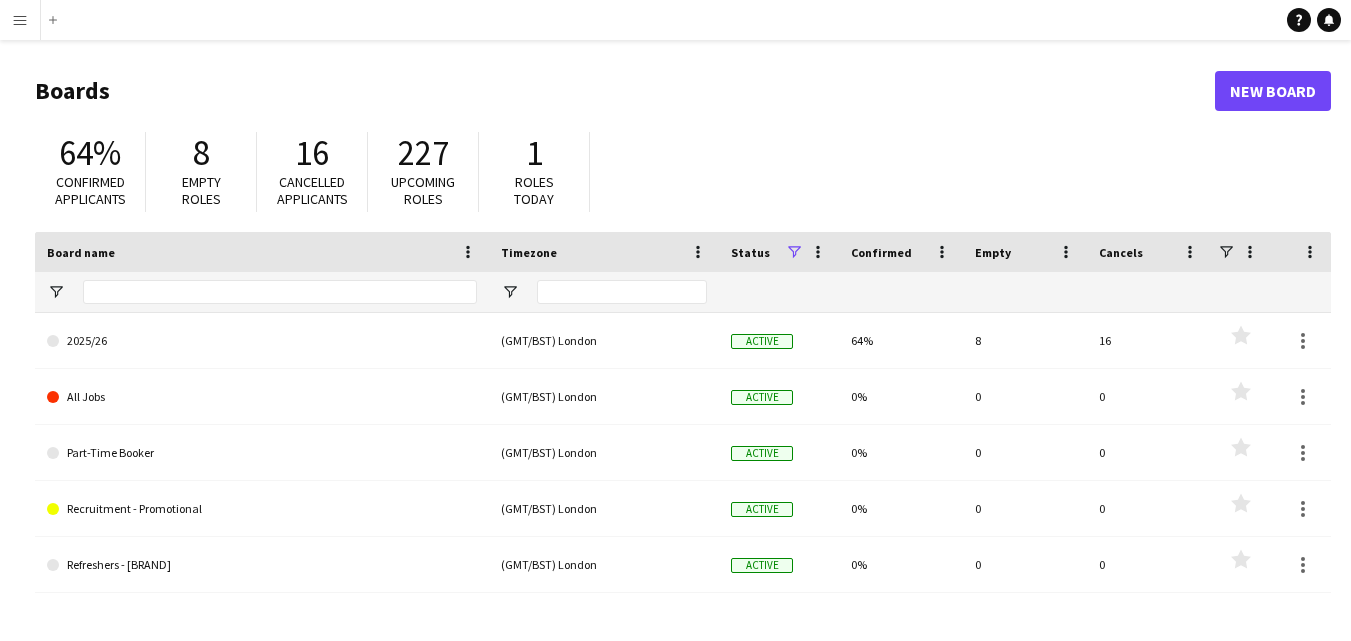 click on "Menu" at bounding box center (20, 20) 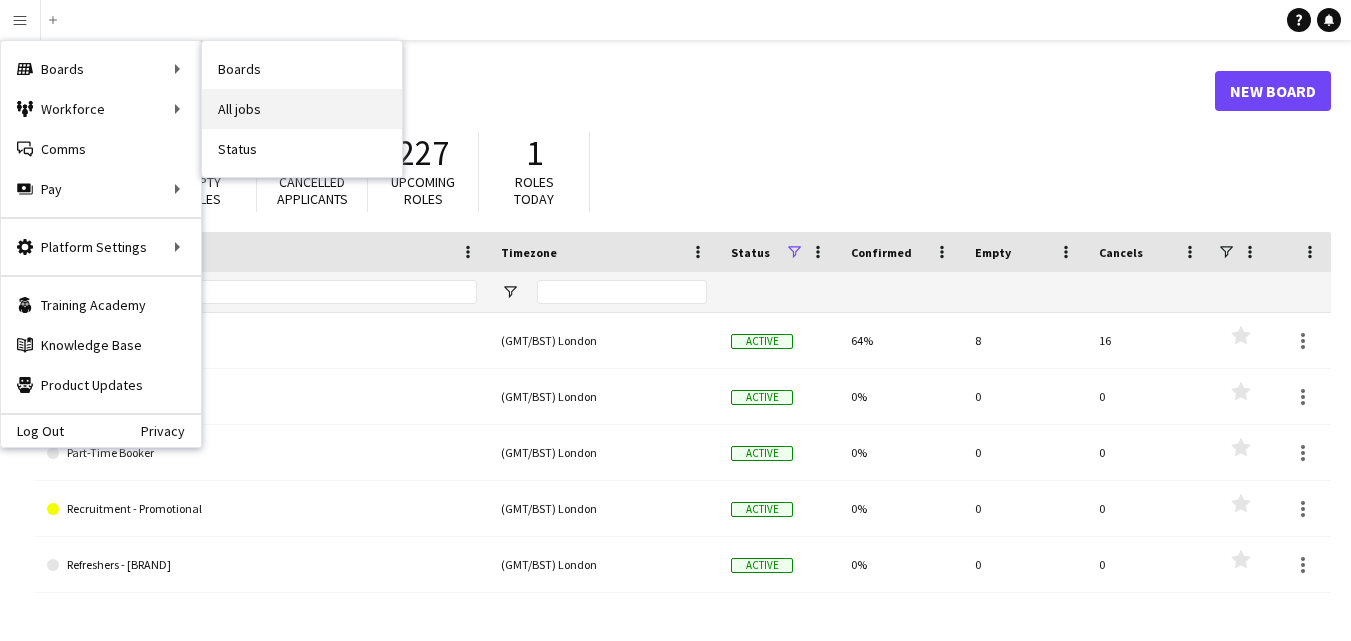 click on "All jobs" at bounding box center (302, 109) 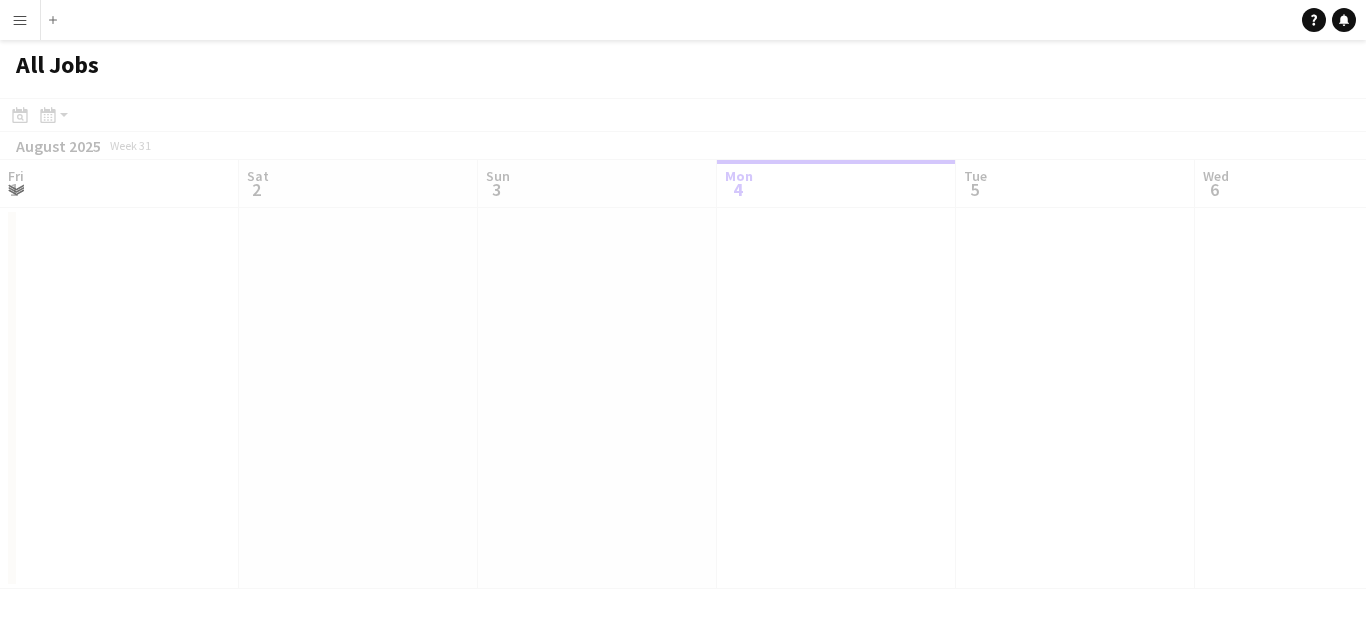 scroll, scrollTop: 0, scrollLeft: 478, axis: horizontal 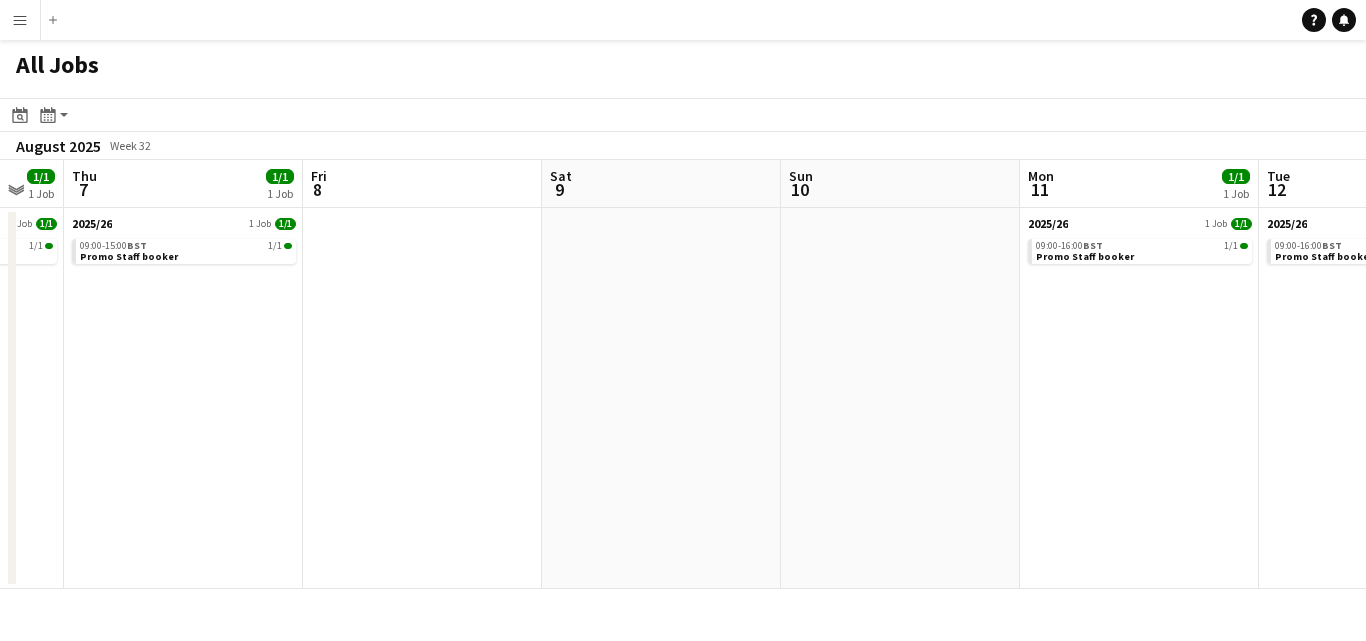 drag, startPoint x: 1111, startPoint y: 405, endPoint x: 375, endPoint y: 416, distance: 736.0822 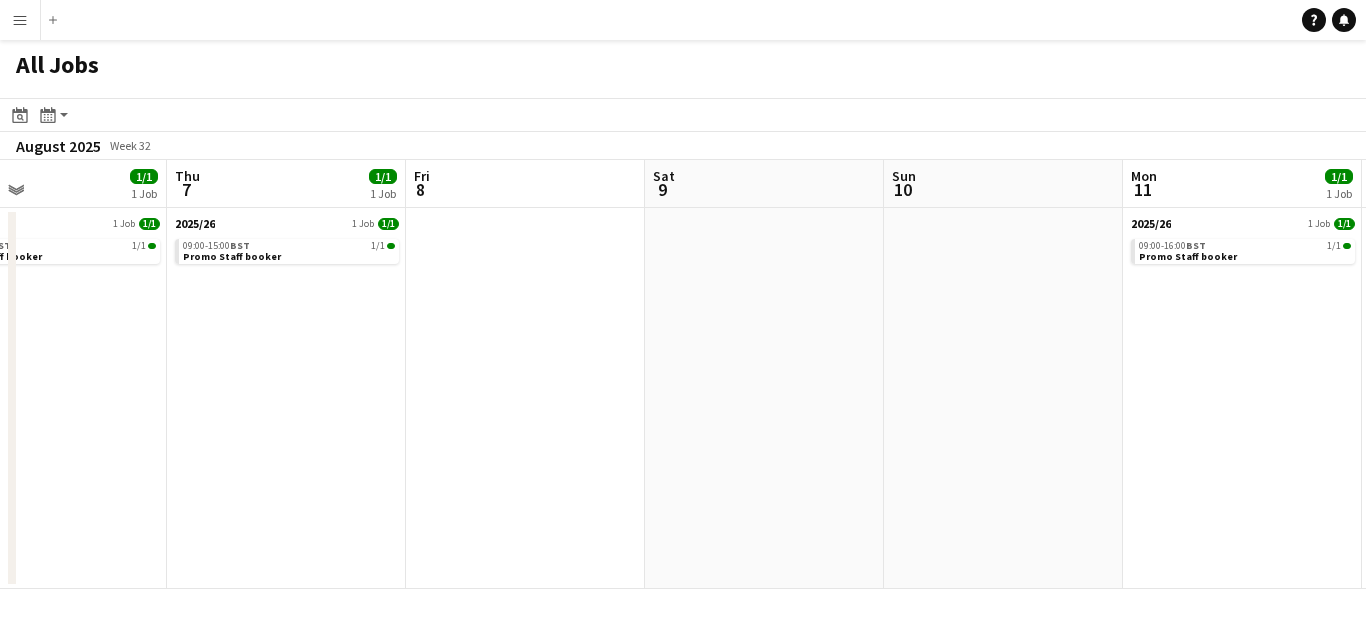 drag, startPoint x: 840, startPoint y: 431, endPoint x: 594, endPoint y: 413, distance: 246.65765 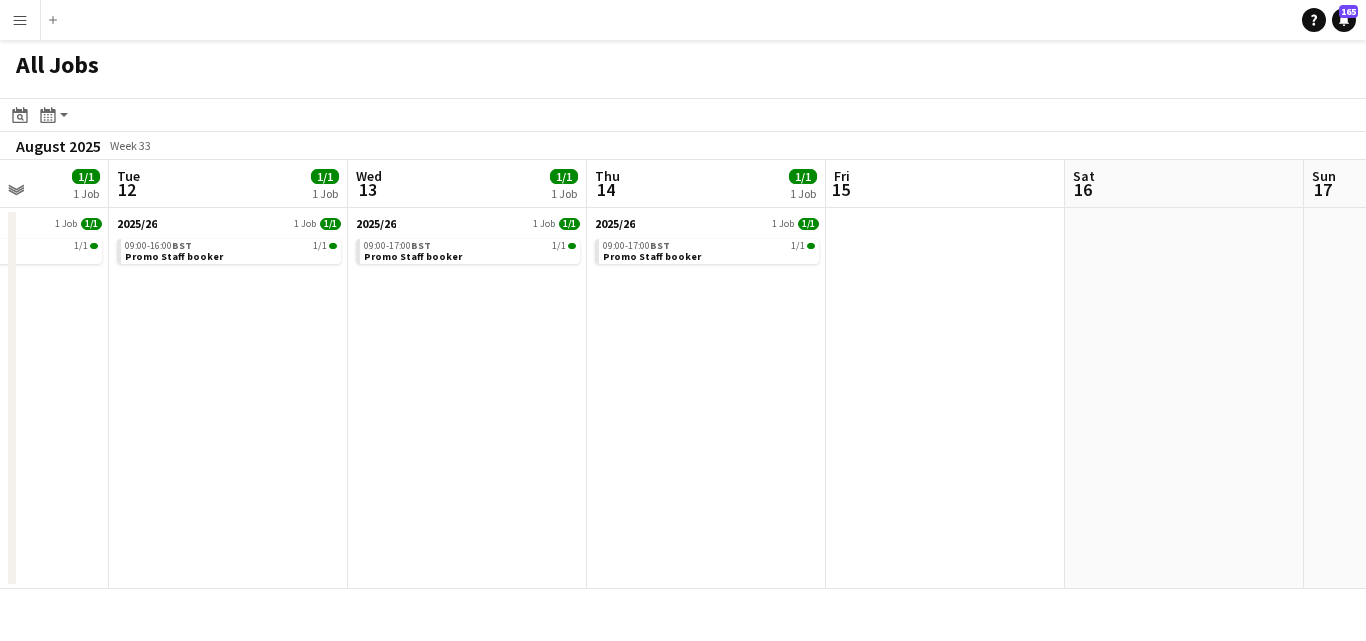drag, startPoint x: 1173, startPoint y: 433, endPoint x: 318, endPoint y: 279, distance: 868.7583 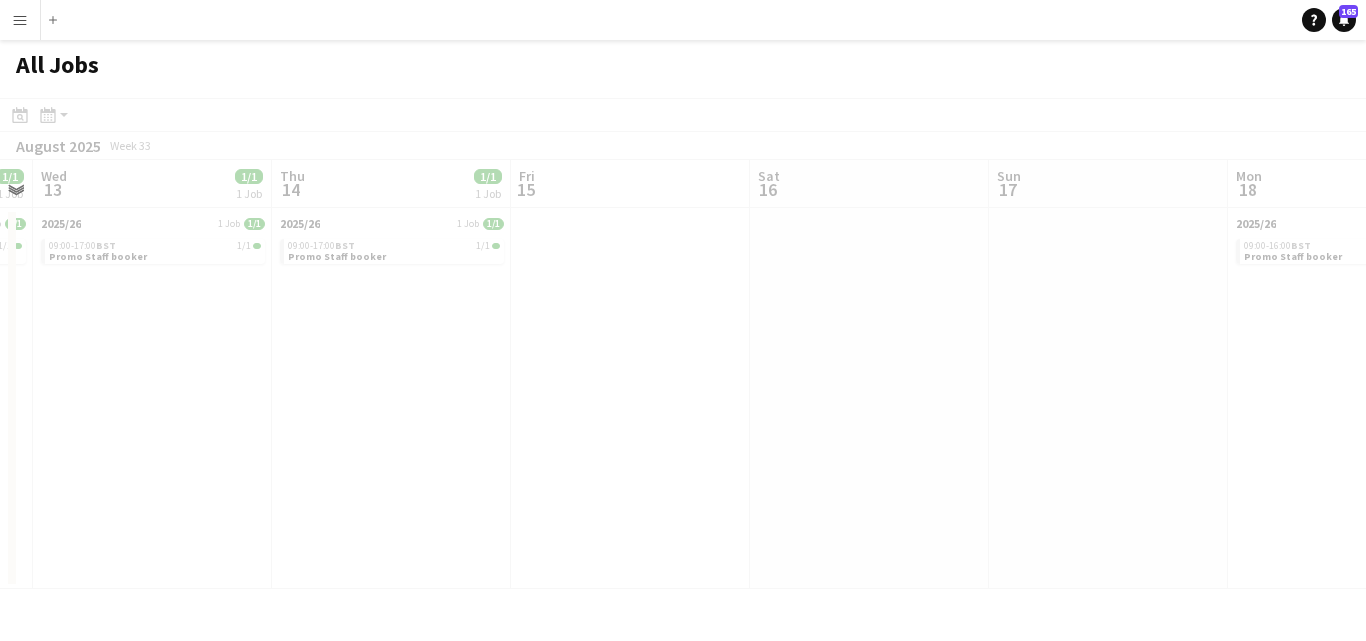 drag, startPoint x: 797, startPoint y: 333, endPoint x: 2, endPoint y: 308, distance: 795.393 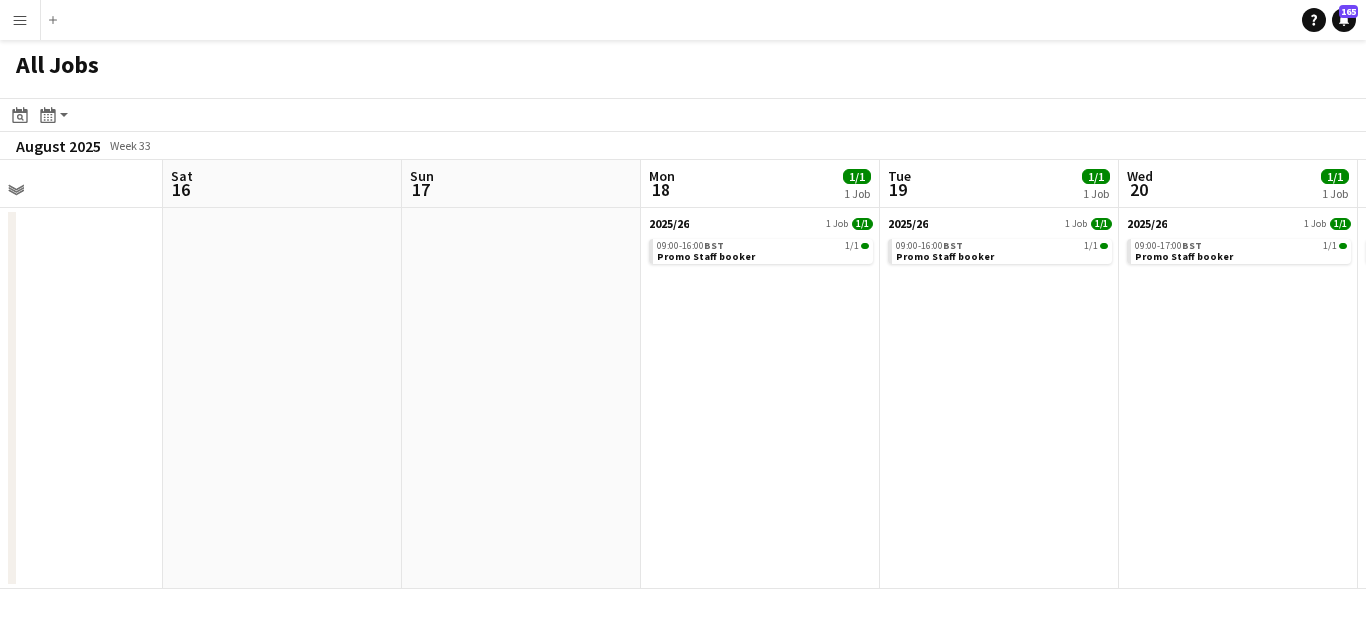 drag, startPoint x: 965, startPoint y: 326, endPoint x: 403, endPoint y: 242, distance: 568.2429 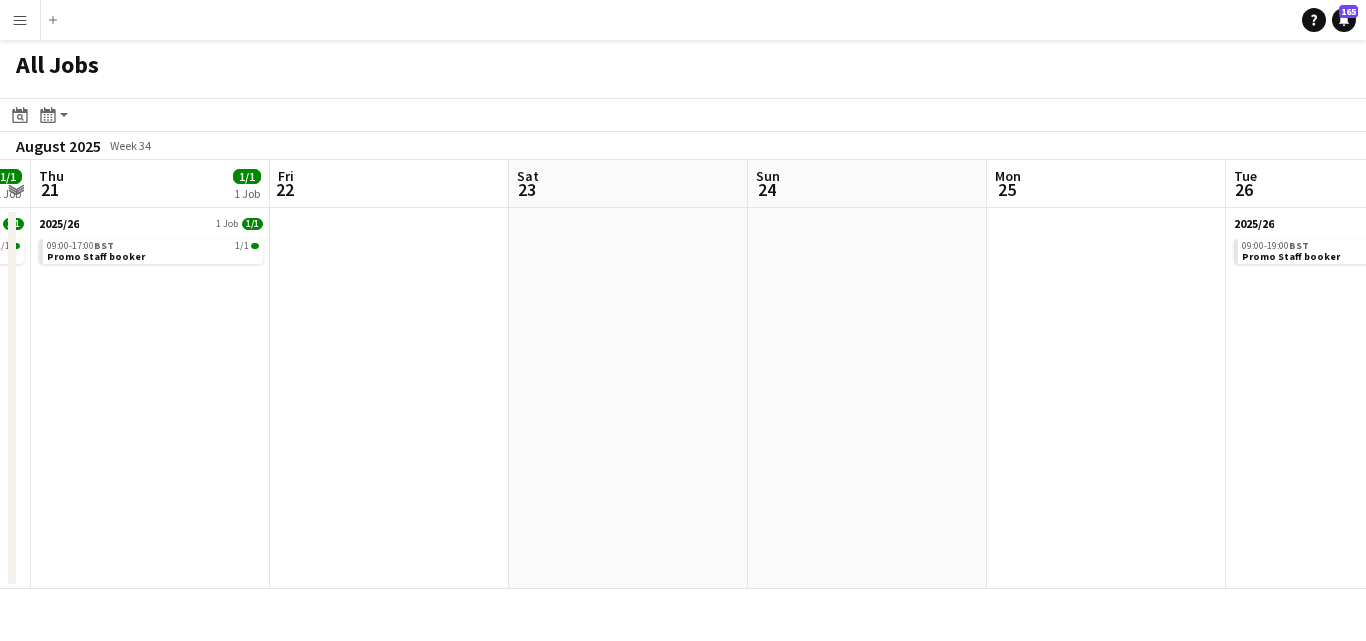 drag, startPoint x: 868, startPoint y: 361, endPoint x: 55, endPoint y: 327, distance: 813.71063 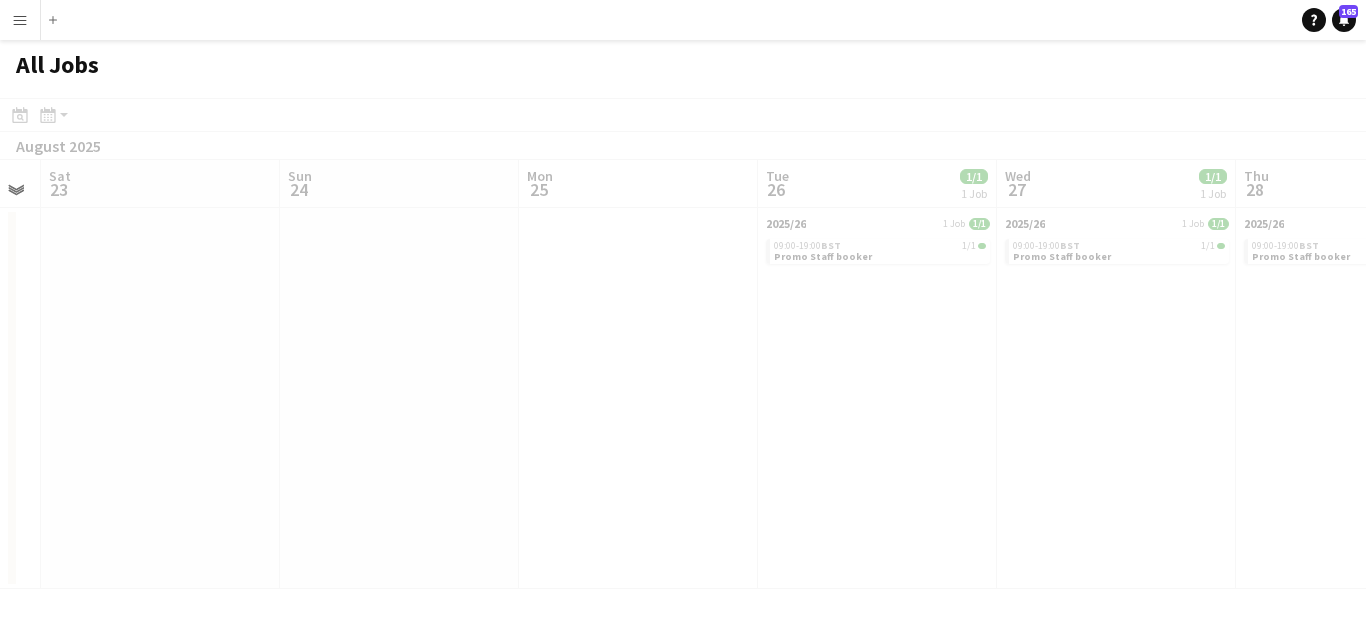 drag, startPoint x: 830, startPoint y: 184, endPoint x: 13, endPoint y: 224, distance: 817.9786 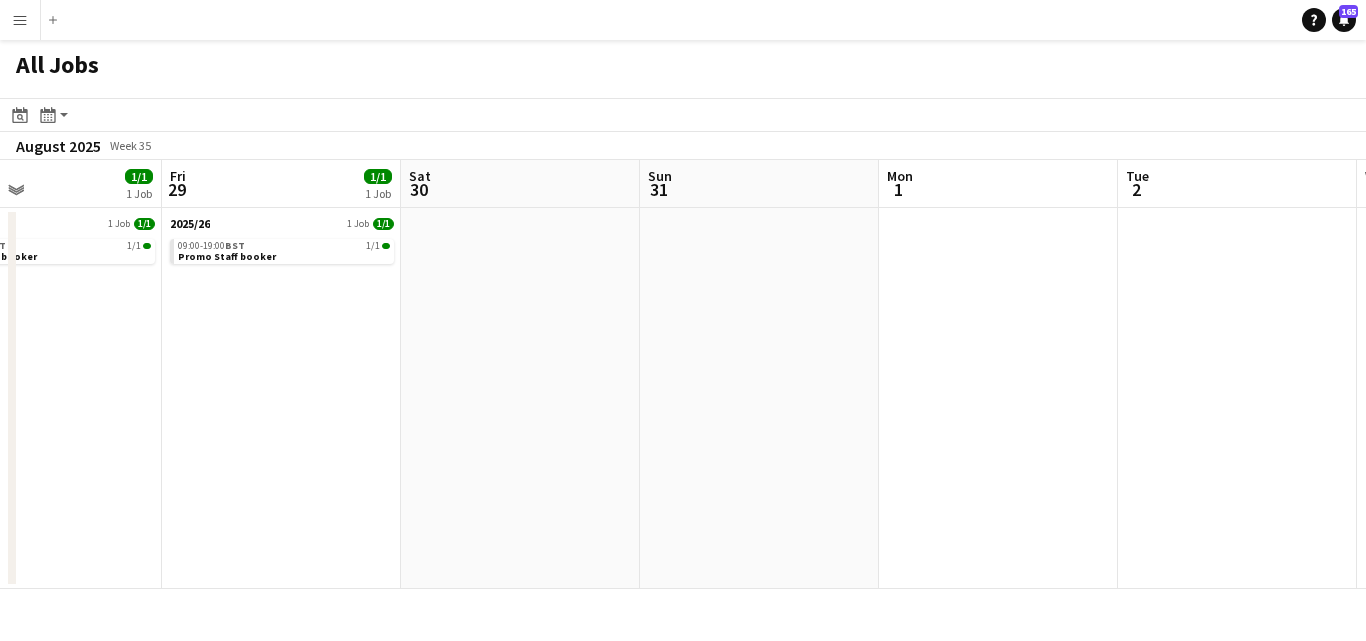 drag, startPoint x: 875, startPoint y: 325, endPoint x: 203, endPoint y: 334, distance: 672.06024 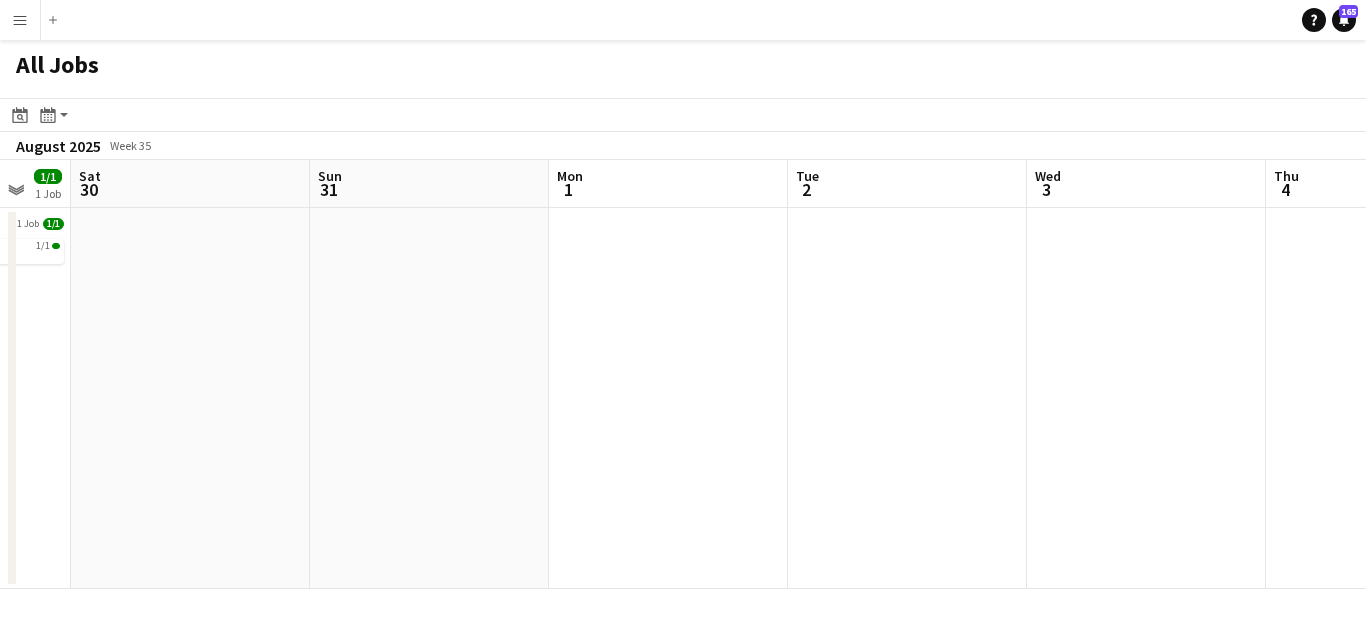 drag, startPoint x: 203, startPoint y: 334, endPoint x: 19, endPoint y: 302, distance: 186.76189 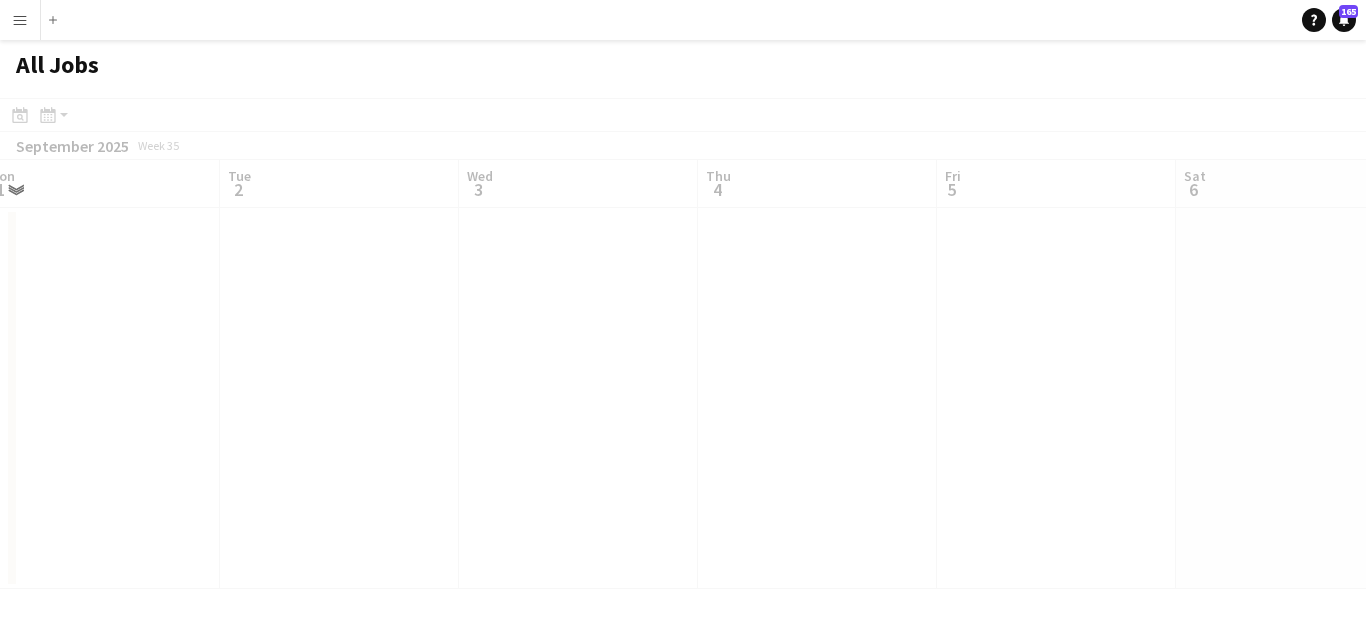 drag, startPoint x: 1203, startPoint y: 344, endPoint x: 130, endPoint y: 328, distance: 1073.1193 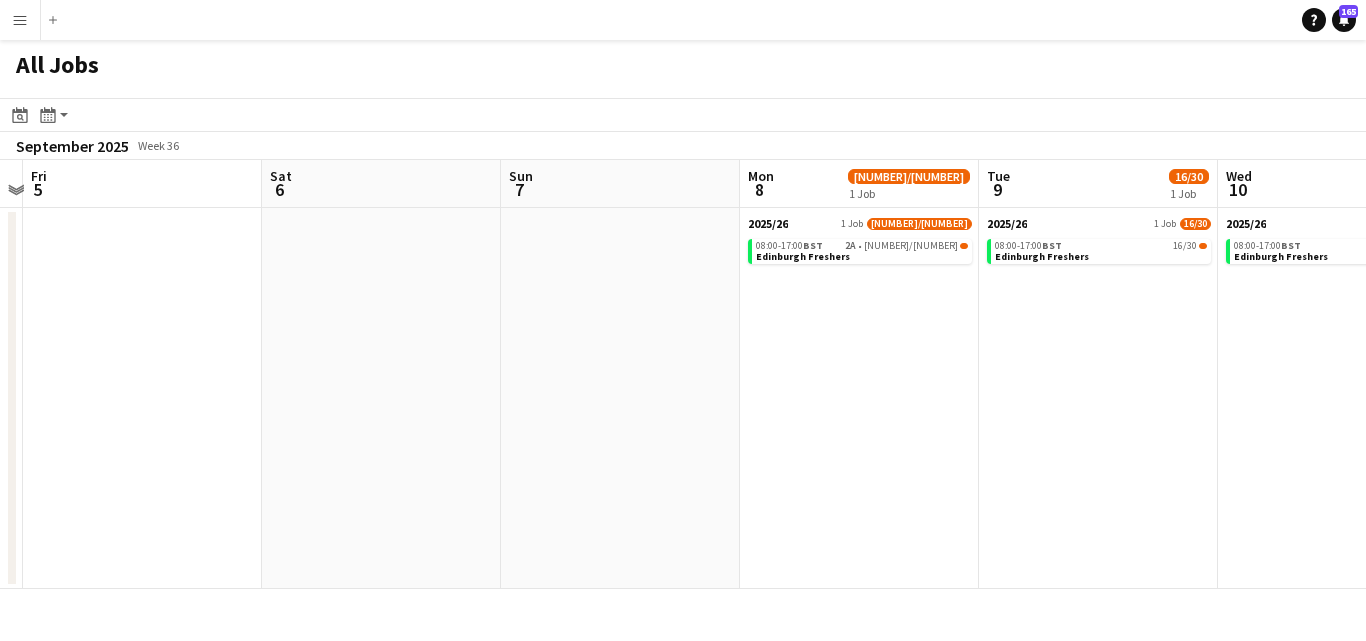 scroll, scrollTop: 0, scrollLeft: 654, axis: horizontal 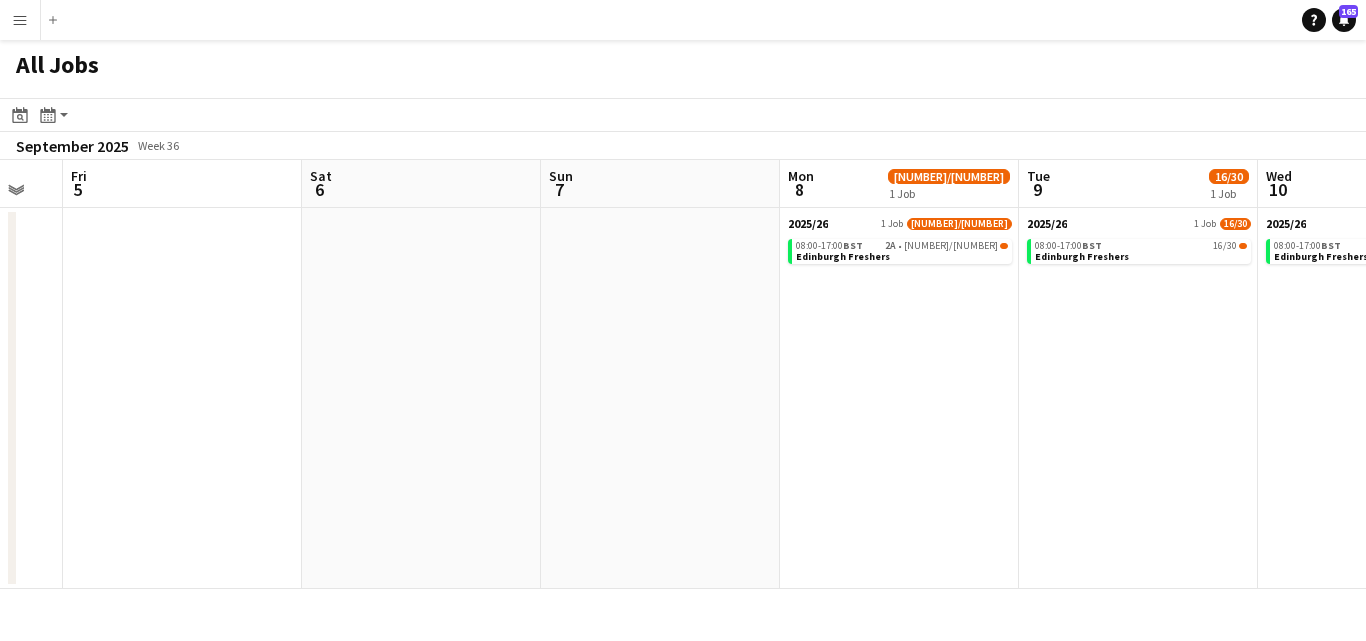 drag, startPoint x: 1010, startPoint y: 455, endPoint x: 141, endPoint y: 317, distance: 879.8892 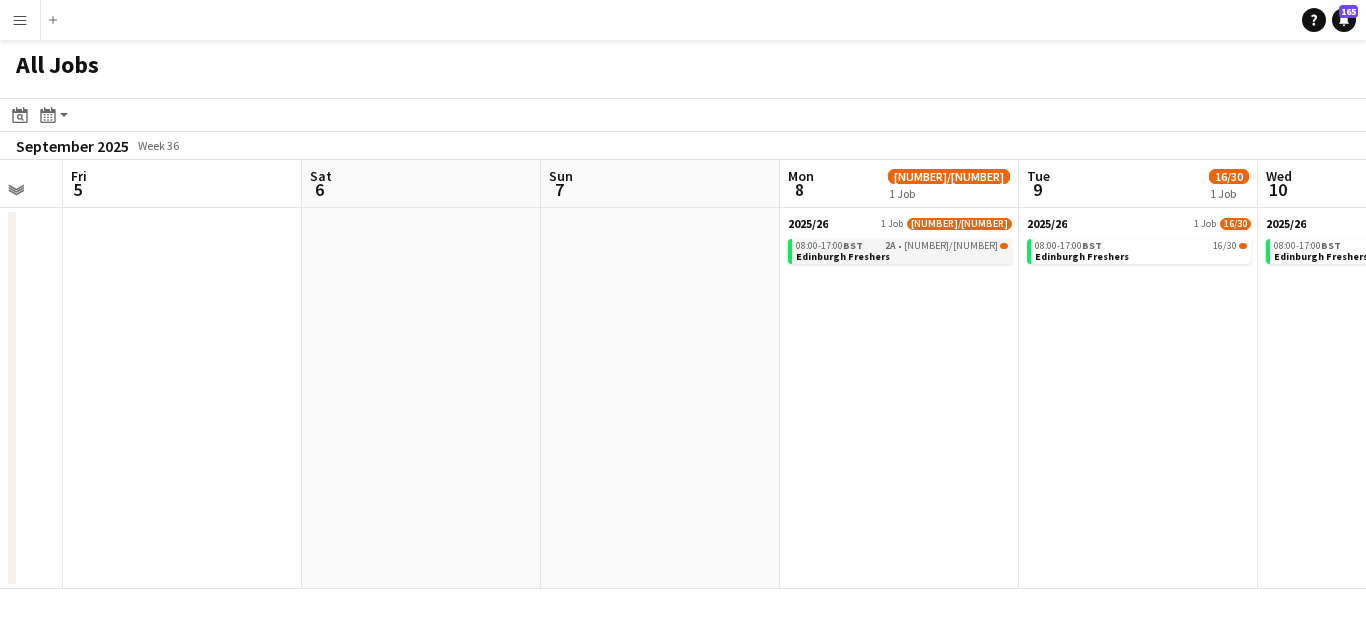 click on "08:00-17:00    BST   2A   •   15/33" at bounding box center (902, 246) 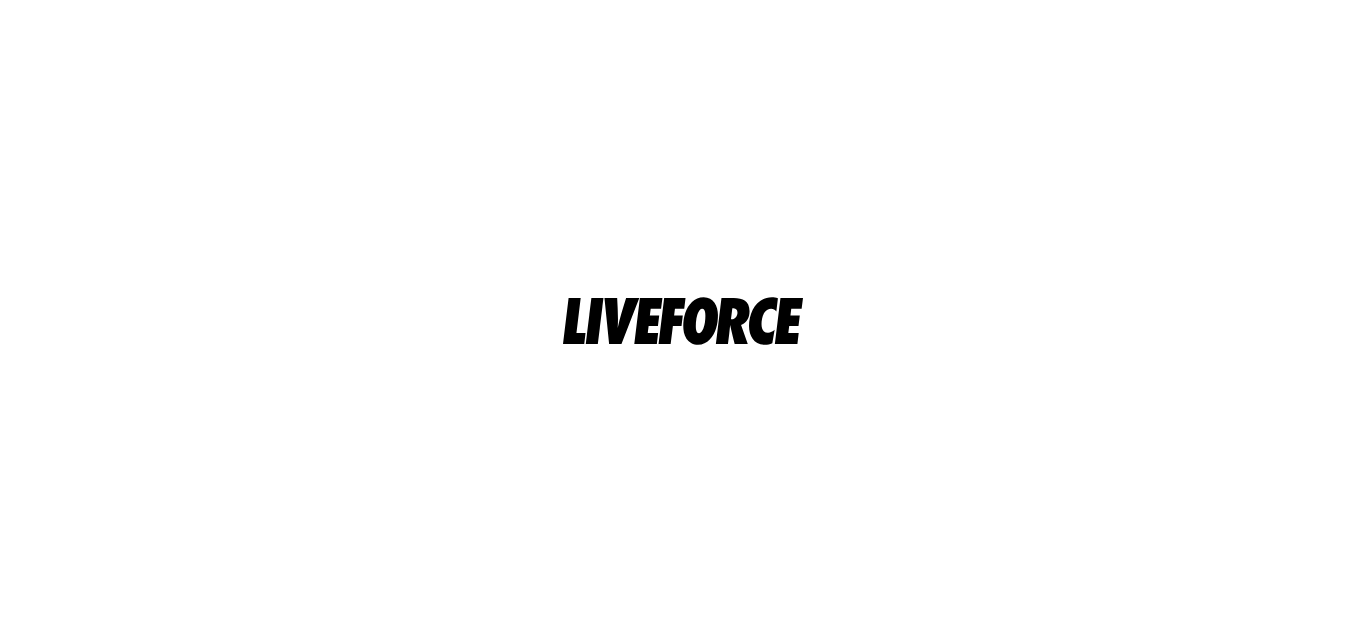 scroll, scrollTop: 0, scrollLeft: 0, axis: both 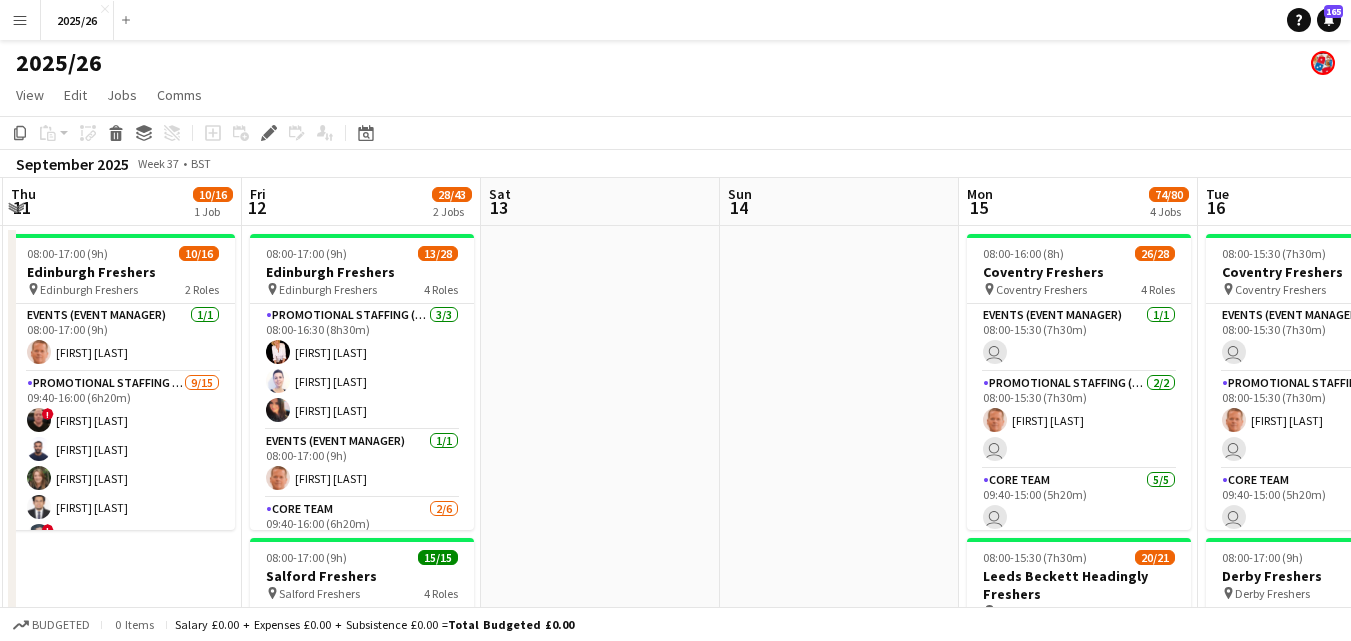 drag, startPoint x: 1034, startPoint y: 563, endPoint x: 31, endPoint y: 439, distance: 1010.6359 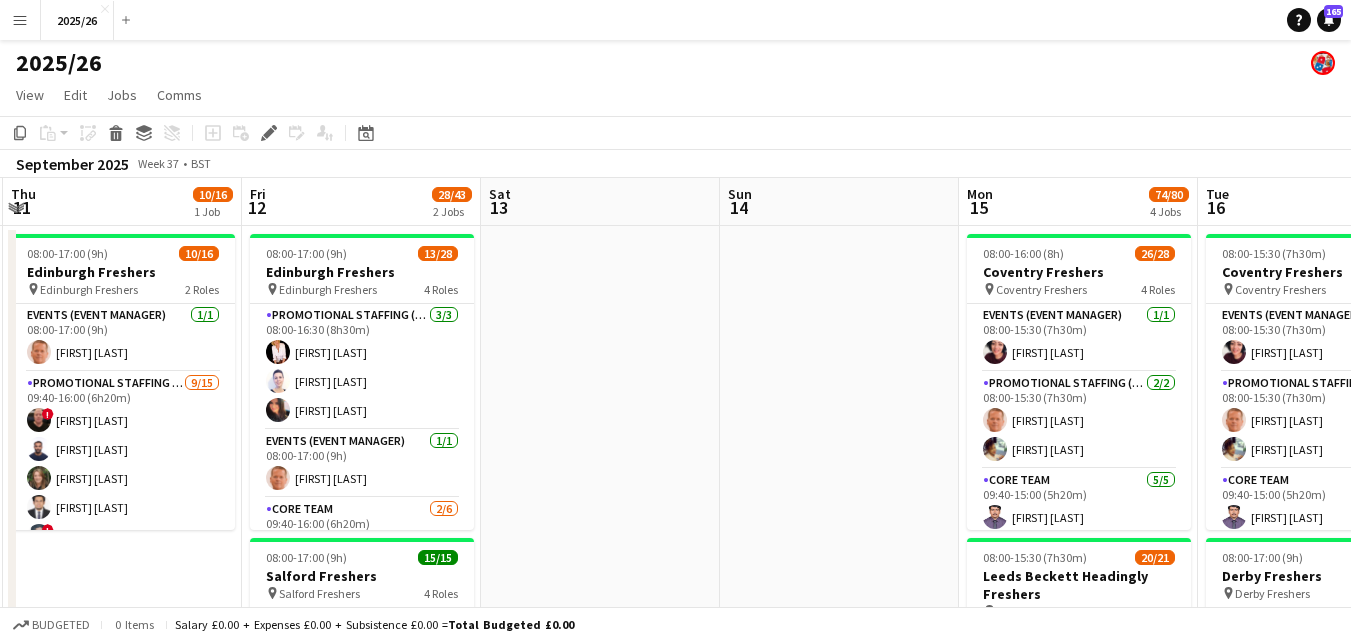 scroll, scrollTop: 0, scrollLeft: 735, axis: horizontal 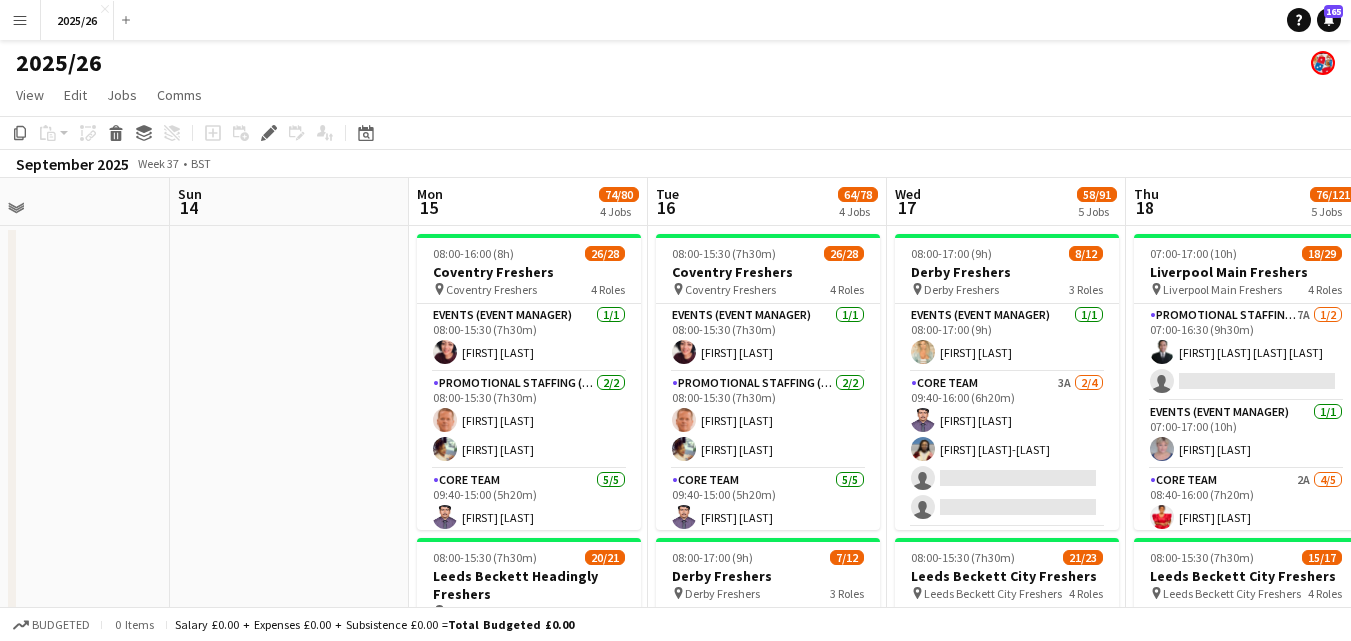 drag, startPoint x: 1041, startPoint y: 328, endPoint x: 500, endPoint y: 356, distance: 541.7241 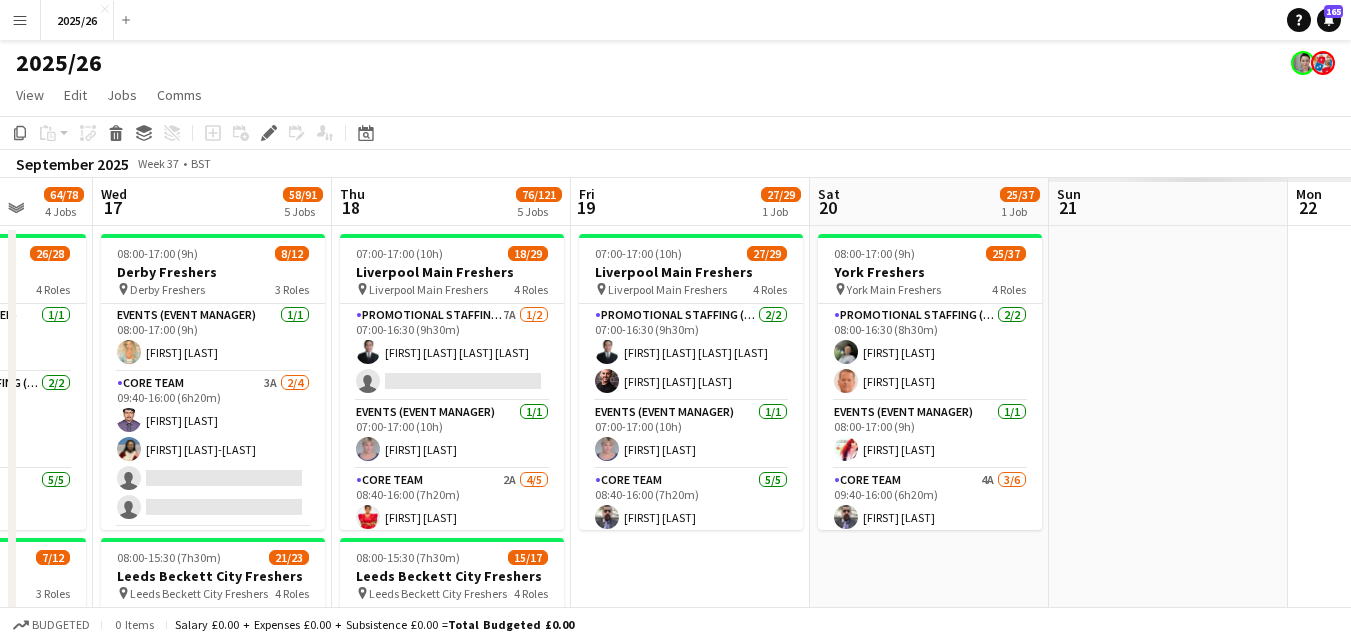 drag, startPoint x: 1125, startPoint y: 493, endPoint x: 343, endPoint y: 449, distance: 783.2369 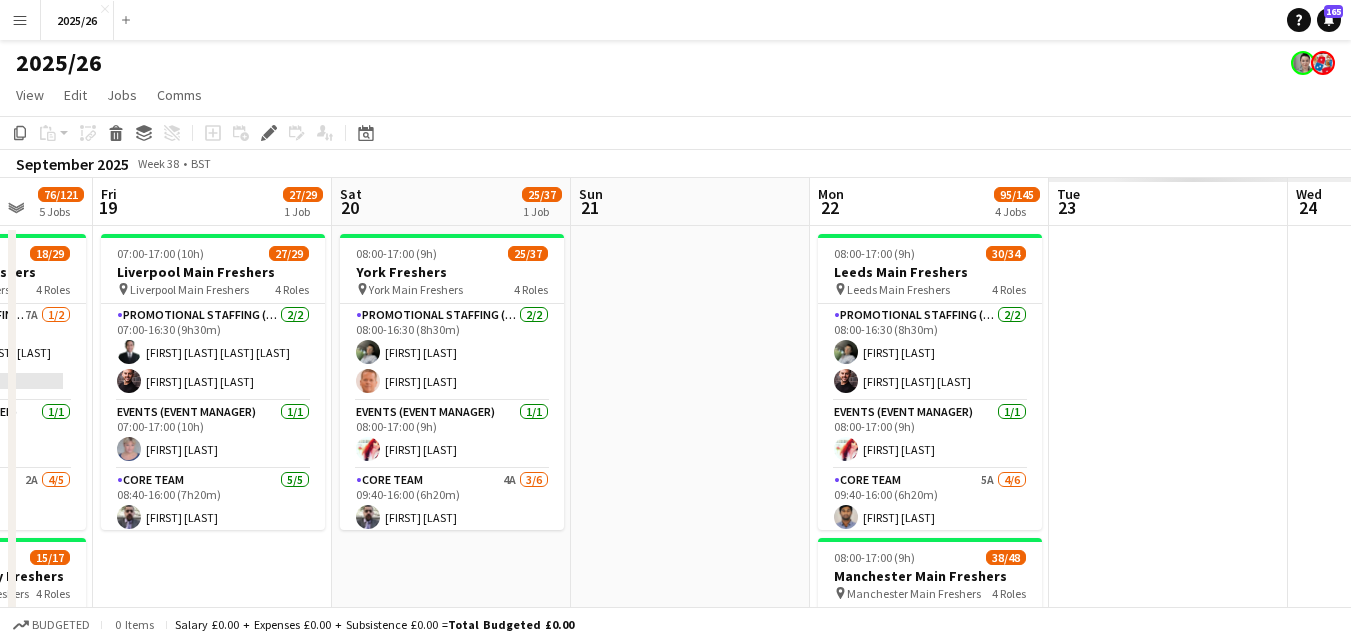 scroll, scrollTop: 0, scrollLeft: 624, axis: horizontal 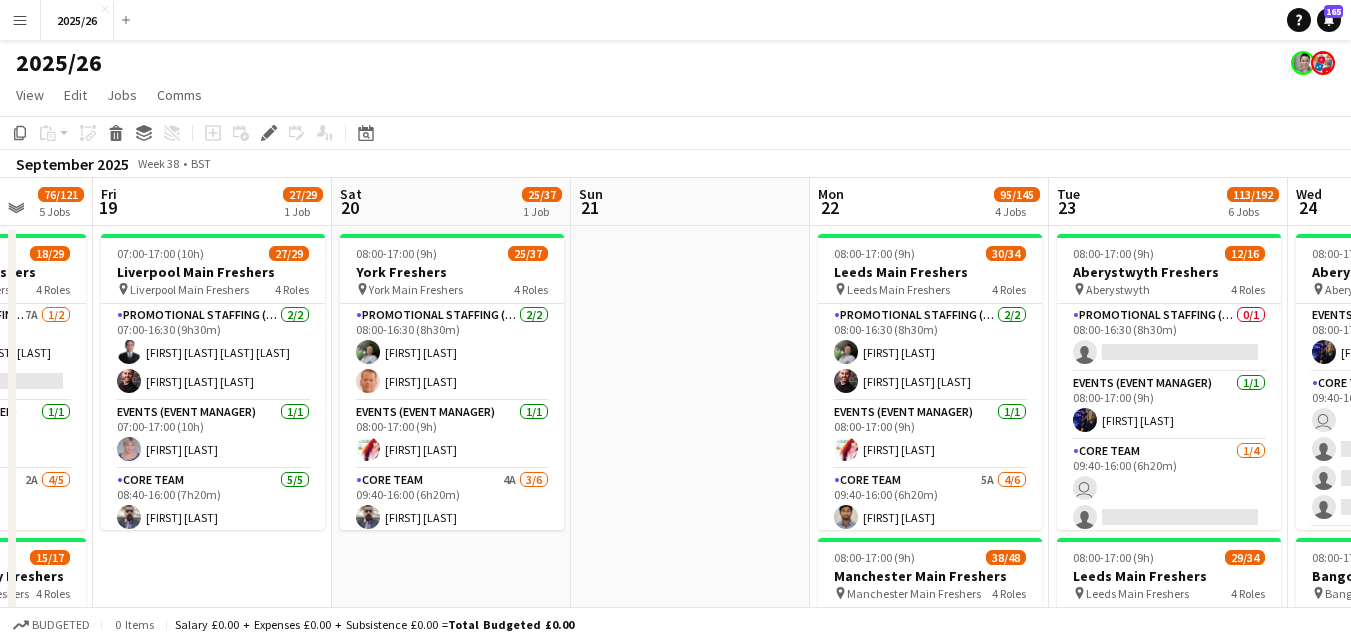 drag, startPoint x: 738, startPoint y: 325, endPoint x: 491, endPoint y: 383, distance: 253.71835 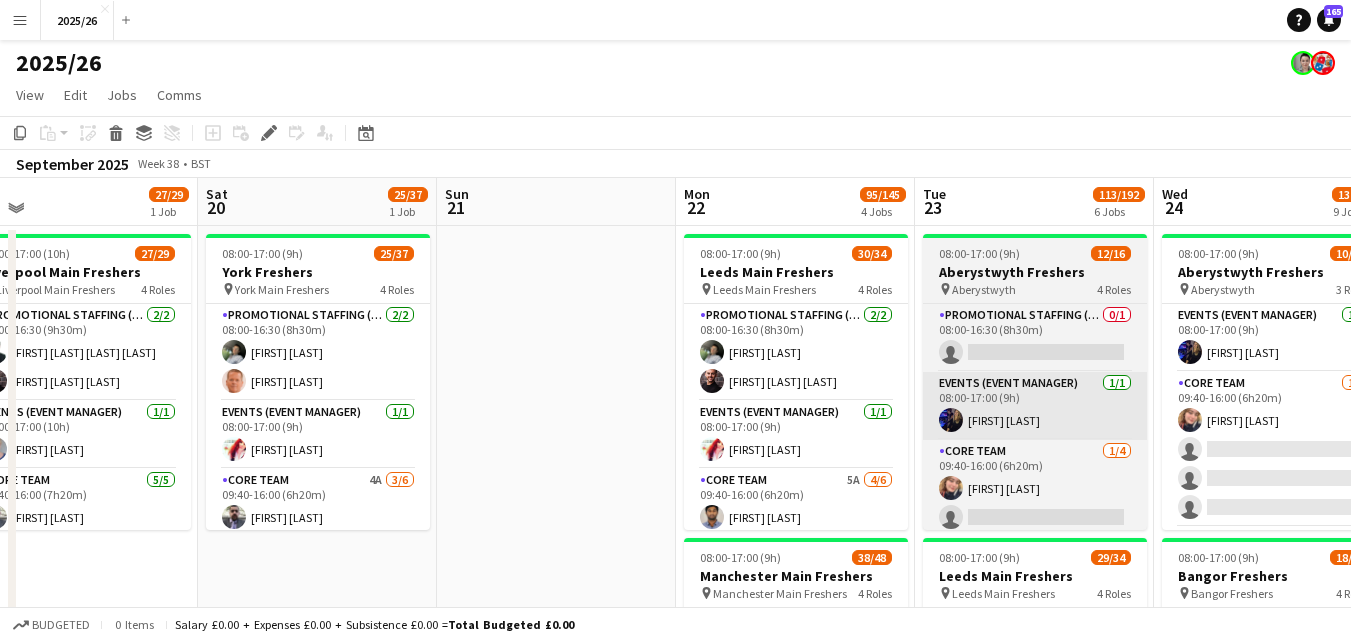 drag, startPoint x: 993, startPoint y: 368, endPoint x: 705, endPoint y: 407, distance: 290.62863 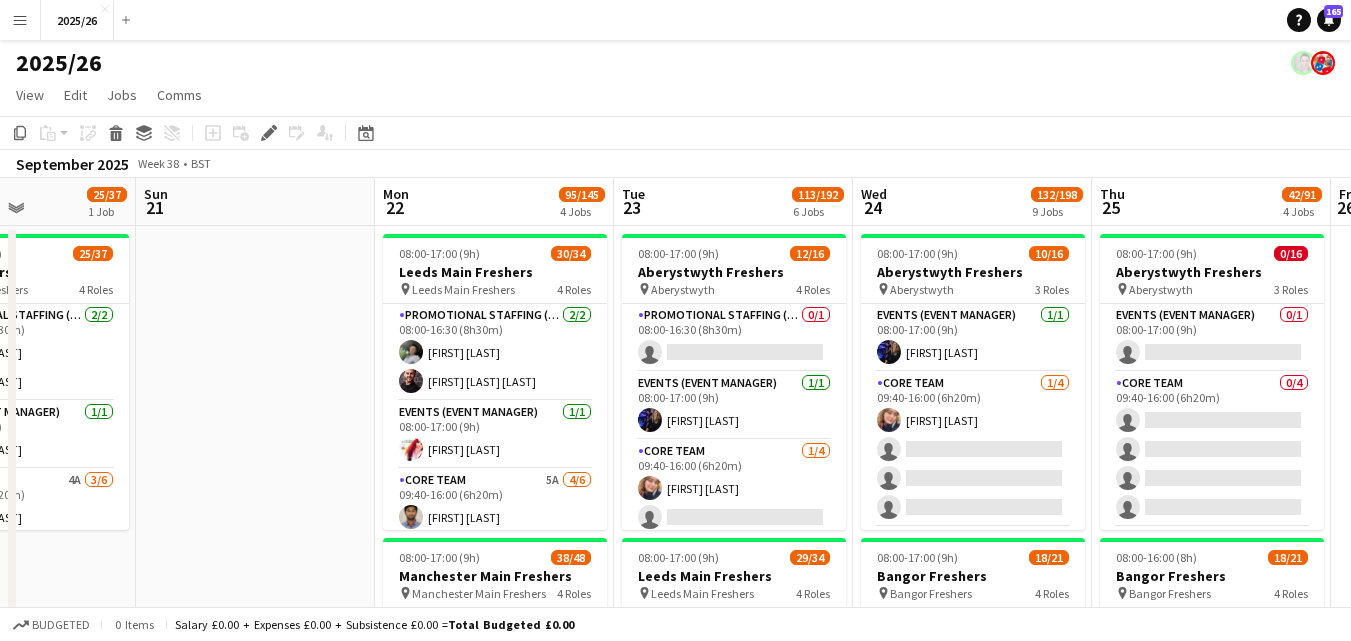 scroll, scrollTop: 0, scrollLeft: 594, axis: horizontal 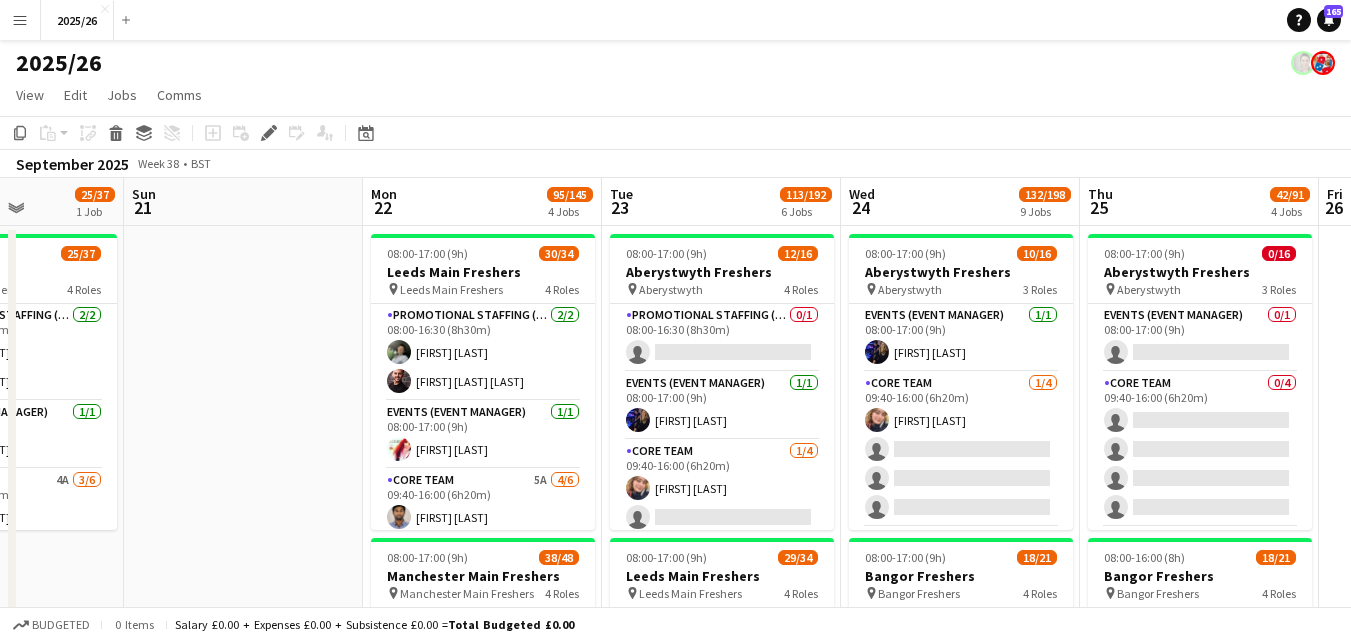 drag, startPoint x: 845, startPoint y: 356, endPoint x: 832, endPoint y: 401, distance: 46.840153 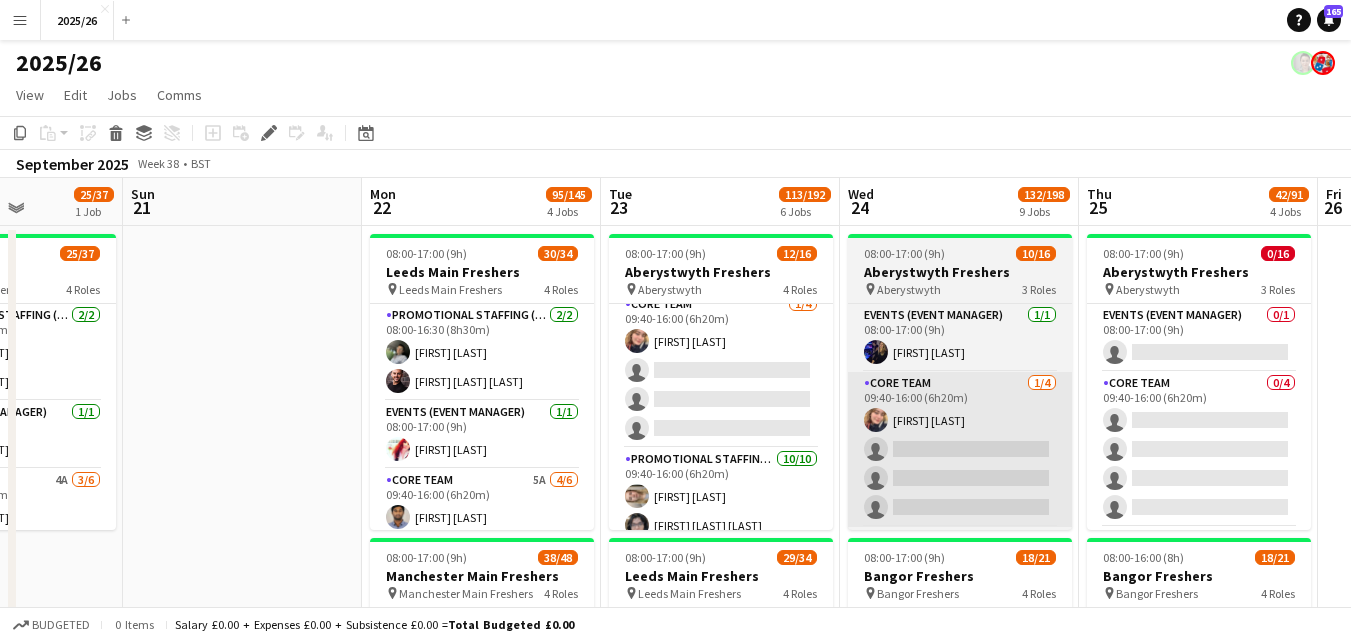 scroll, scrollTop: 143, scrollLeft: 0, axis: vertical 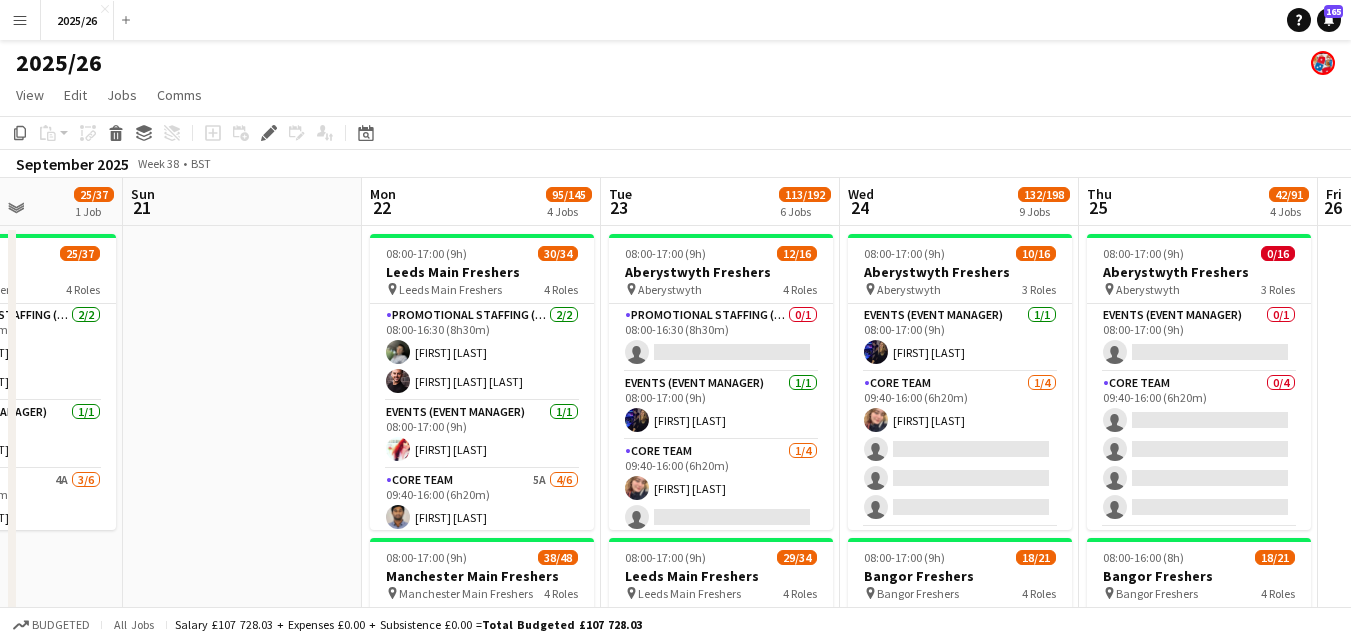 click on "Thu   18   76/121   5 Jobs   Fri   19   27/29   1 Job   Sat   20   25/37   1 Job   Sun   21   Mon   22   95/145   4 Jobs   Tue   23   113/192   6 Jobs   Wed   24   132/198   9 Jobs   Thu   25   42/91   4 Jobs   Fri   26   Sat   27   Sun   28      07:00-17:00 (10h)    18/29   Liverpool Main Freshers
pin
Liverpool Main Freshers   4 Roles   Promotional Staffing (Team Leader)   7A   1/2   07:00-16:30 (9h30m)
[FIRST] [LAST]
single-neutral-actions
Events (Event Manager)   1/1   07:00-17:00 (10h)
[FIRST] [LAST]  Core Team   2A   4/5   08:40-16:00 (7h20m)
[FIRST] [LAST] [FIRST] [LAST] [FIRST] [LAST] [FIRST] [LAST]
single-neutral-actions
Promotional Staffing (Brand Ambassadors)   3A   12/21   08:40-16:00 (7h20m)
[FIRST] [LAST] [FIRST] [LAST] [FIRST] [LAST] [FIRST] [LAST] [FIRST] [LAST] [FIRST] [LAST] [FIRST] [LAST] [FIRST] [LAST] [FIRST] [LAST] [FIRST] [LAST] [FIRST] [LAST]" at bounding box center [675, 1560] 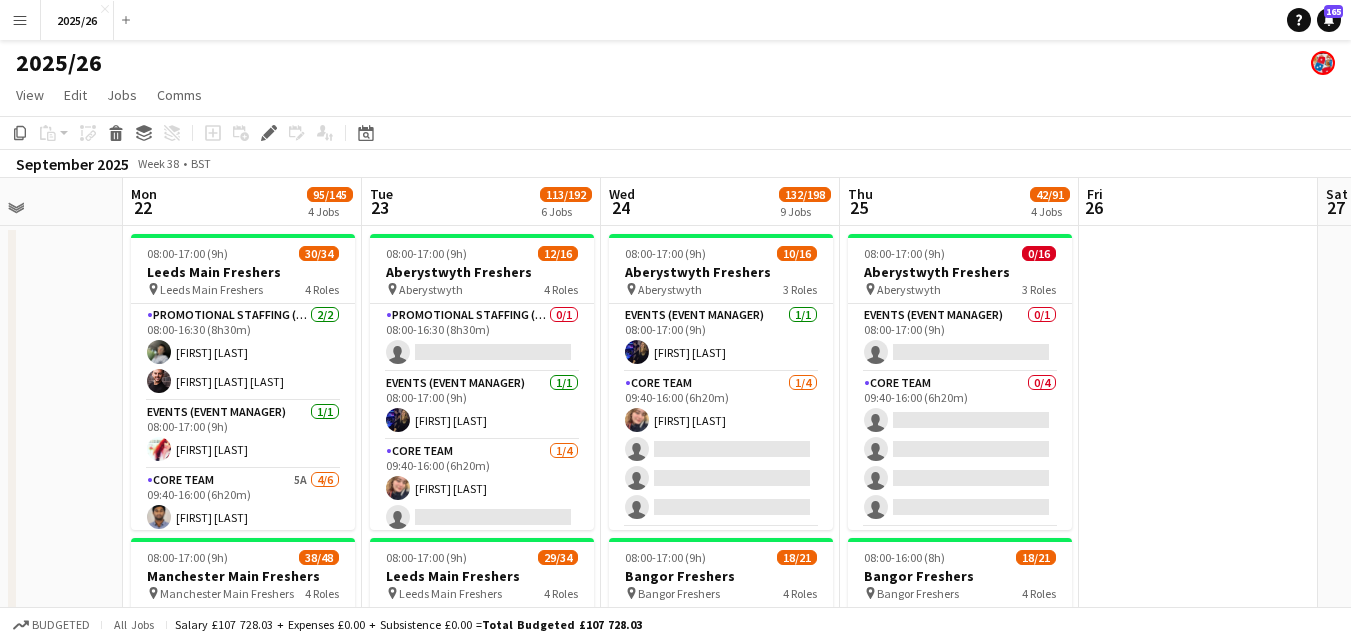 scroll, scrollTop: 0, scrollLeft: 635, axis: horizontal 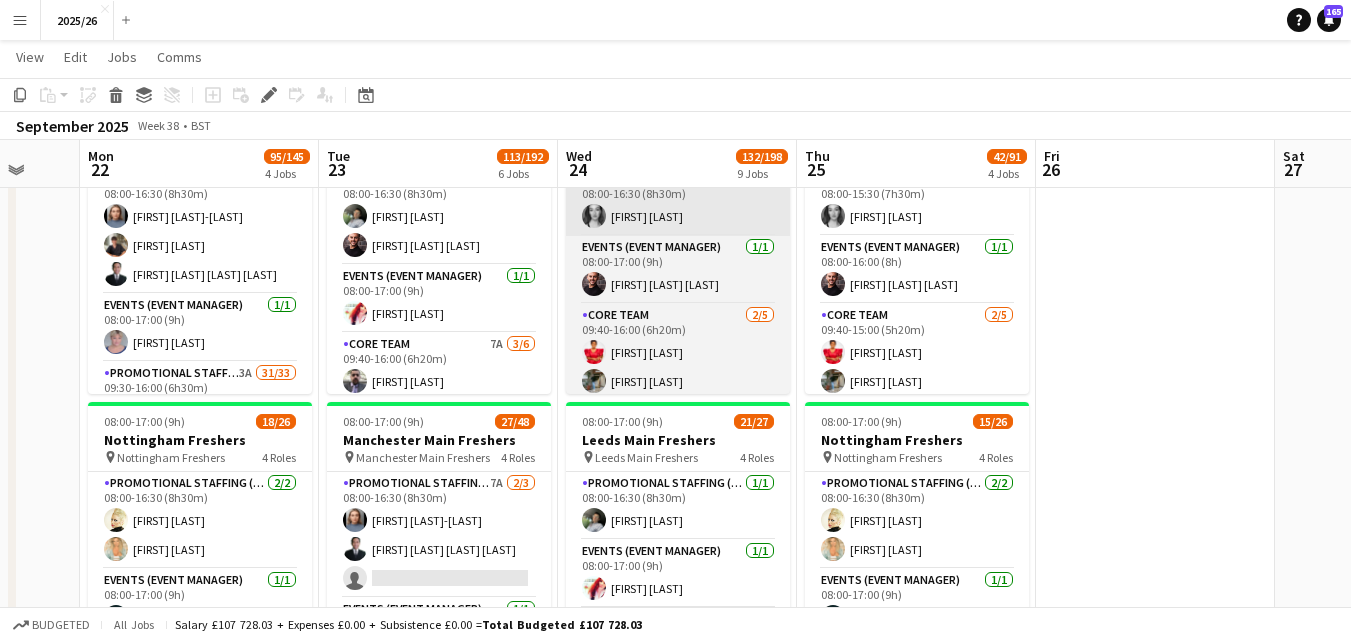 drag, startPoint x: 791, startPoint y: 217, endPoint x: 770, endPoint y: 206, distance: 23.70654 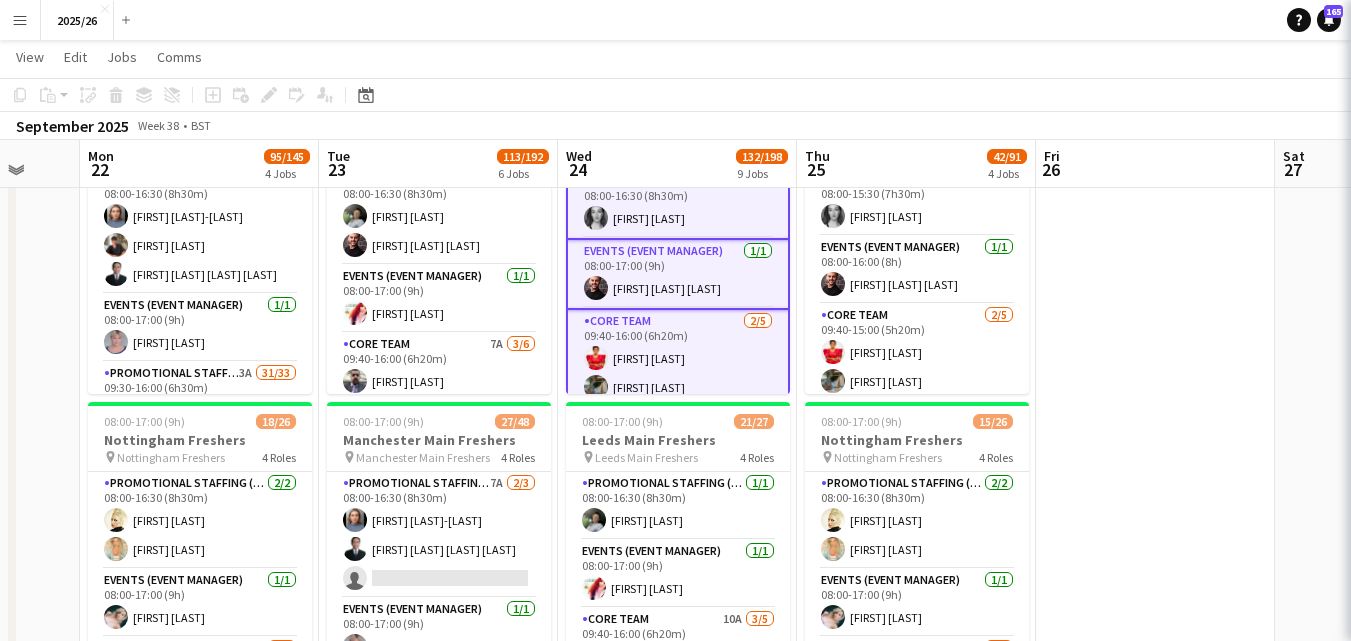scroll, scrollTop: 0, scrollLeft: 639, axis: horizontal 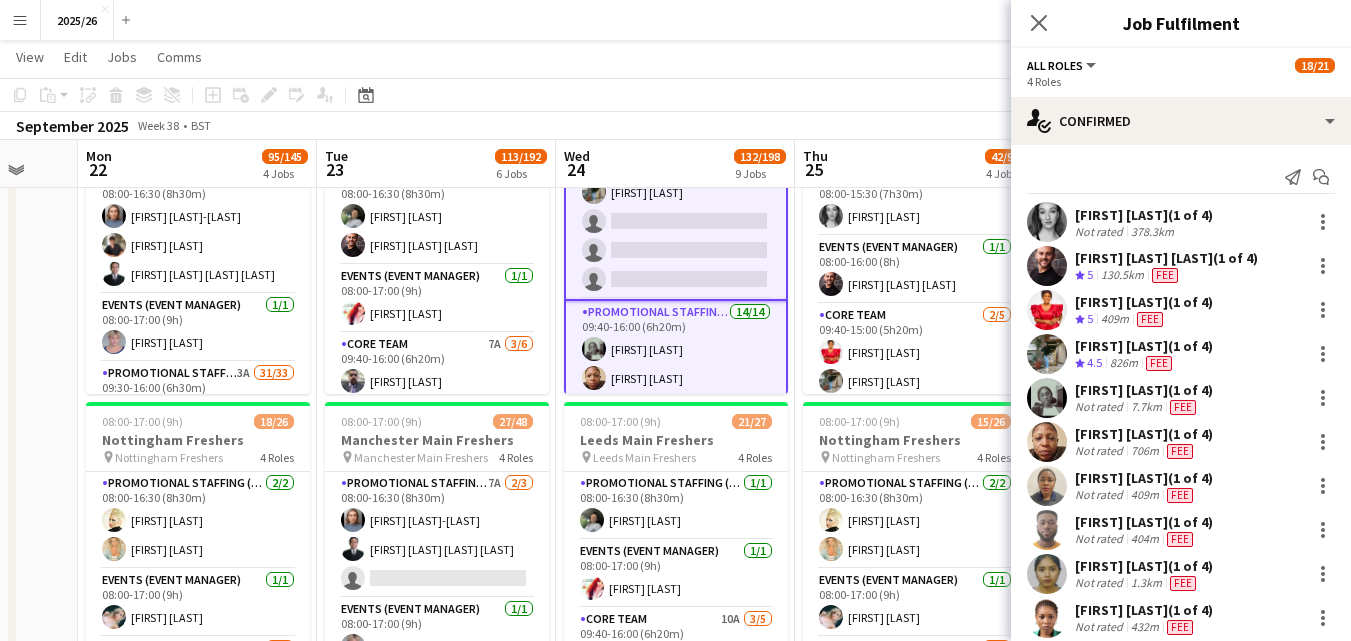 click on "Close pop-in" 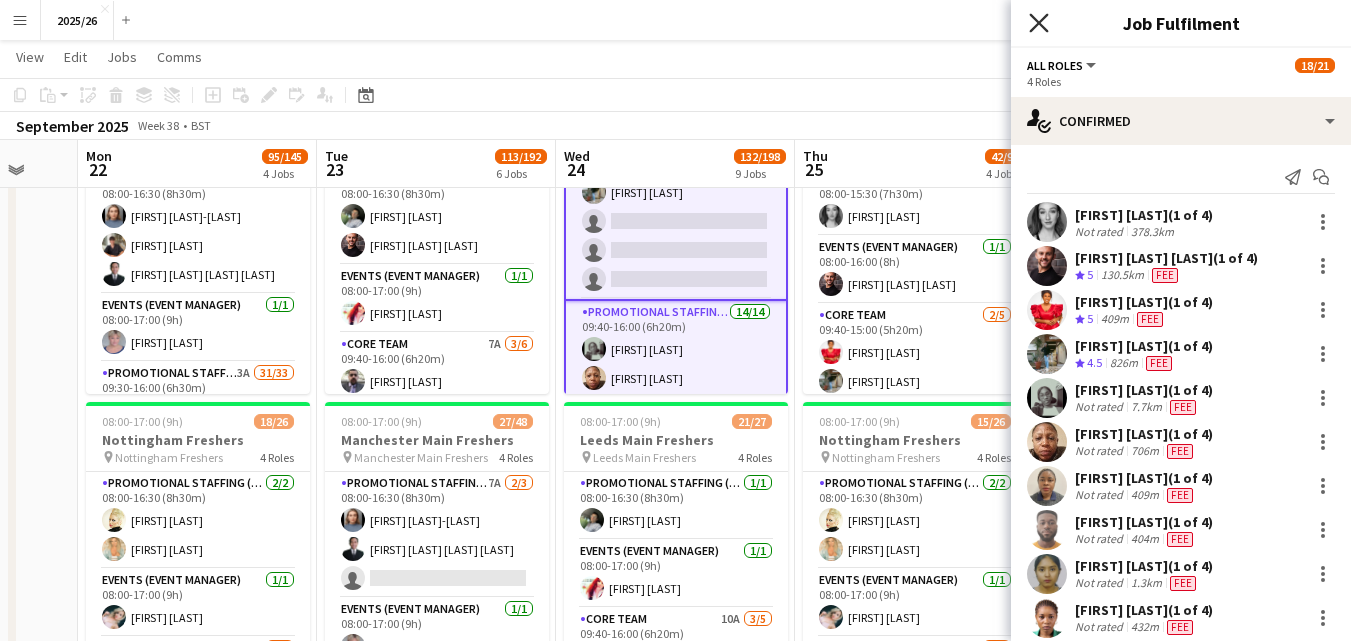 click 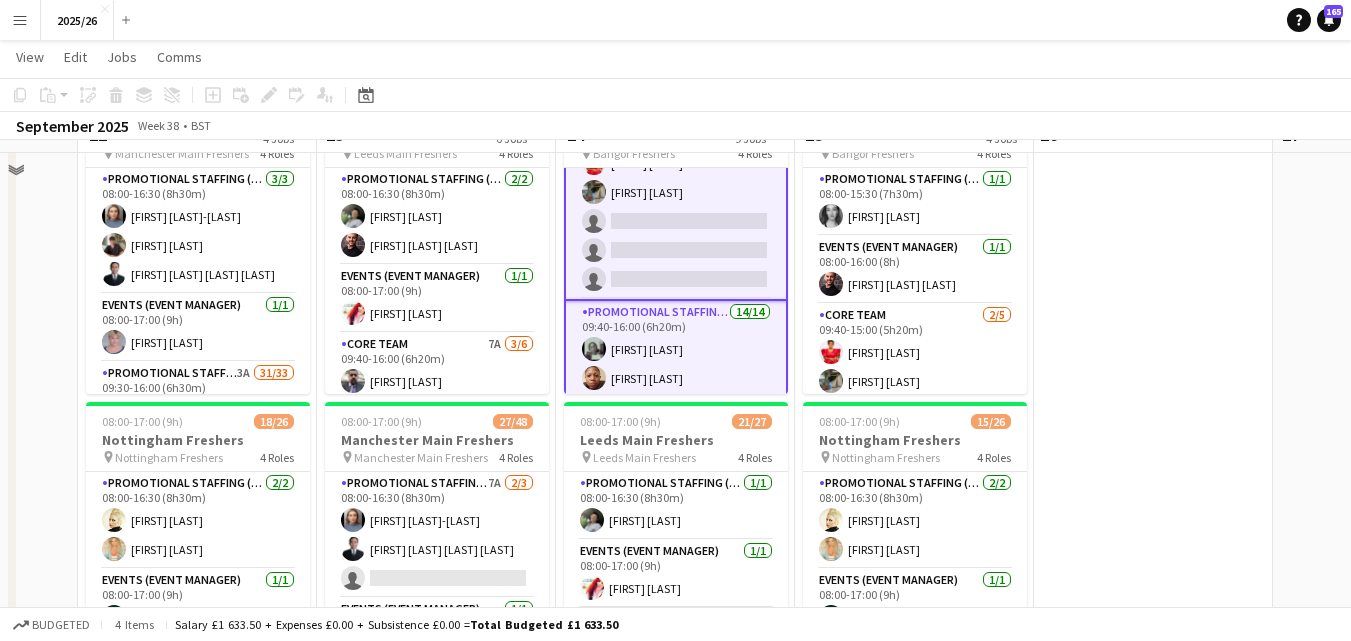 scroll, scrollTop: 398, scrollLeft: 0, axis: vertical 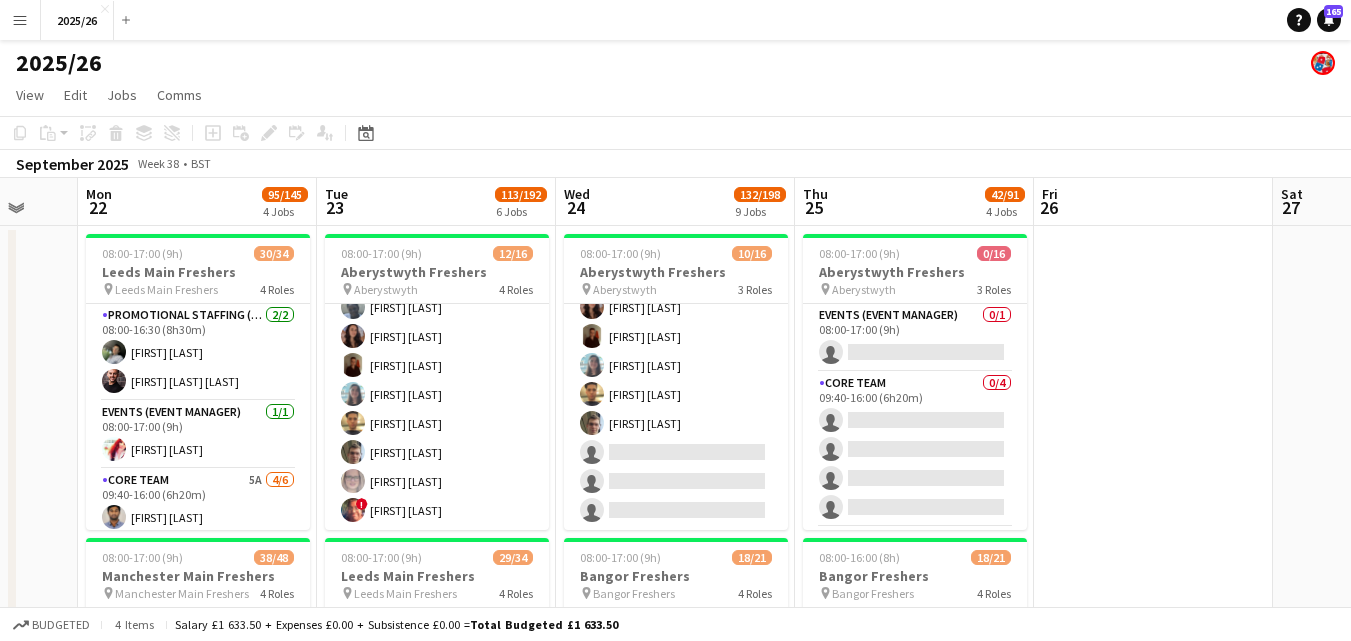 click on "Menu
Boards
Boards   Boards   All jobs   Status
Workforce
Workforce   My Workforce   Recruiting
Comms
Comms
Pay
Pay   Approvals
Platform Settings
Platform Settings   Your settings
Training Academy
Training Academy
Knowledge Base
Knowledge Base
Product Updates
Product Updates   Log Out   Privacy   2025/26
Close
Add
Help
Notifications
165" at bounding box center [675, 20] 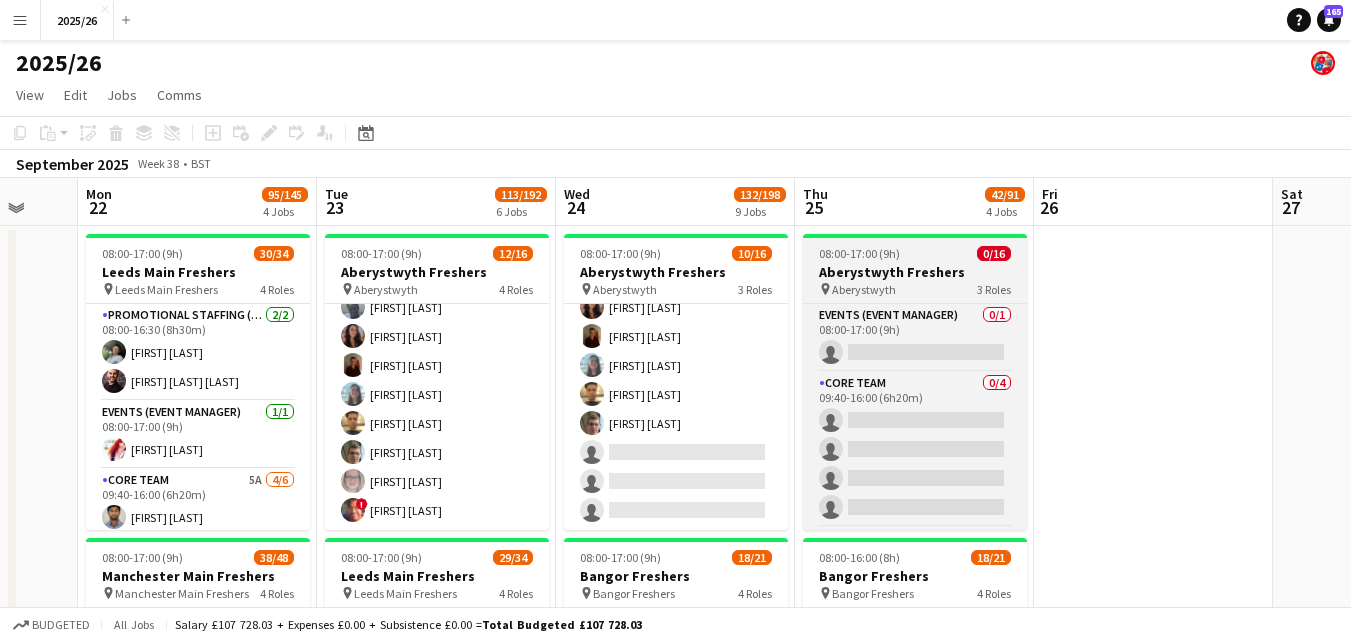 scroll, scrollTop: 0, scrollLeft: 643, axis: horizontal 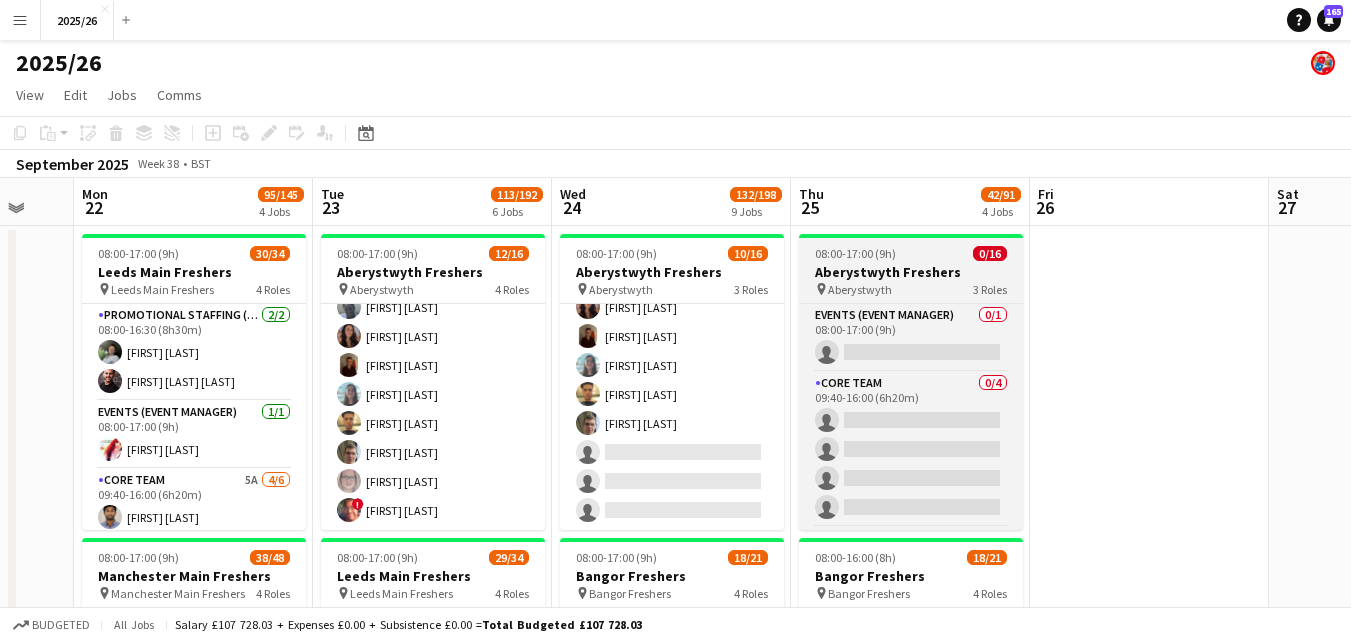 drag, startPoint x: 1026, startPoint y: 353, endPoint x: 1022, endPoint y: 373, distance: 20.396078 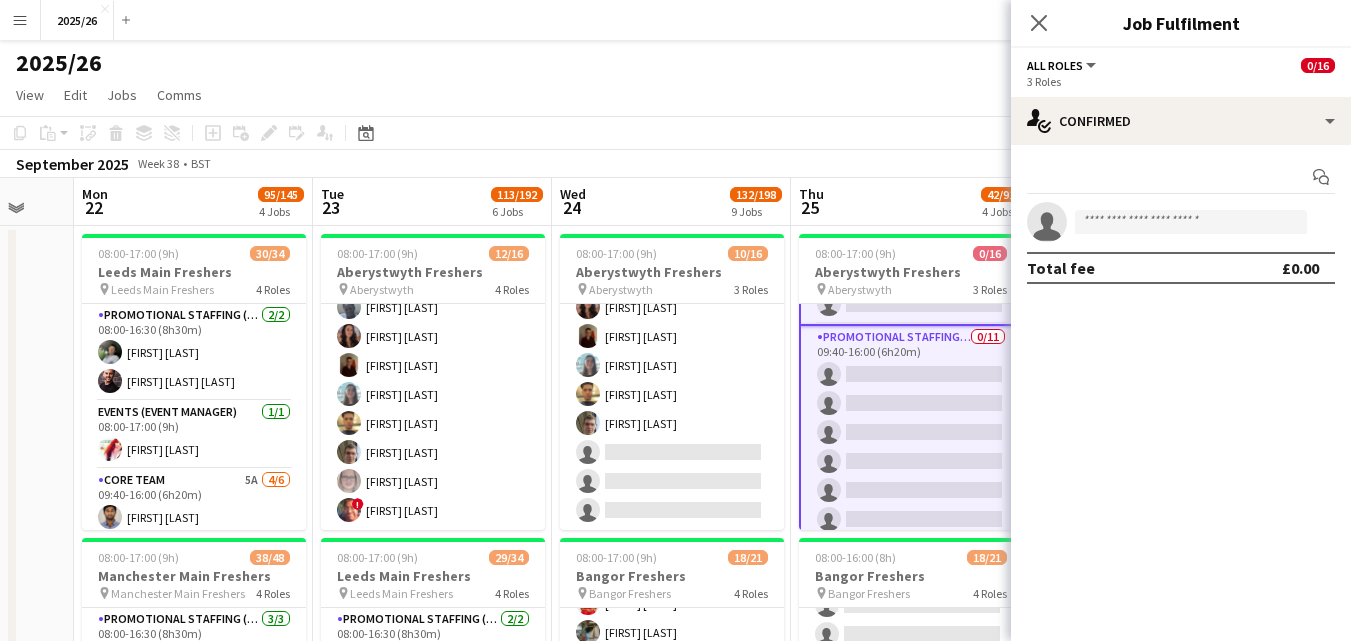 click on "Promotional Staffing (Brand Ambassadors)   0/11   09:40-16:00 (6h20m)
single-neutral-actions
single-neutral-actions
single-neutral-actions
single-neutral-actions
single-neutral-actions
single-neutral-actions
single-neutral-actions
single-neutral-actions
single-neutral-actions
single-neutral-actions
single-neutral-actions" at bounding box center [911, 506] 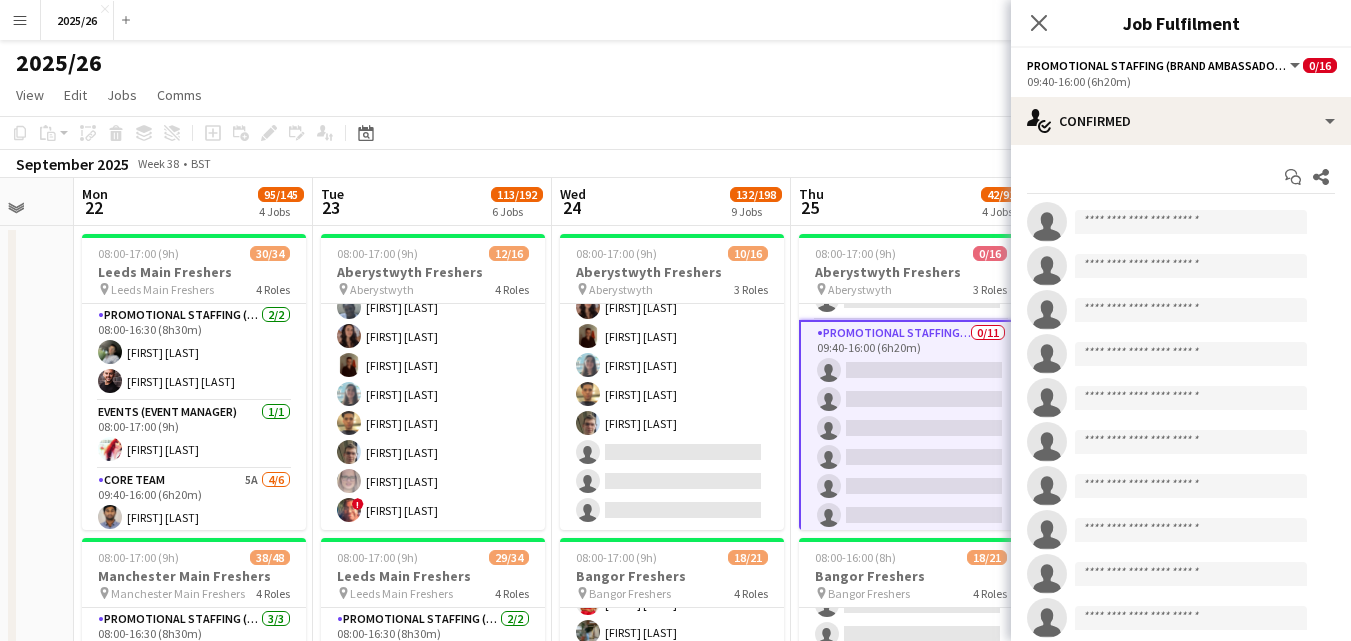 scroll, scrollTop: 203, scrollLeft: 0, axis: vertical 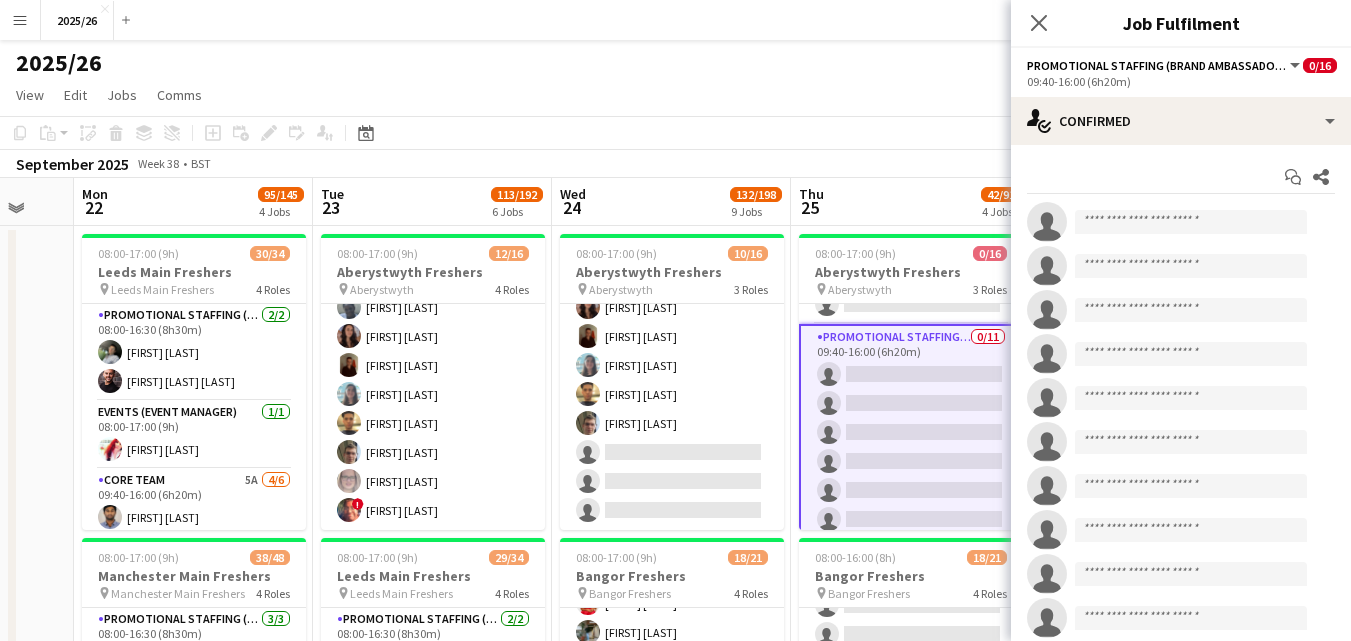click on "single-neutral-actions" at bounding box center (1181, 222) 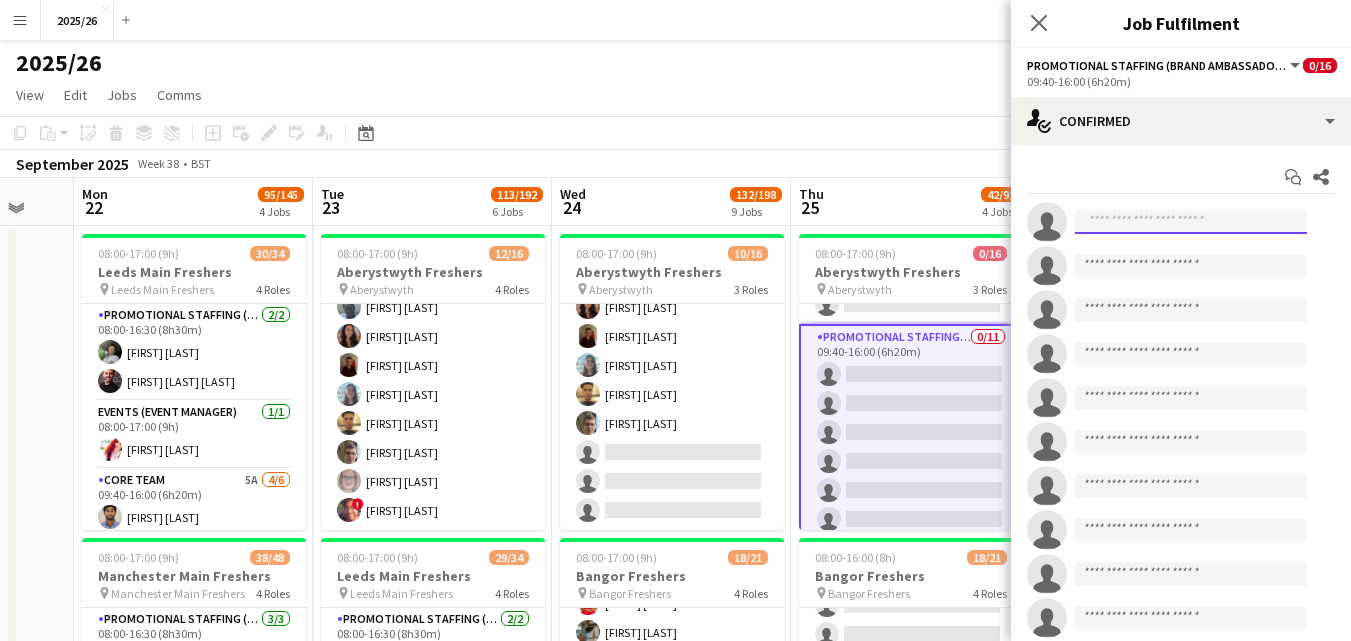 click at bounding box center [1191, 222] 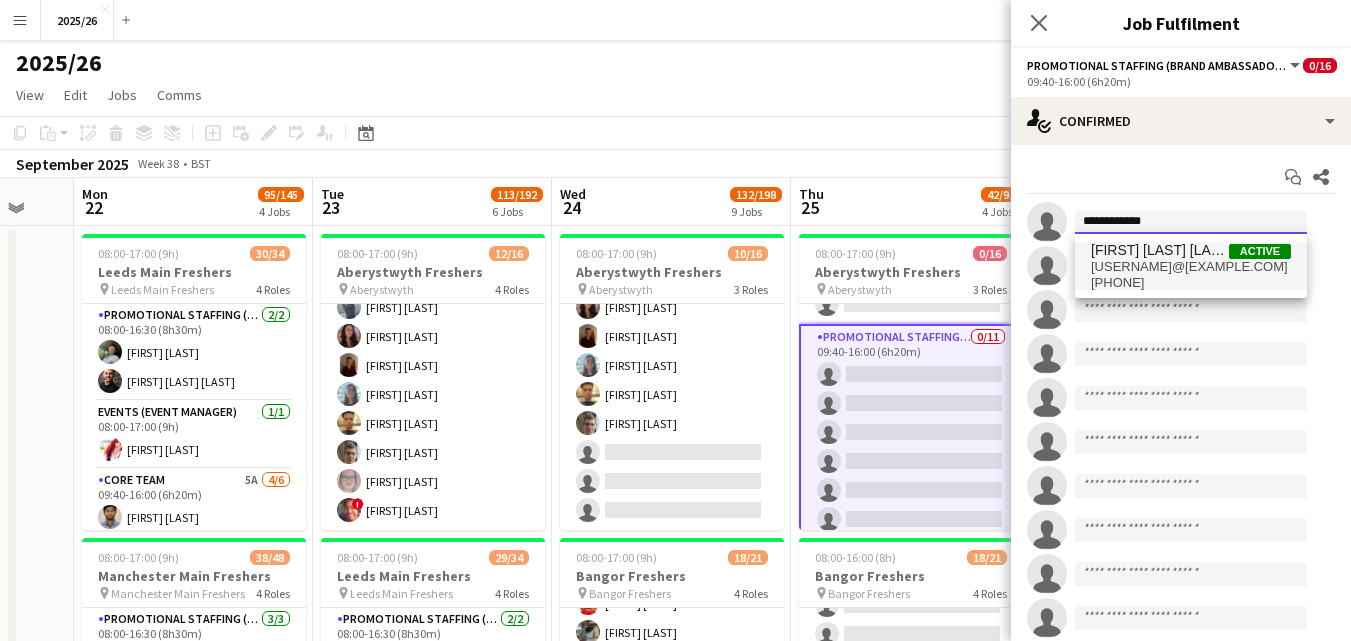 type on "**********" 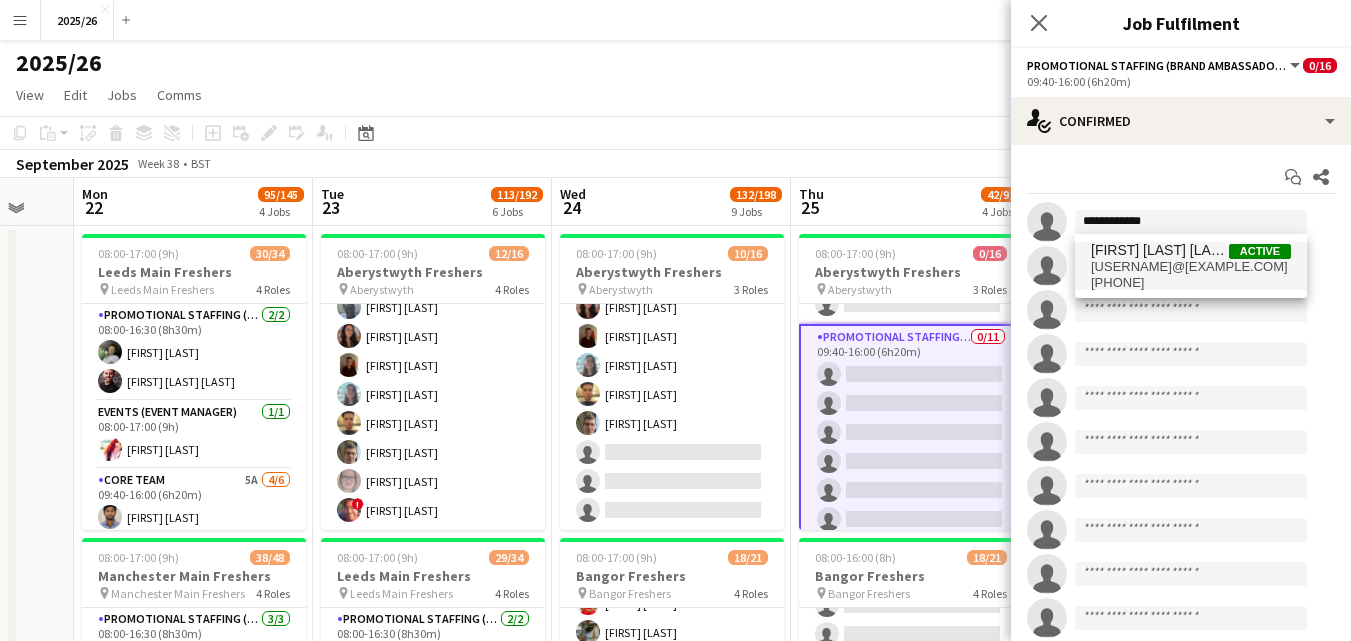 click on "[FIRST] [LAST] [LAST]" at bounding box center (1160, 250) 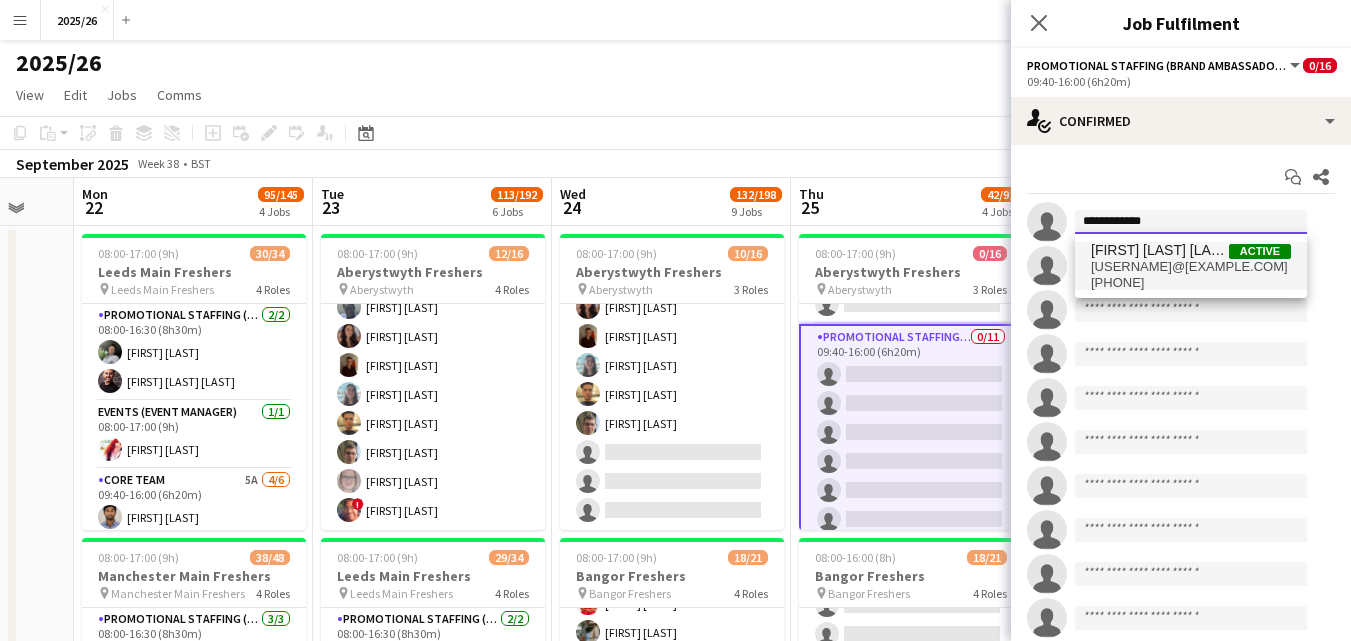 type 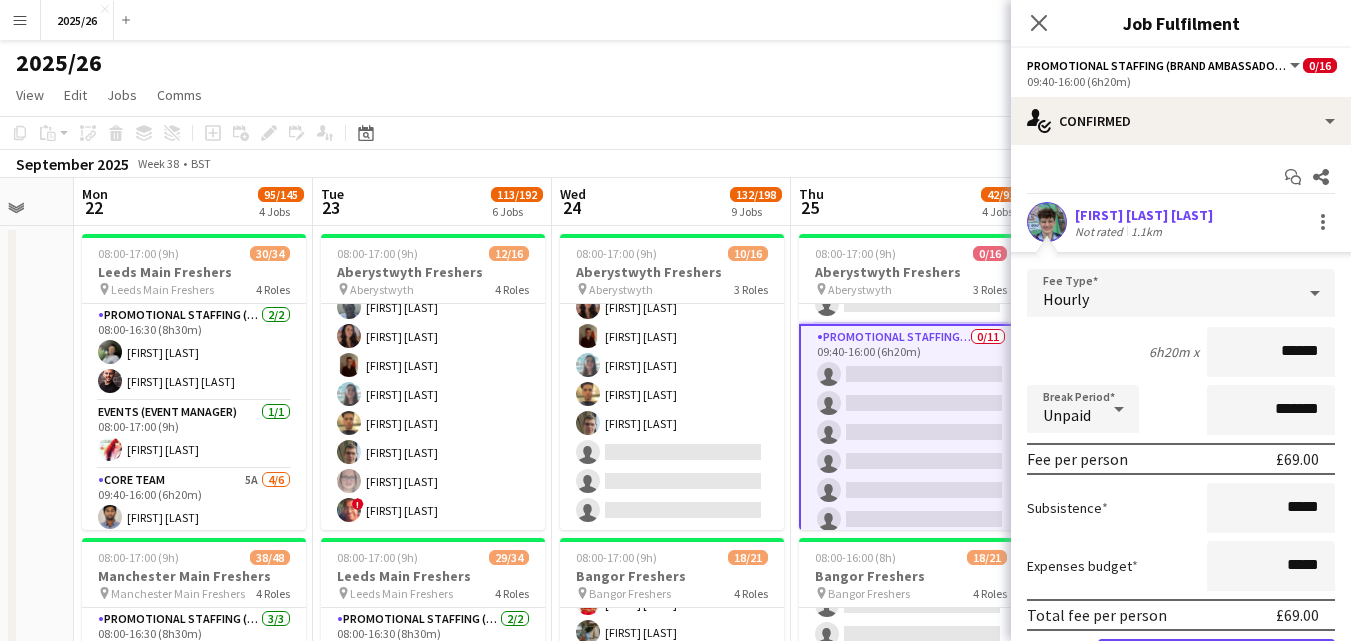 click at bounding box center [1047, 222] 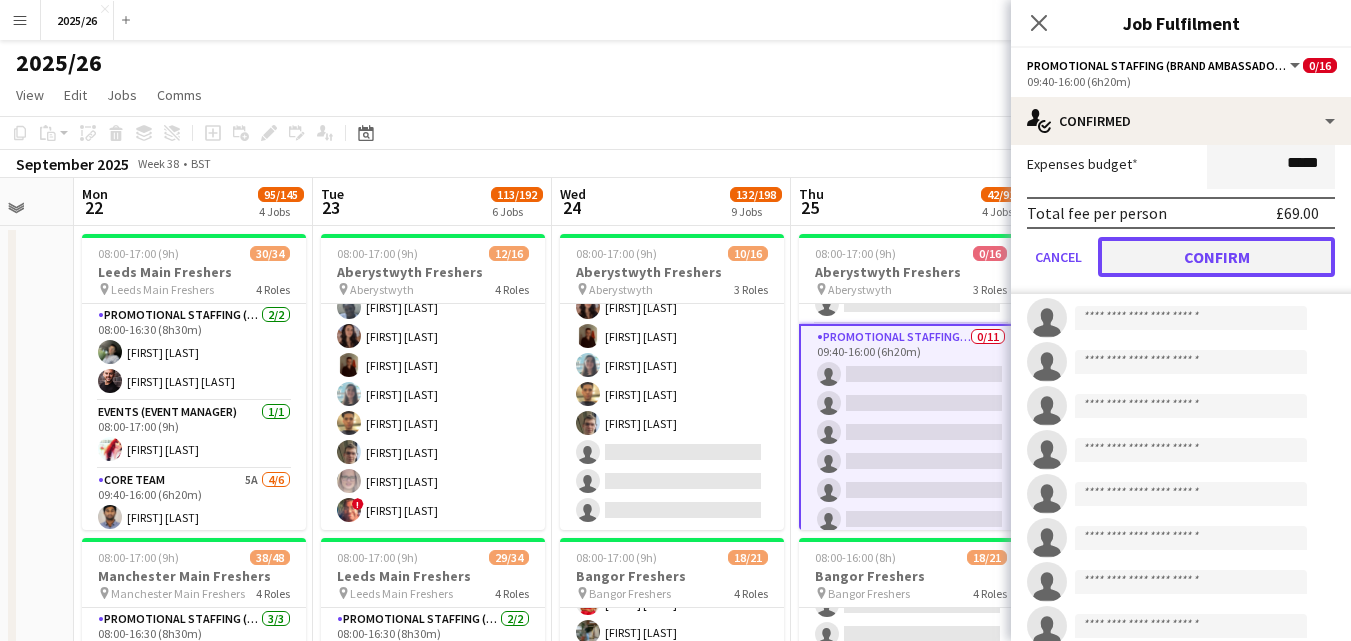 click on "Confirm" at bounding box center [1216, 257] 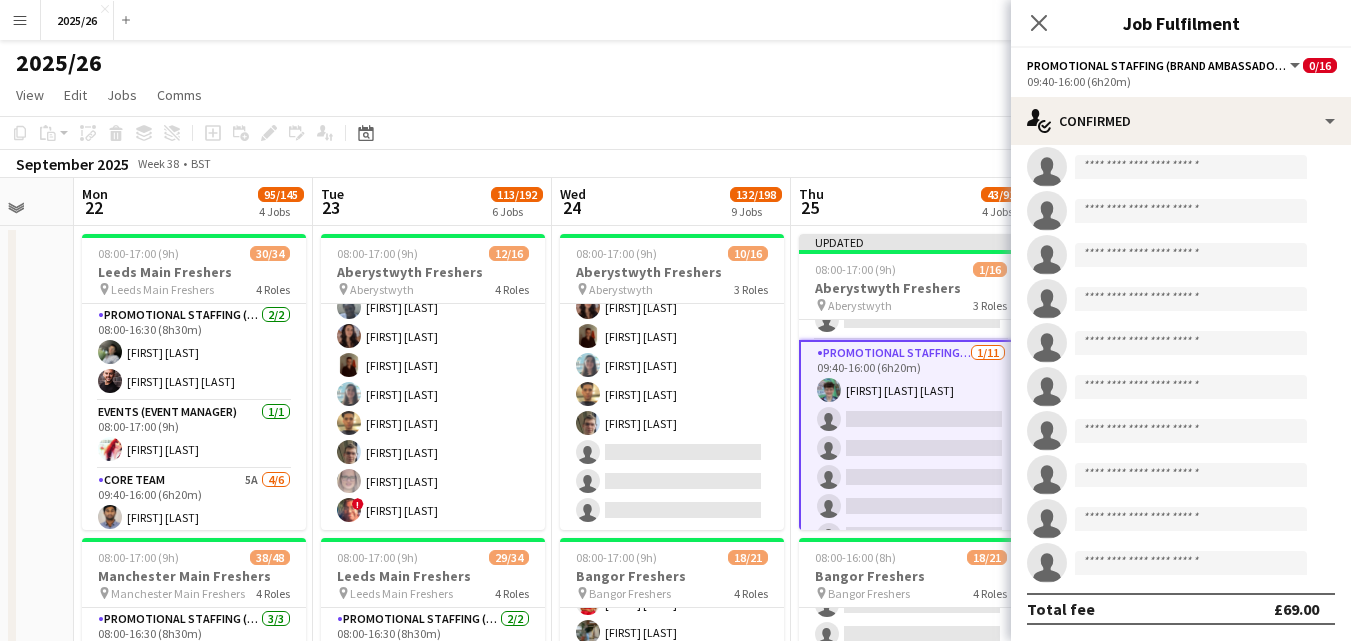 scroll, scrollTop: 99, scrollLeft: 0, axis: vertical 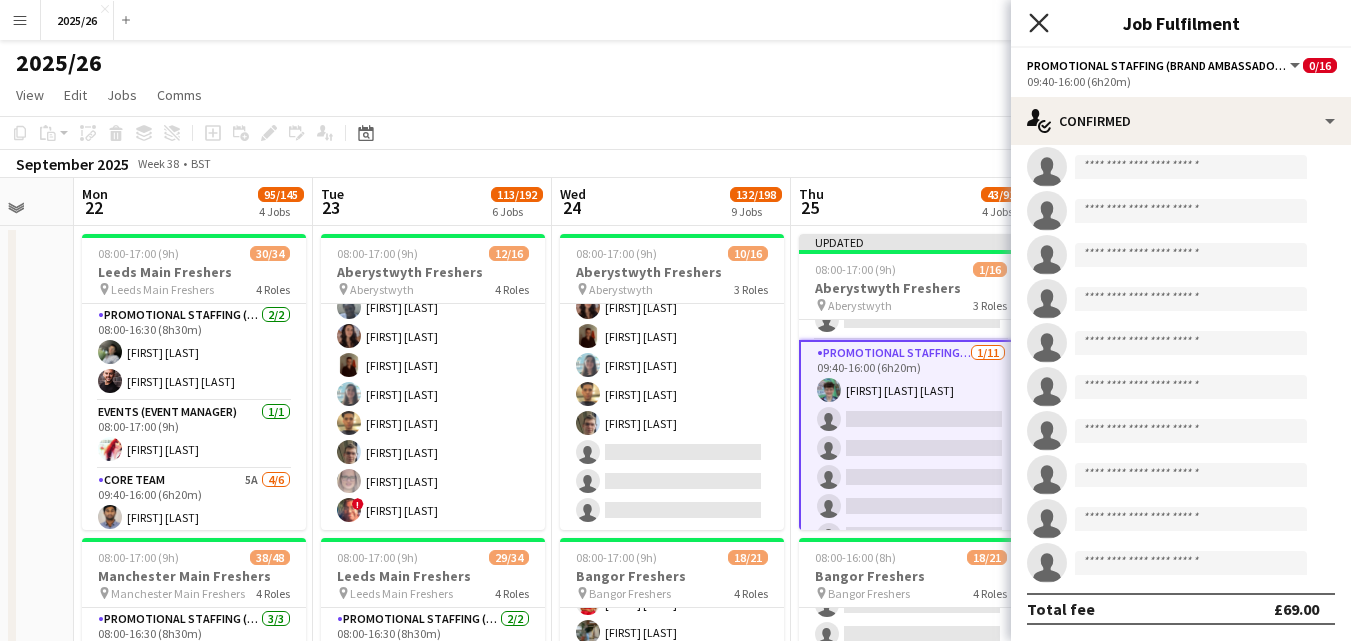 click on "Close pop-in" 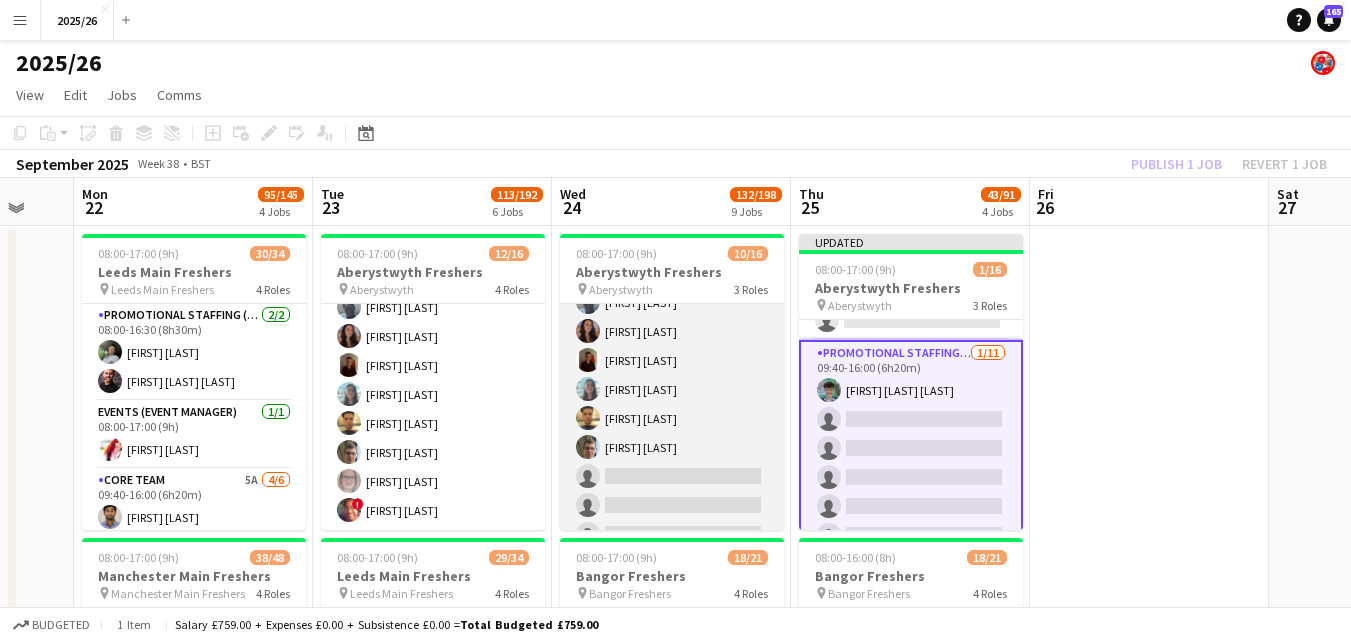 click on "Promotional Staffing (Brand Ambassadors)   8/11   09:40-16:00 (6h20m)
[FIRST] [LAST] [FIRST] [LAST] [FIRST] [LAST] [FIRST] [LAST] [FIRST] [LAST] [FIRST] [LAST] [FIRST] [LAST] [FIRST] [LAST]
single-neutral-actions
single-neutral-actions
single-neutral-actions" at bounding box center [672, 375] 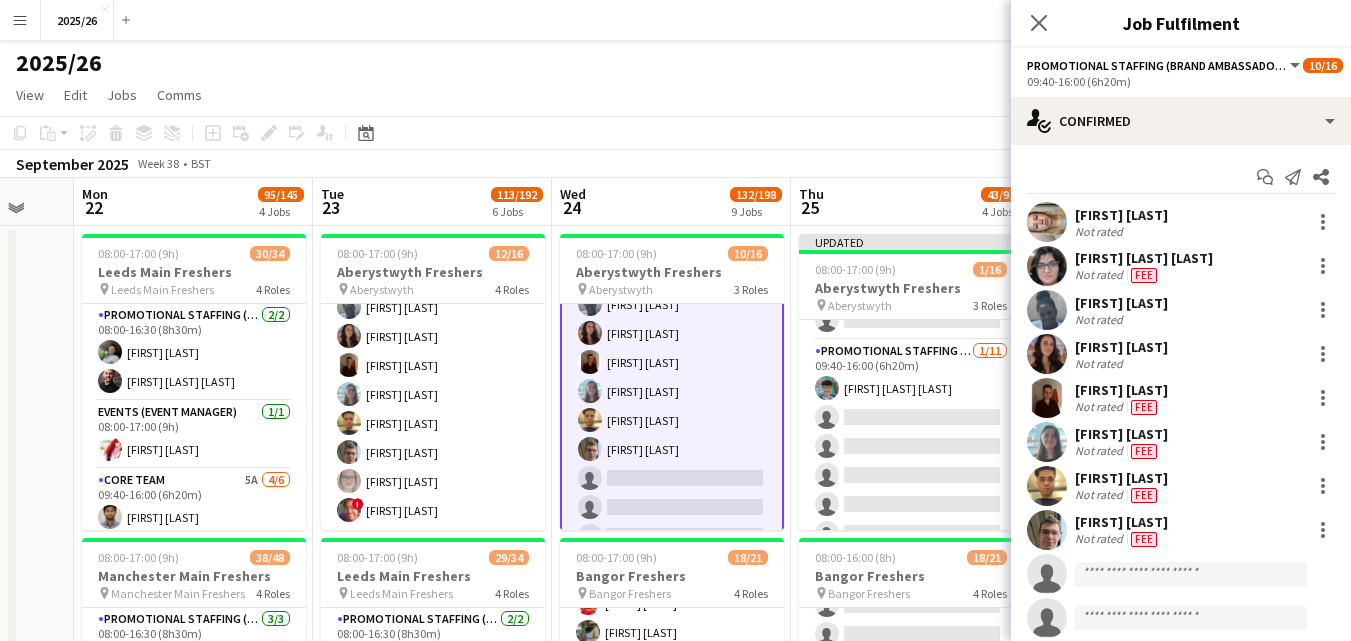 scroll, scrollTop: 333, scrollLeft: 0, axis: vertical 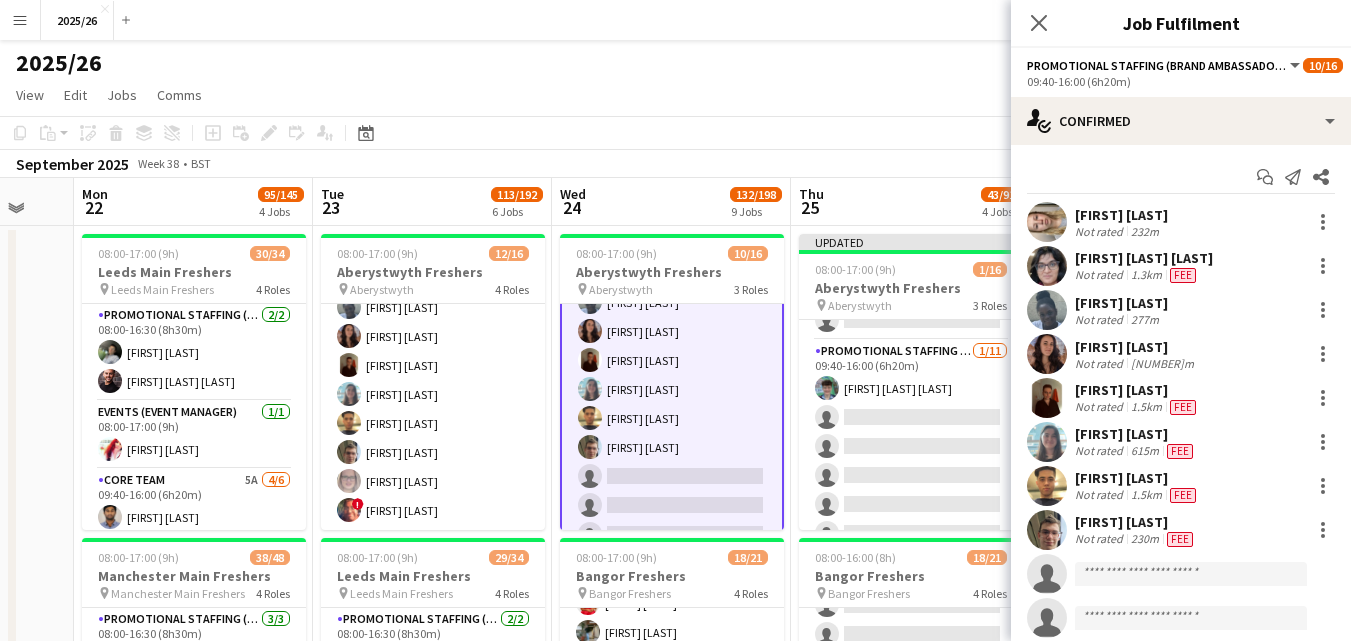 click on "single-neutral-actions" 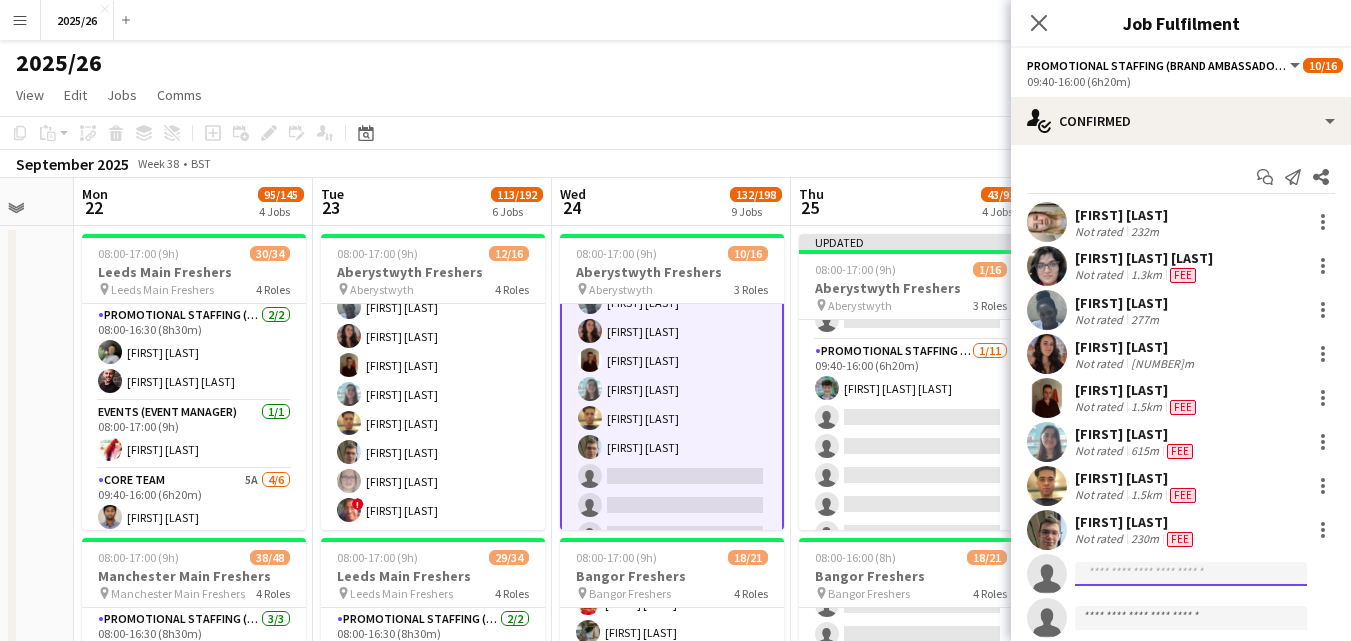 click 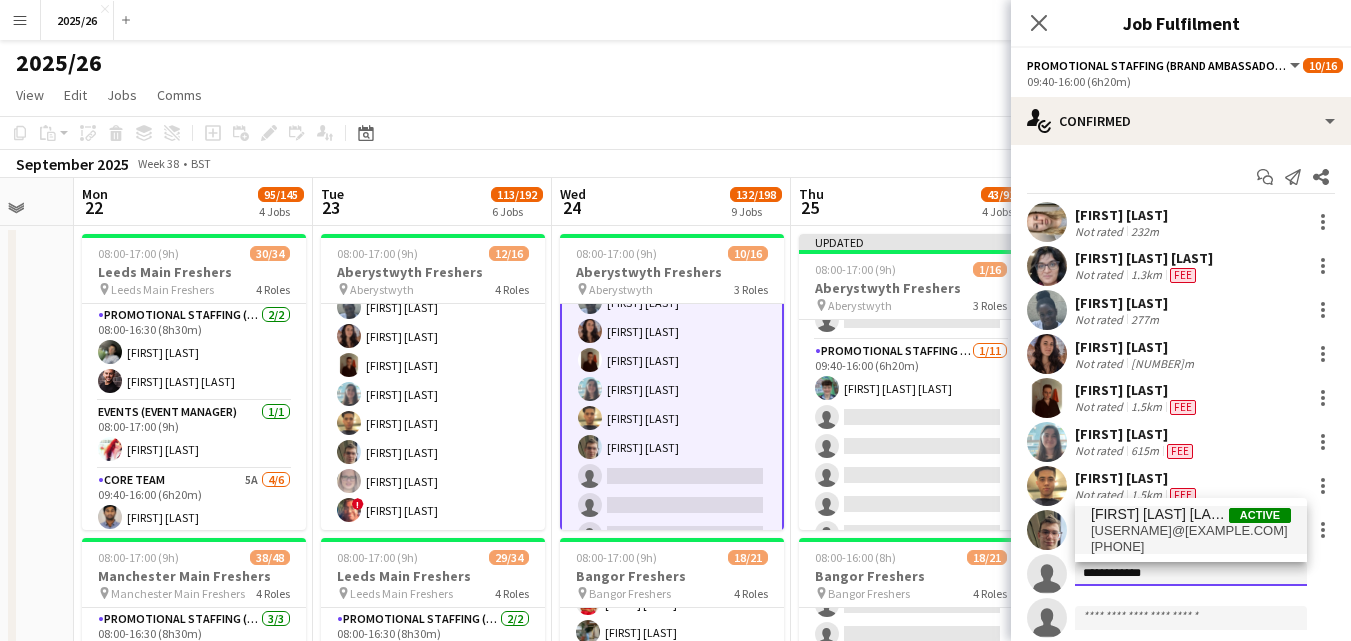 type on "**********" 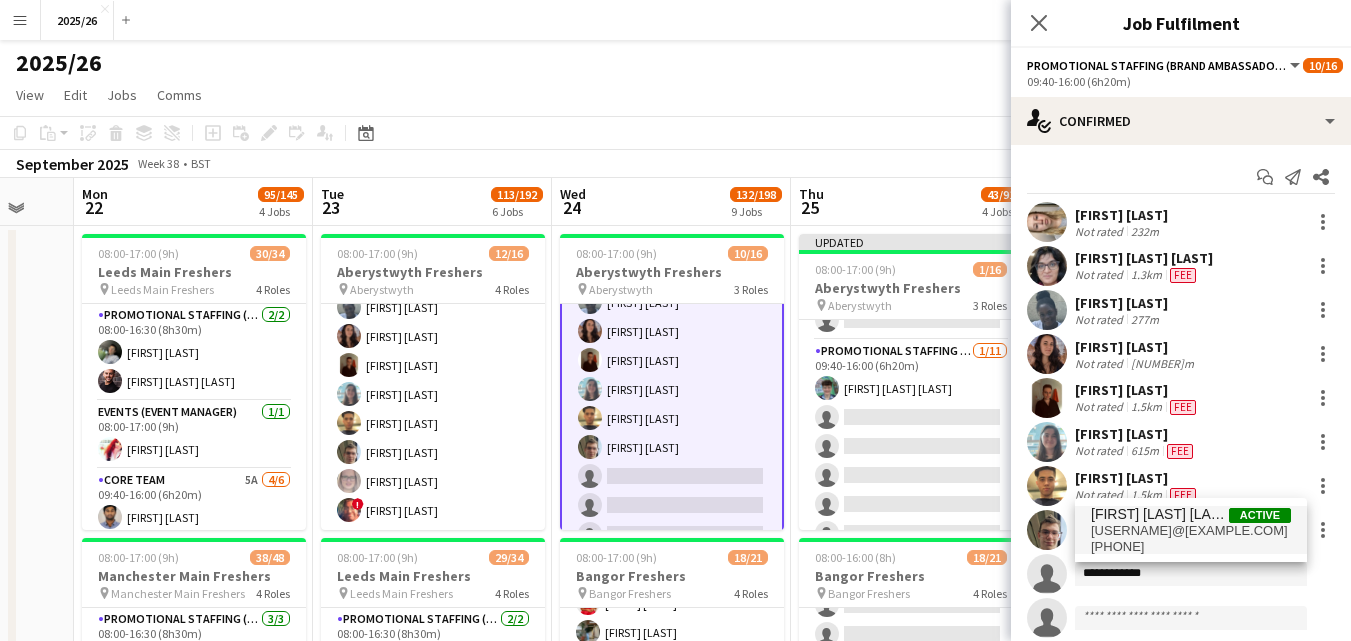 click on "[PHONE]" at bounding box center (1191, 547) 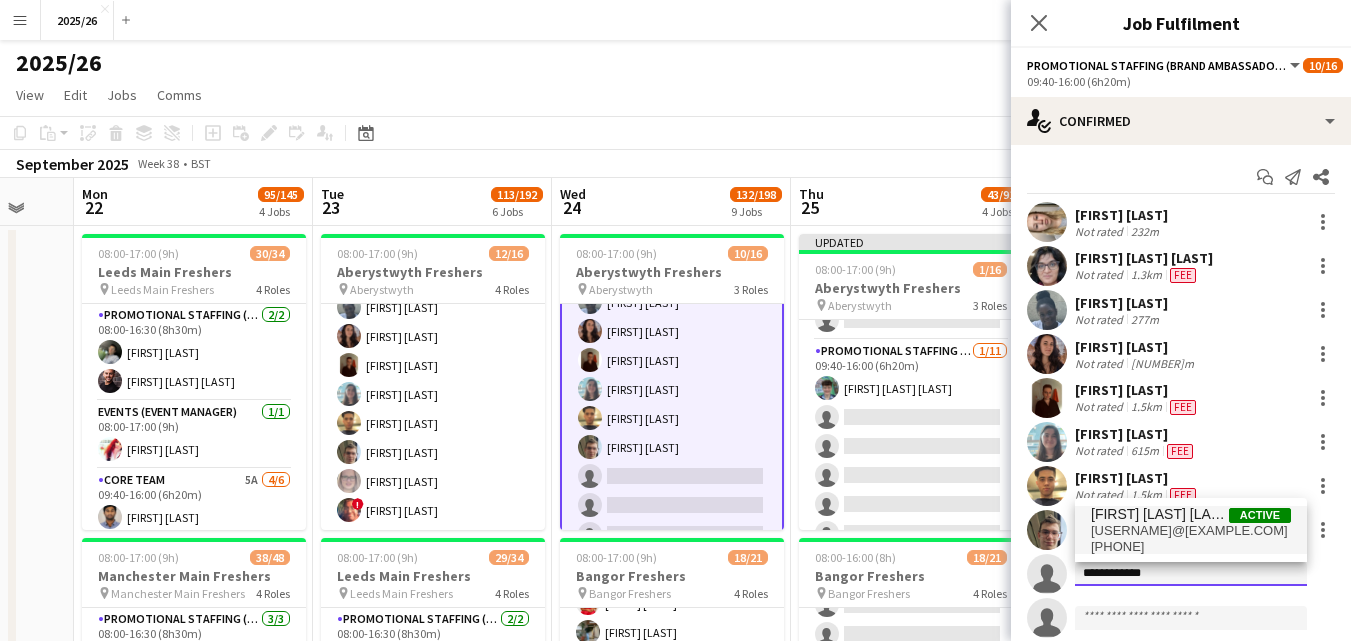 type 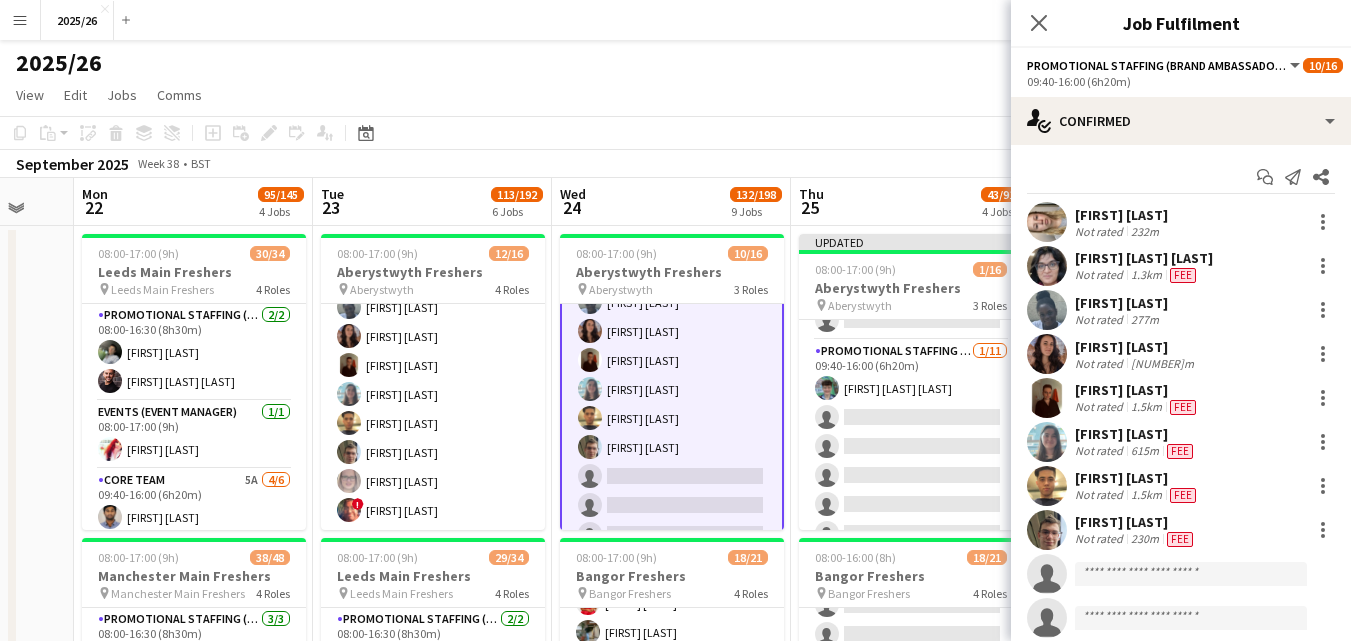 scroll, scrollTop: 304, scrollLeft: 0, axis: vertical 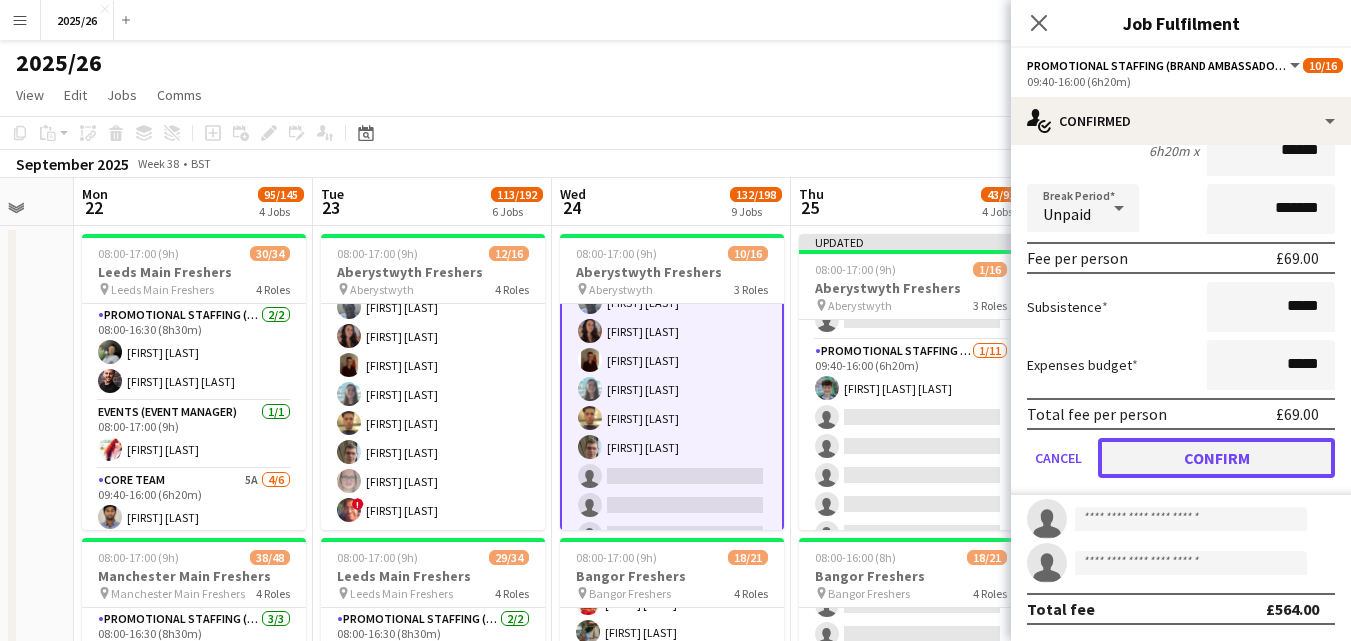 click on "Confirm" at bounding box center (1216, 458) 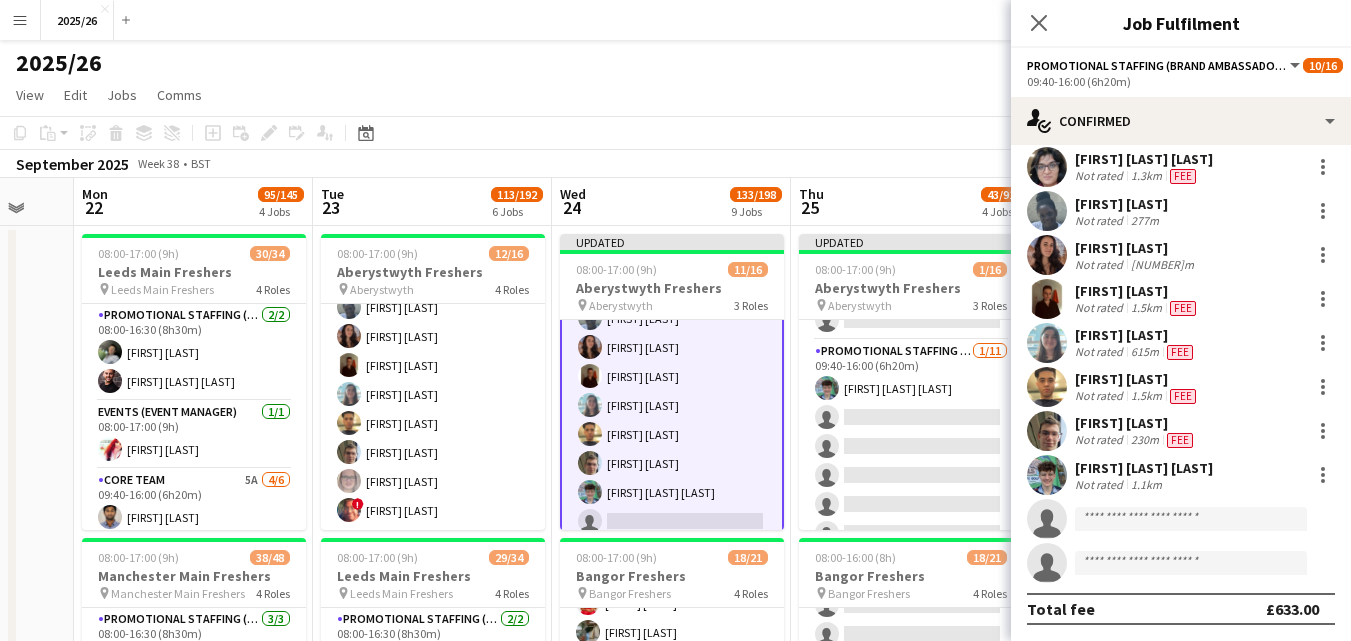 scroll, scrollTop: 99, scrollLeft: 0, axis: vertical 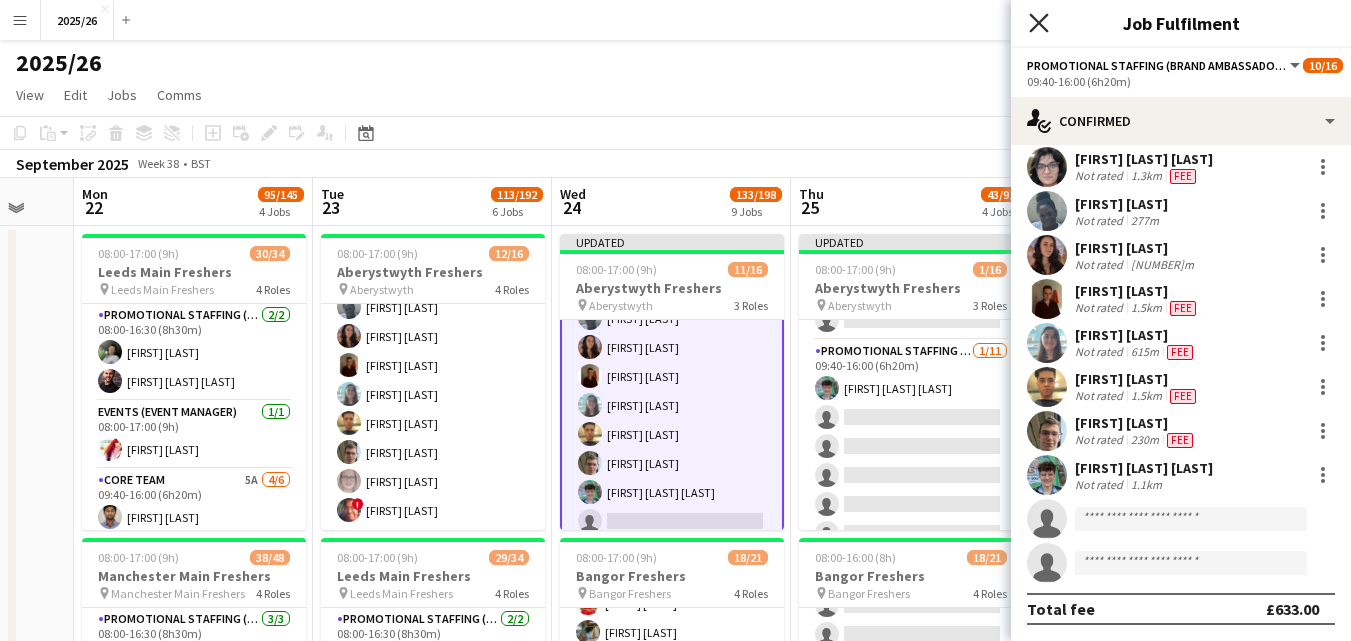 click on "Close pop-in" 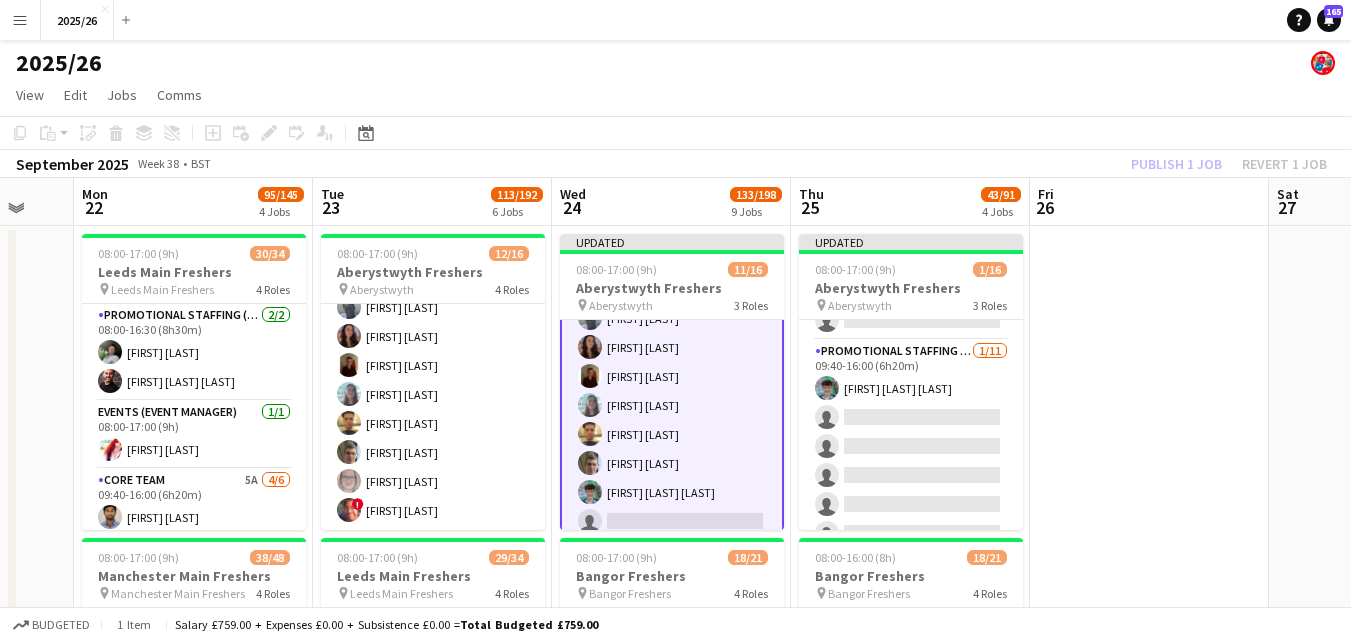 click on "Publish 1 job   Revert 1 job" 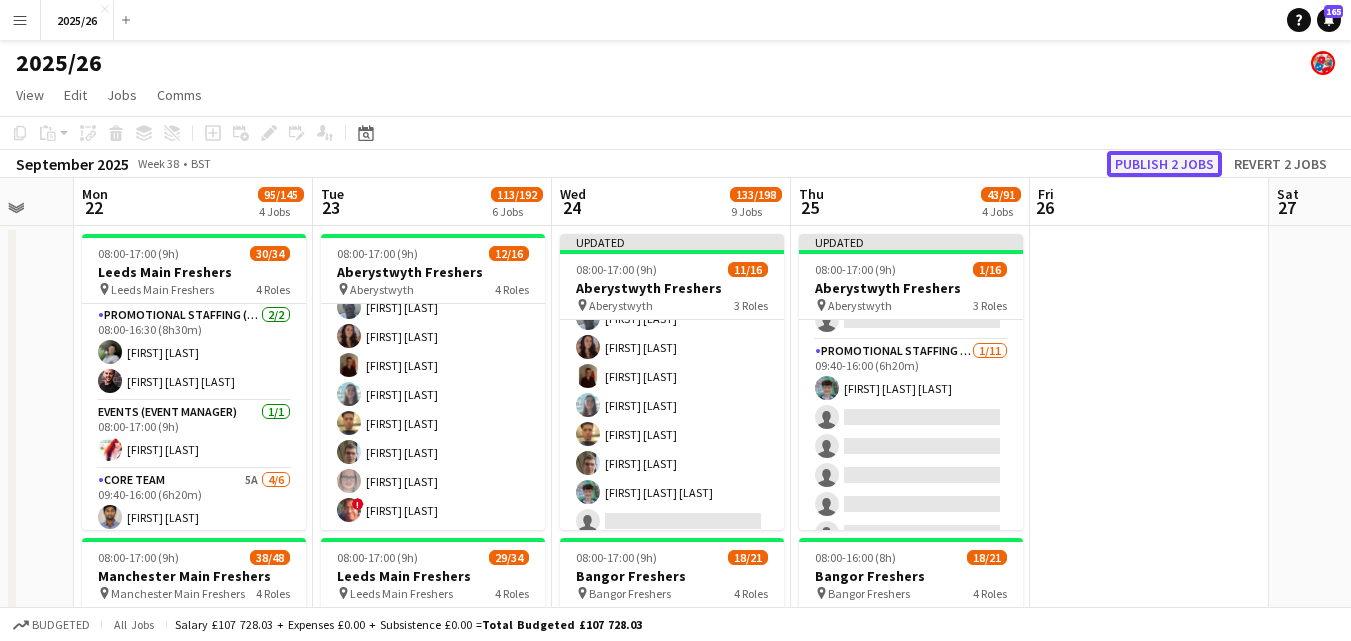 click on "Publish 2 jobs" 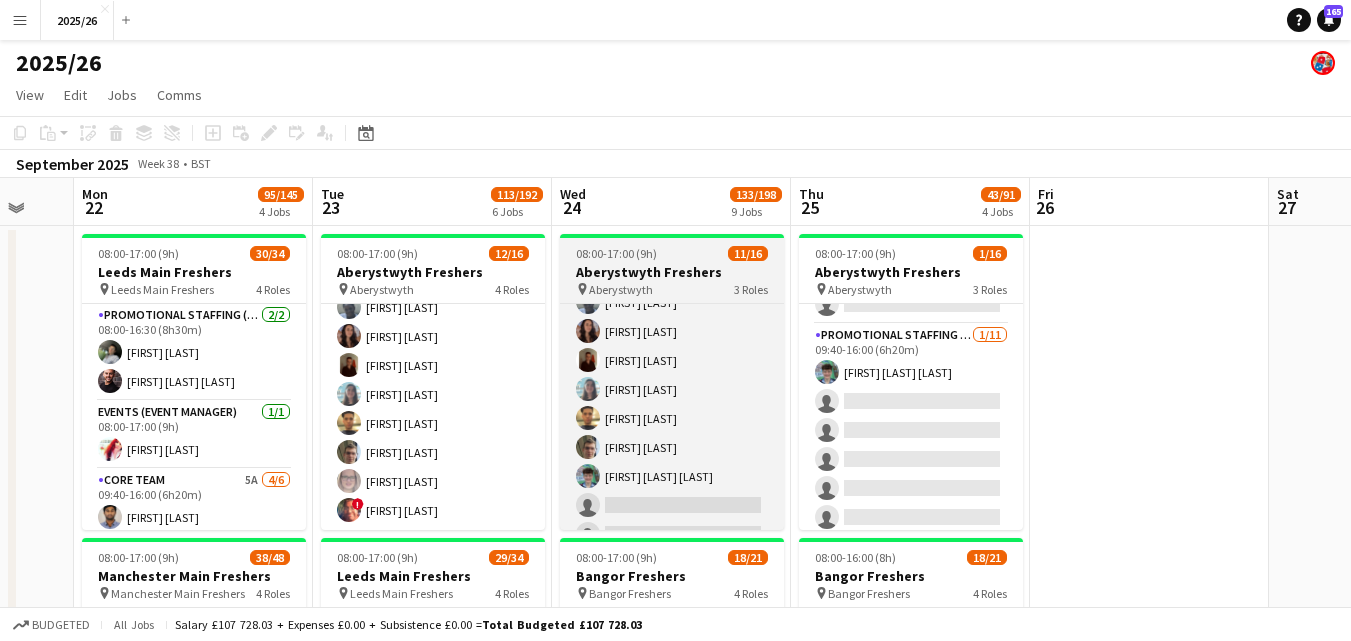 scroll, scrollTop: 0, scrollLeft: 645, axis: horizontal 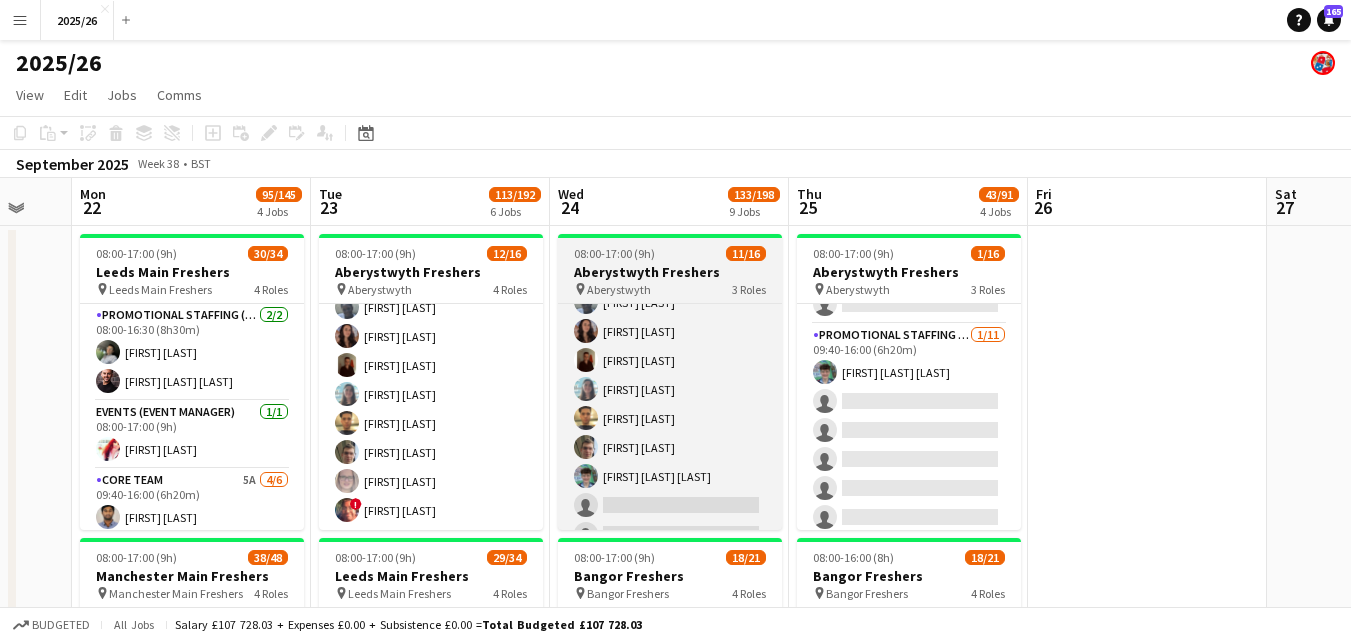 drag, startPoint x: 783, startPoint y: 453, endPoint x: 781, endPoint y: 463, distance: 10.198039 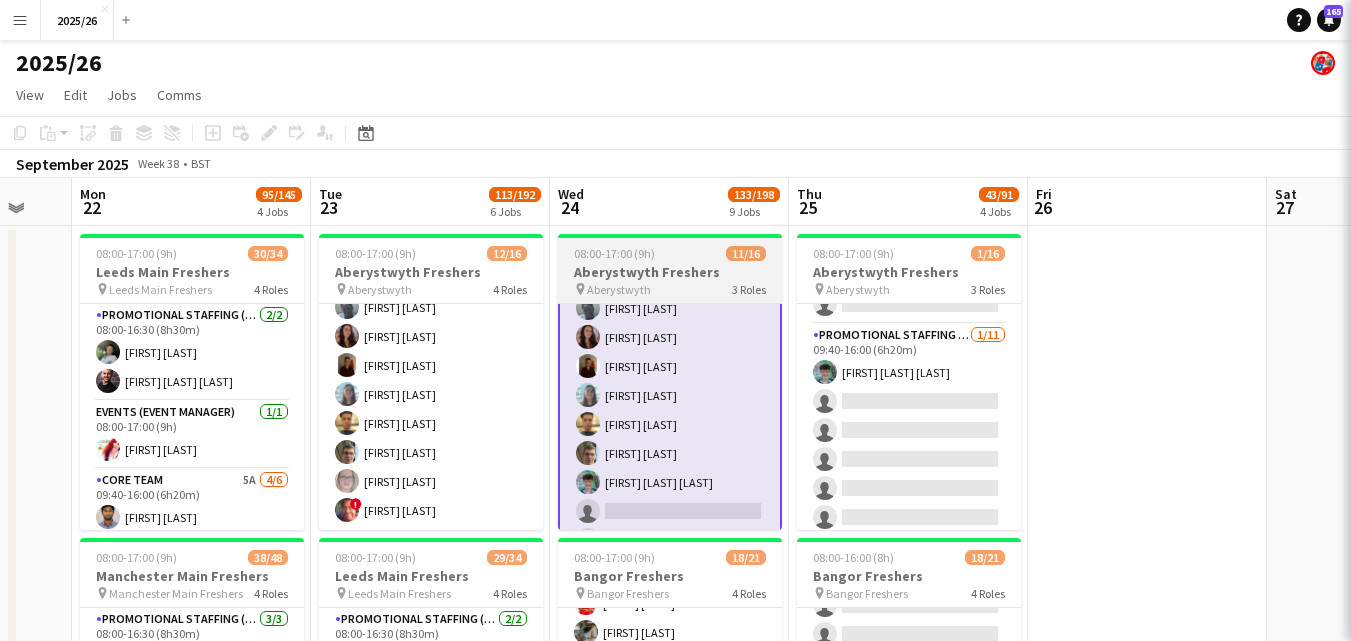 scroll, scrollTop: 337, scrollLeft: 0, axis: vertical 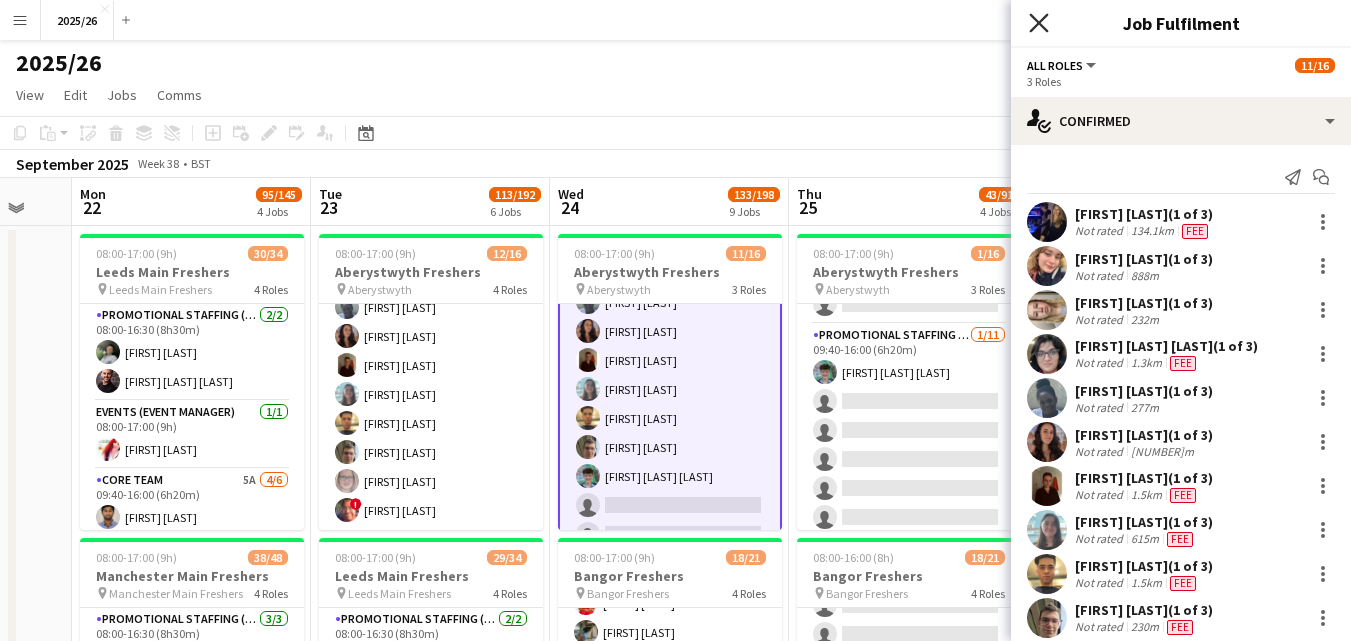 click 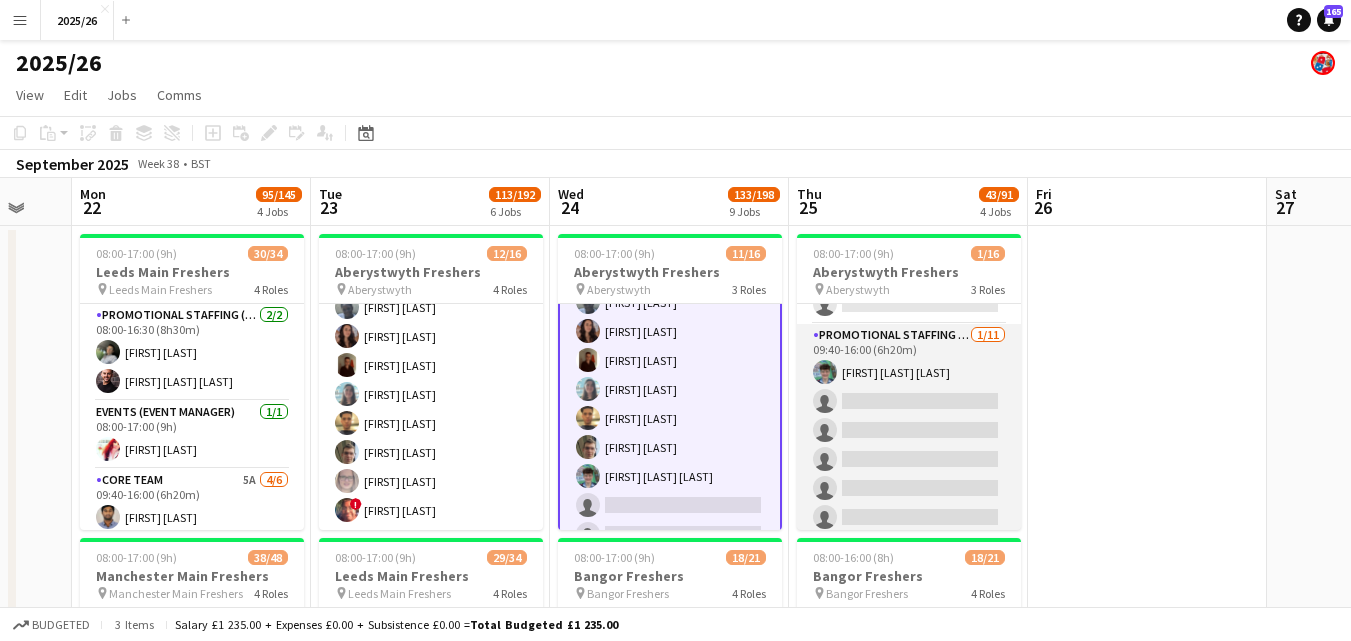 click on "[FIRST] [LAST]
single-neutral-actions
single-neutral-actions
single-neutral-actions
single-neutral-actions
single-neutral-actions
single-neutral-actions
single-neutral-actions
single-neutral-actions
single-neutral-actions
single-neutral-actions" at bounding box center [909, 503] 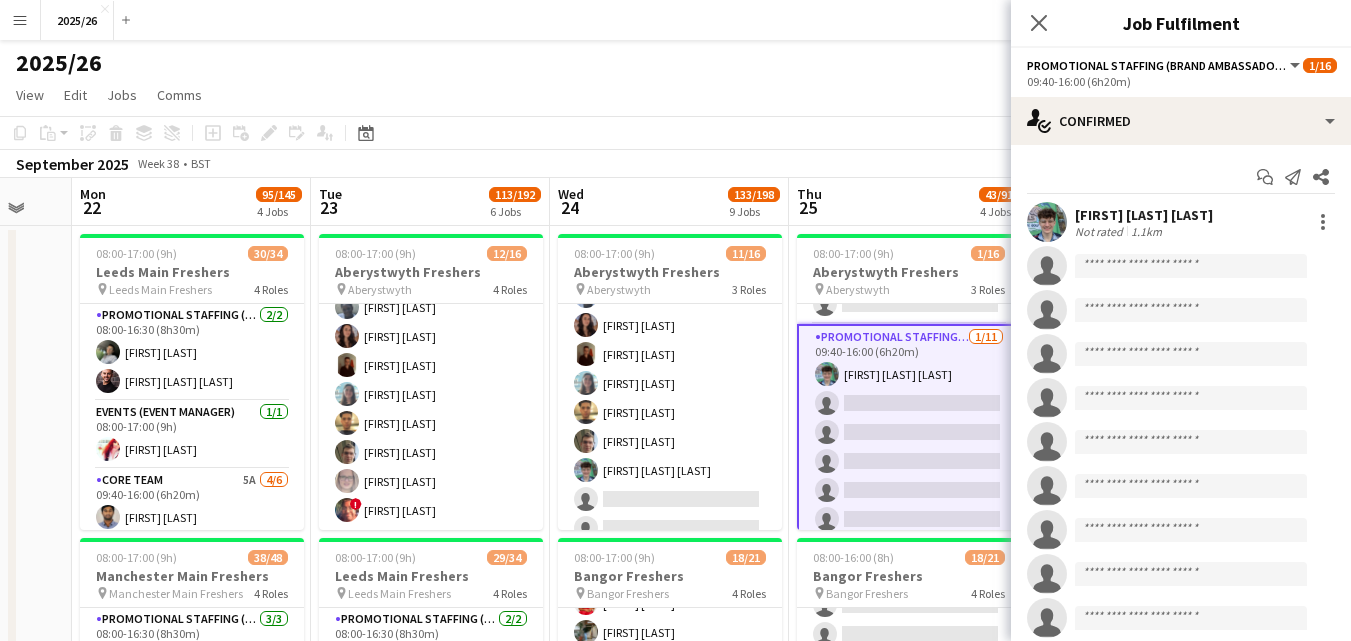 scroll, scrollTop: 331, scrollLeft: 0, axis: vertical 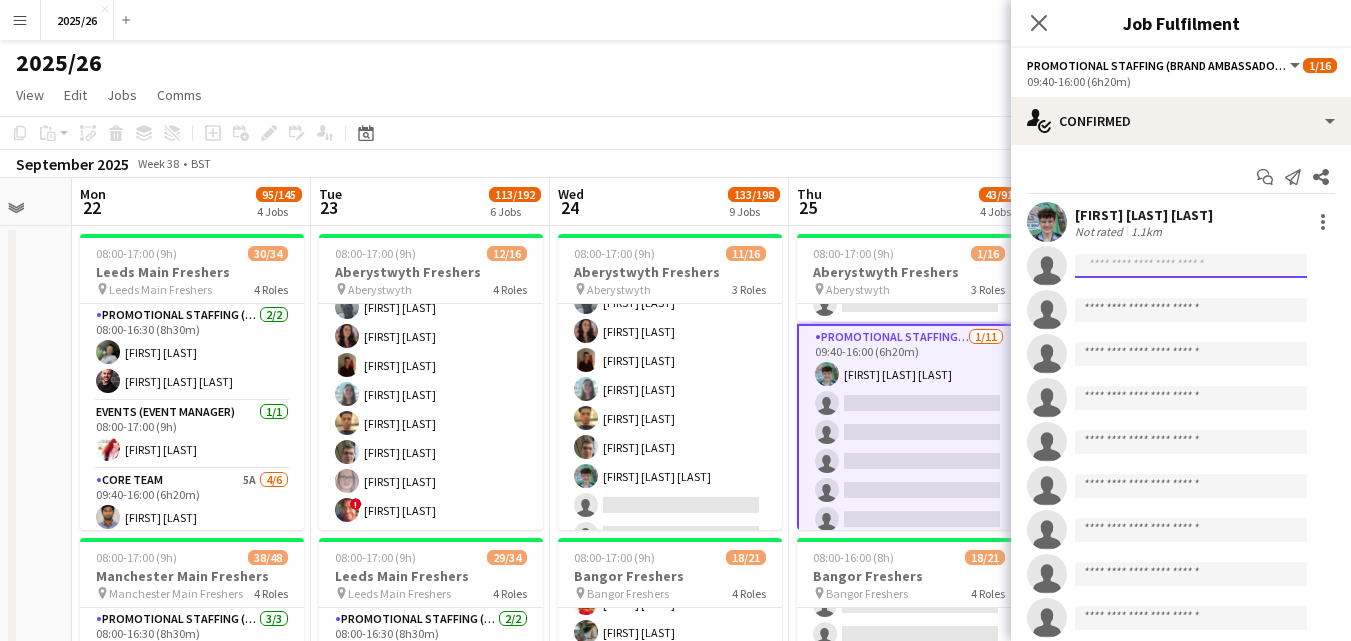 click at bounding box center [1191, 310] 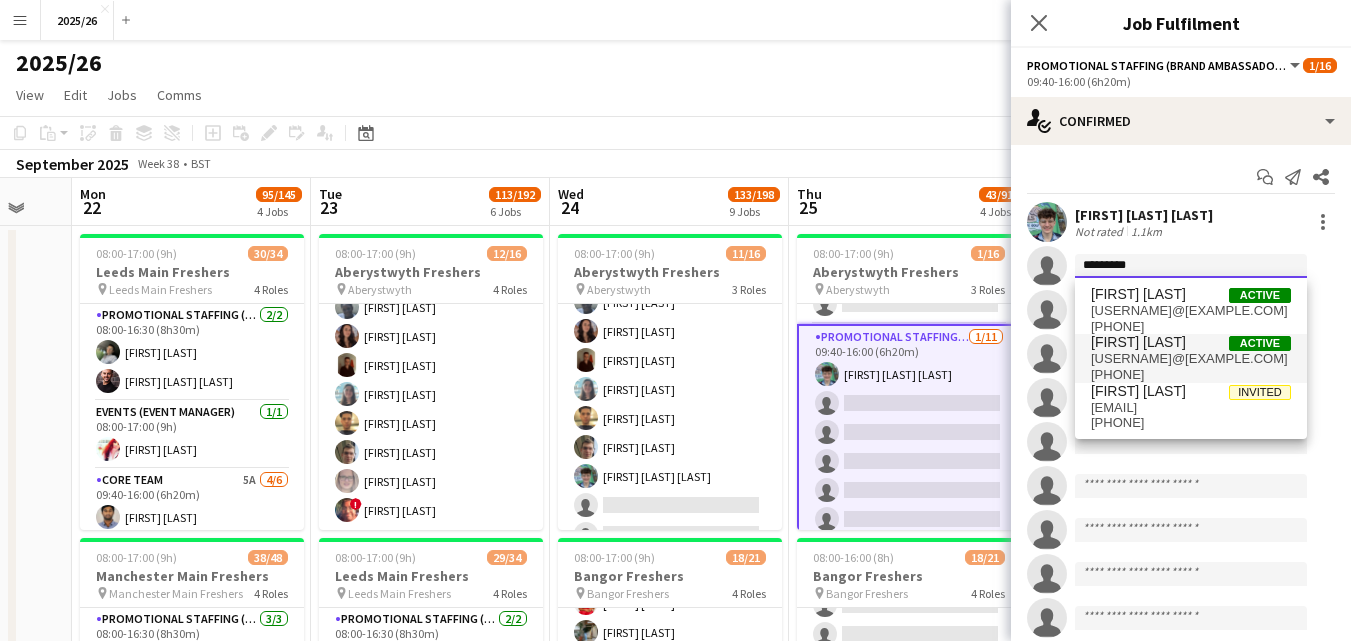 type on "*********" 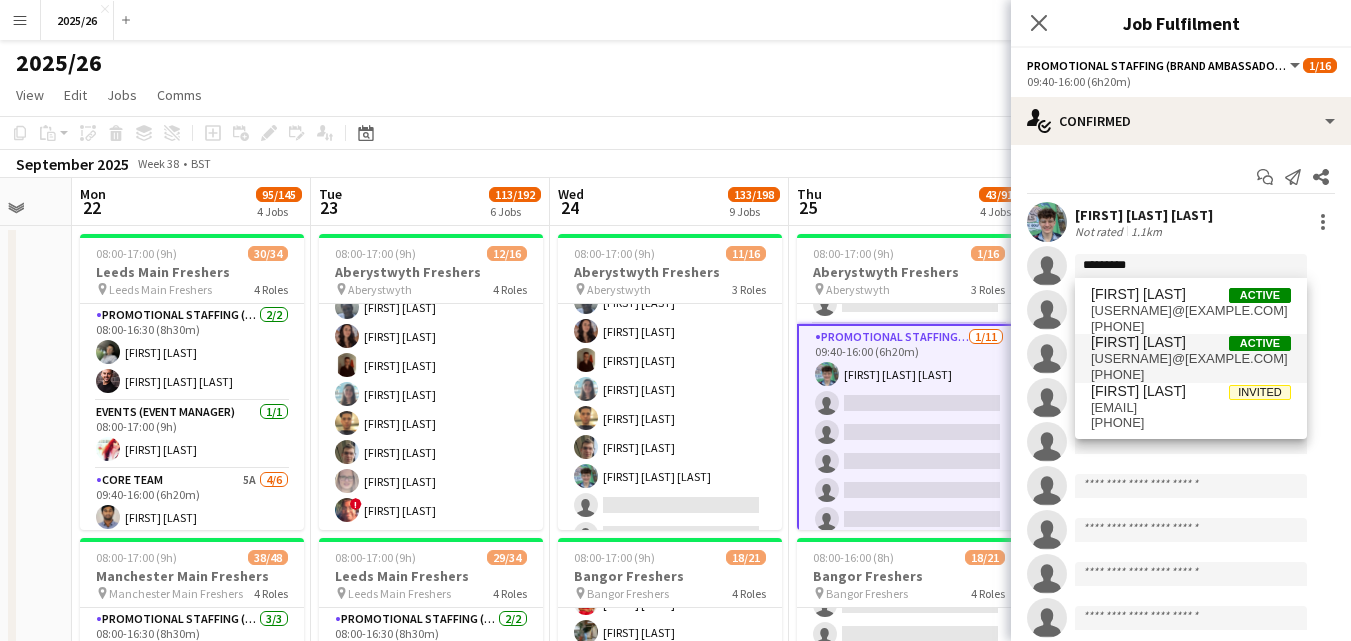 click on "[USERNAME]@[EXAMPLE.COM]" at bounding box center [1191, 359] 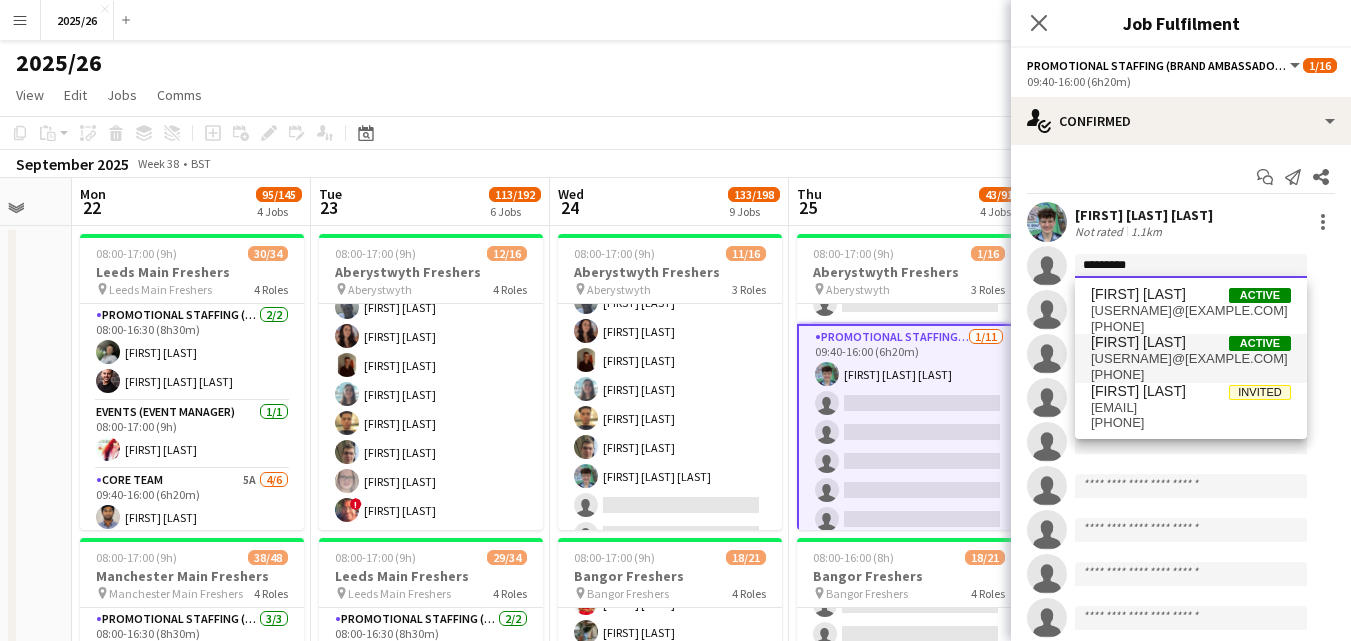 type 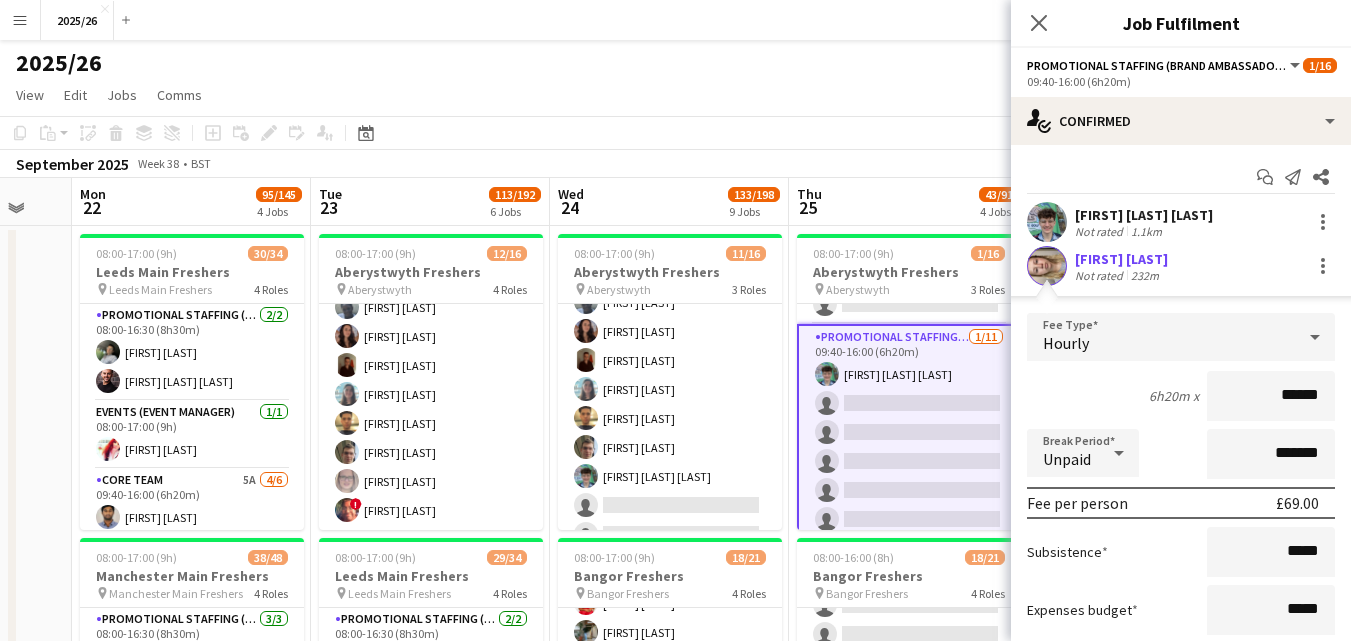 click at bounding box center (1047, 266) 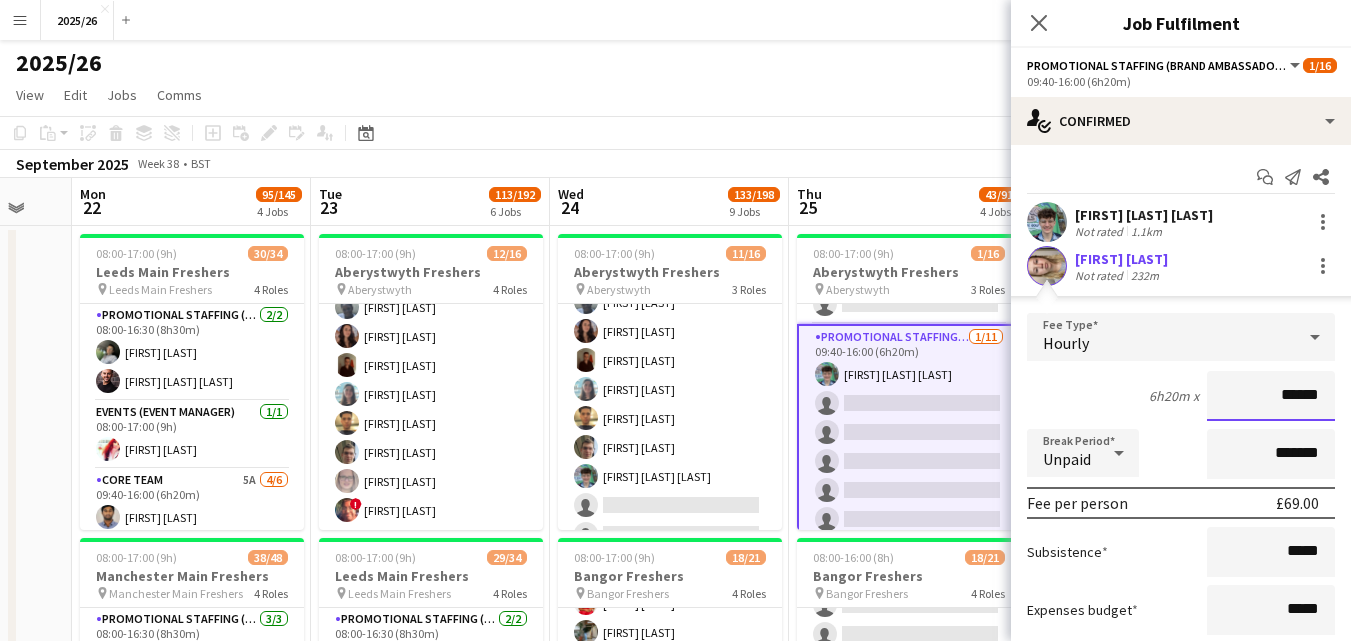 click on "******" at bounding box center [1271, 396] 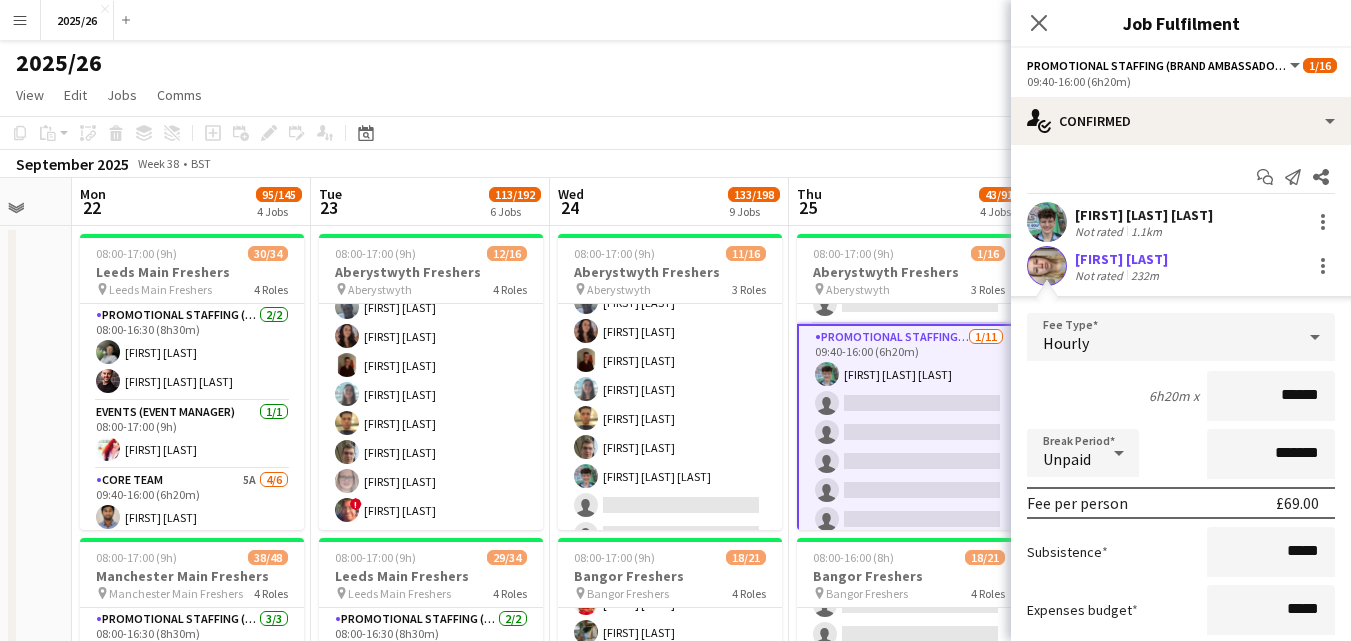 click on "Not rated" at bounding box center (1101, 275) 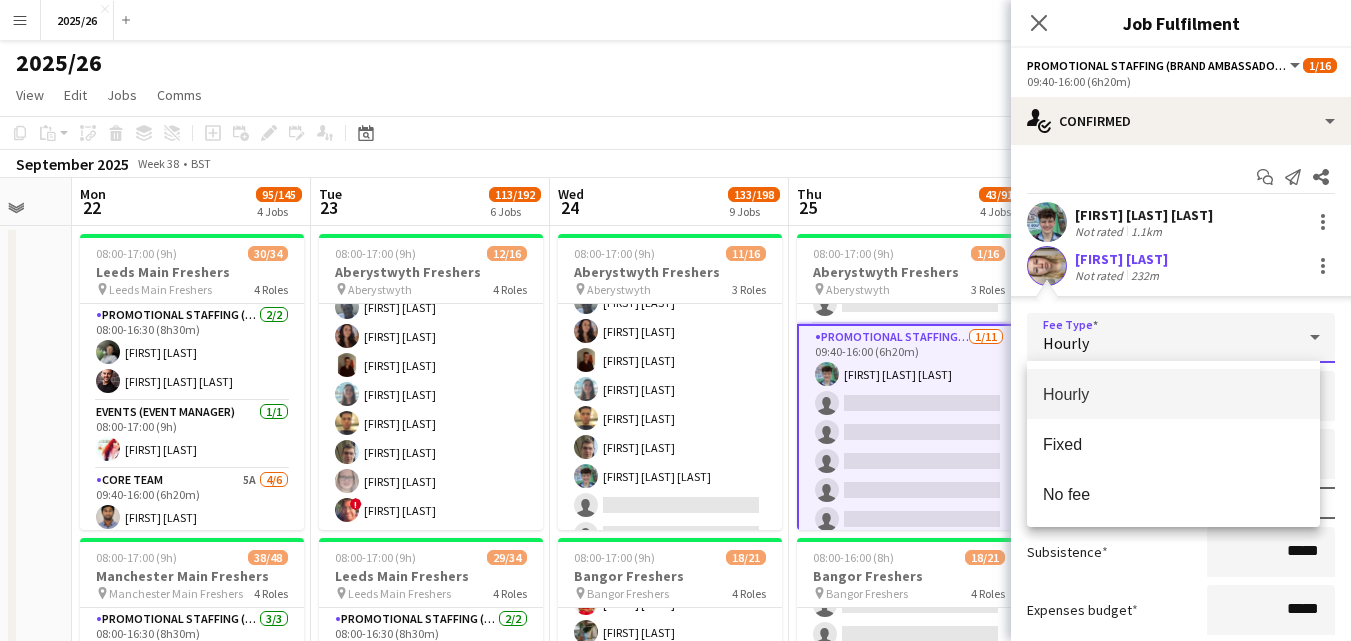 click at bounding box center (675, 320) 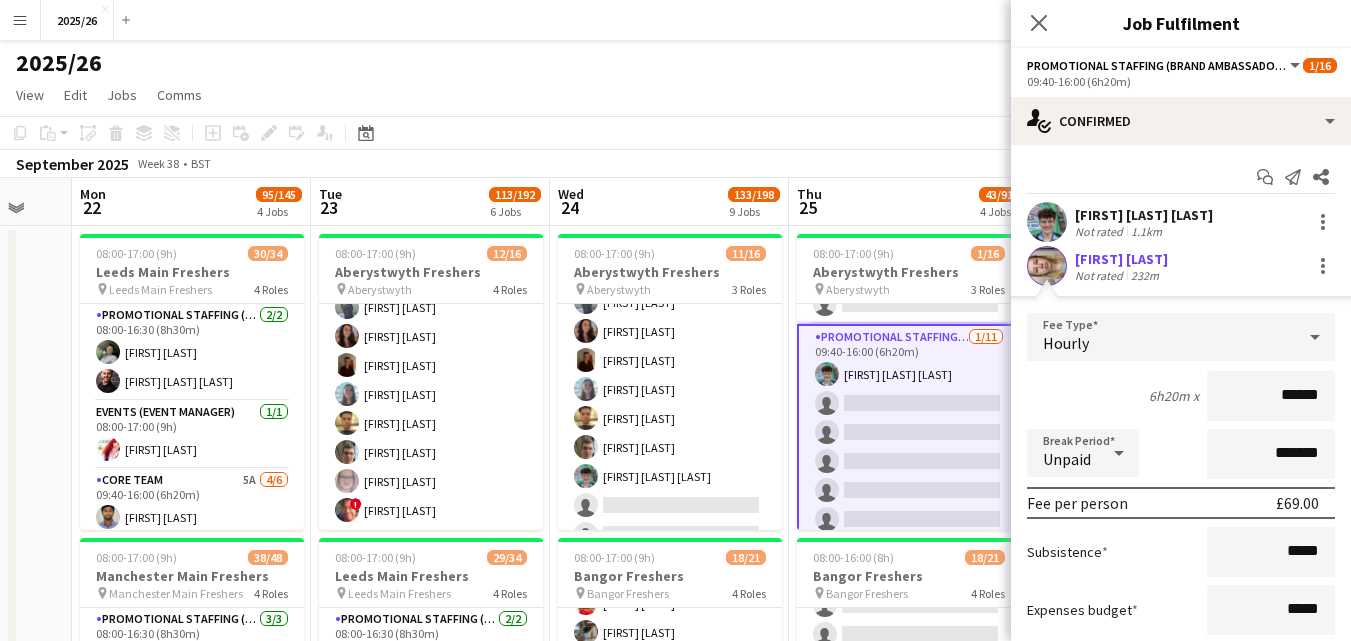 click on "[FIRST] [LAST]" at bounding box center [1121, 259] 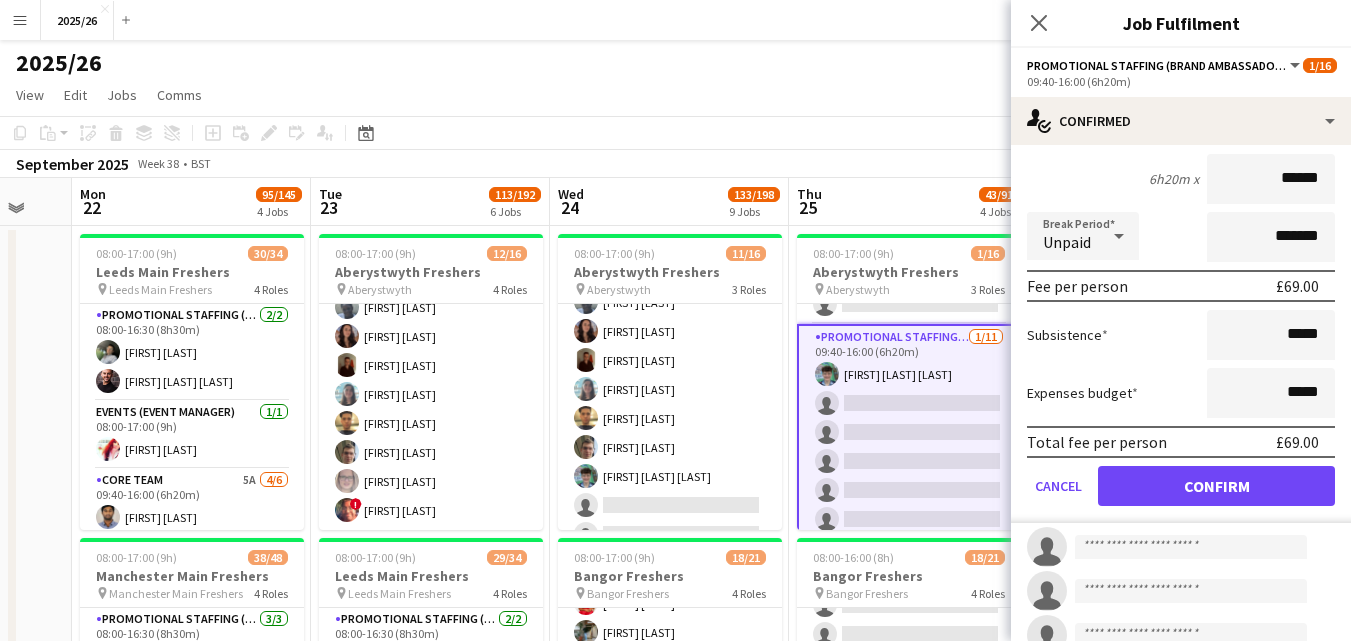 scroll, scrollTop: 242, scrollLeft: 0, axis: vertical 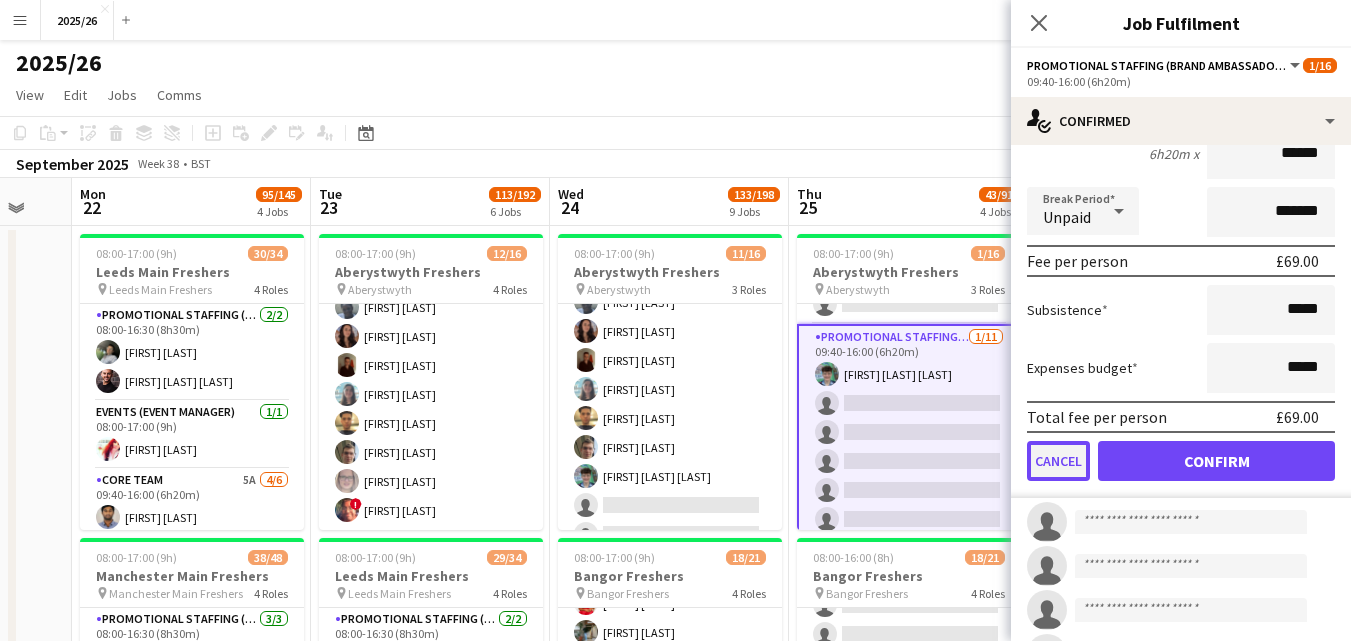 click on "Cancel" at bounding box center [1058, 461] 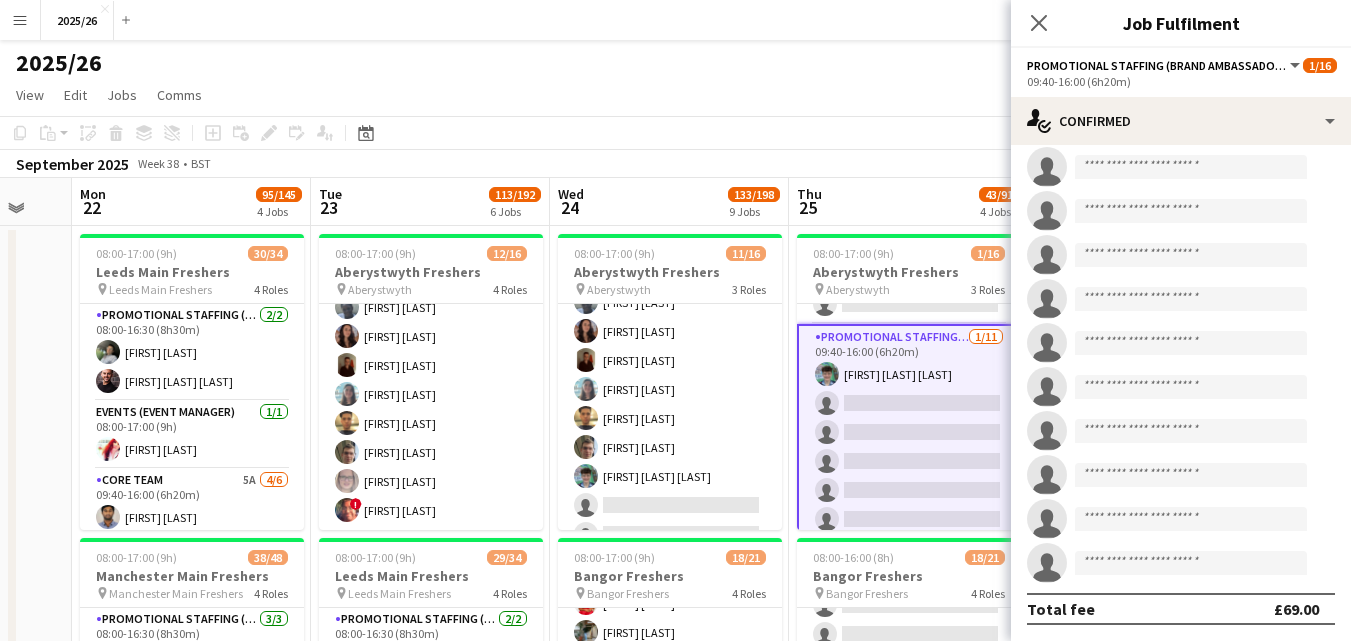scroll, scrollTop: 0, scrollLeft: 0, axis: both 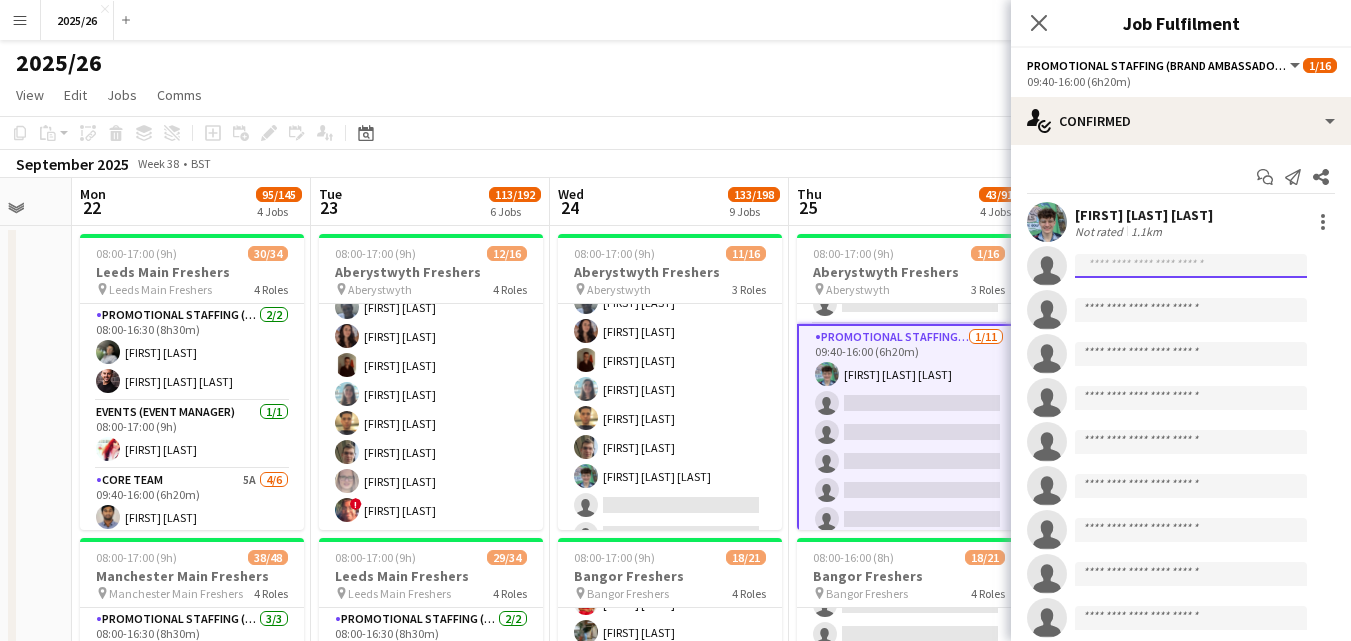click at bounding box center (1191, 310) 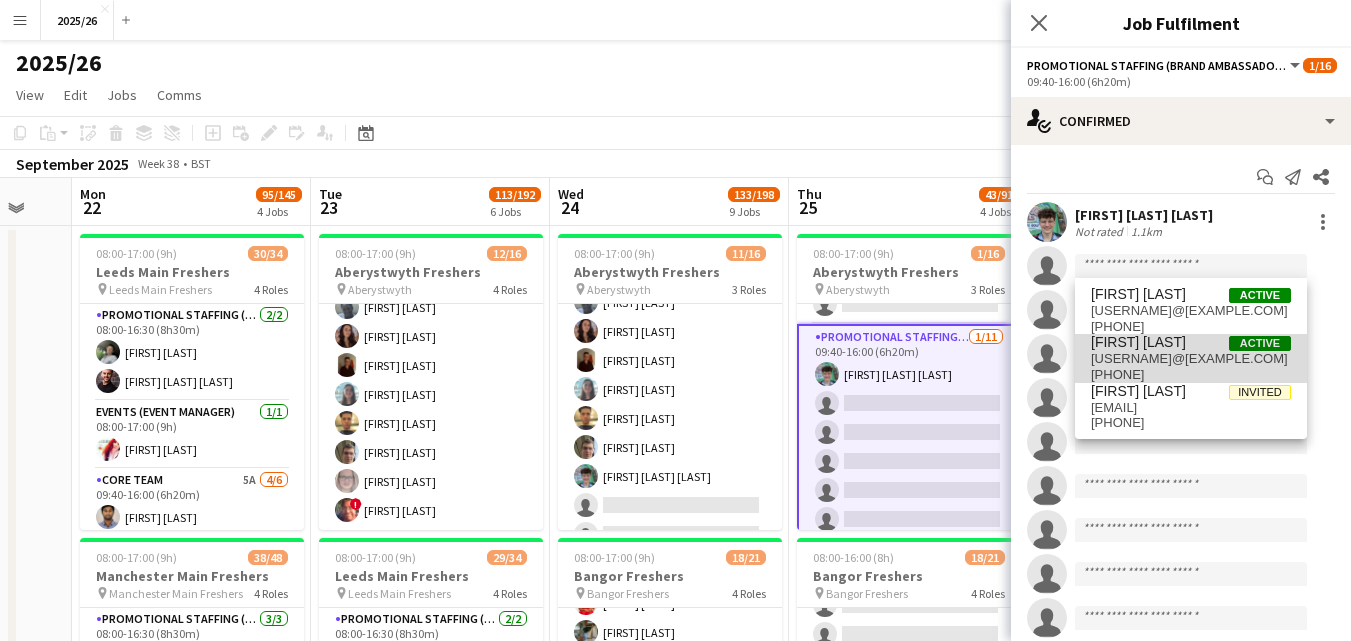 click on "[USERNAME]@[EXAMPLE.COM]" at bounding box center (1191, 359) 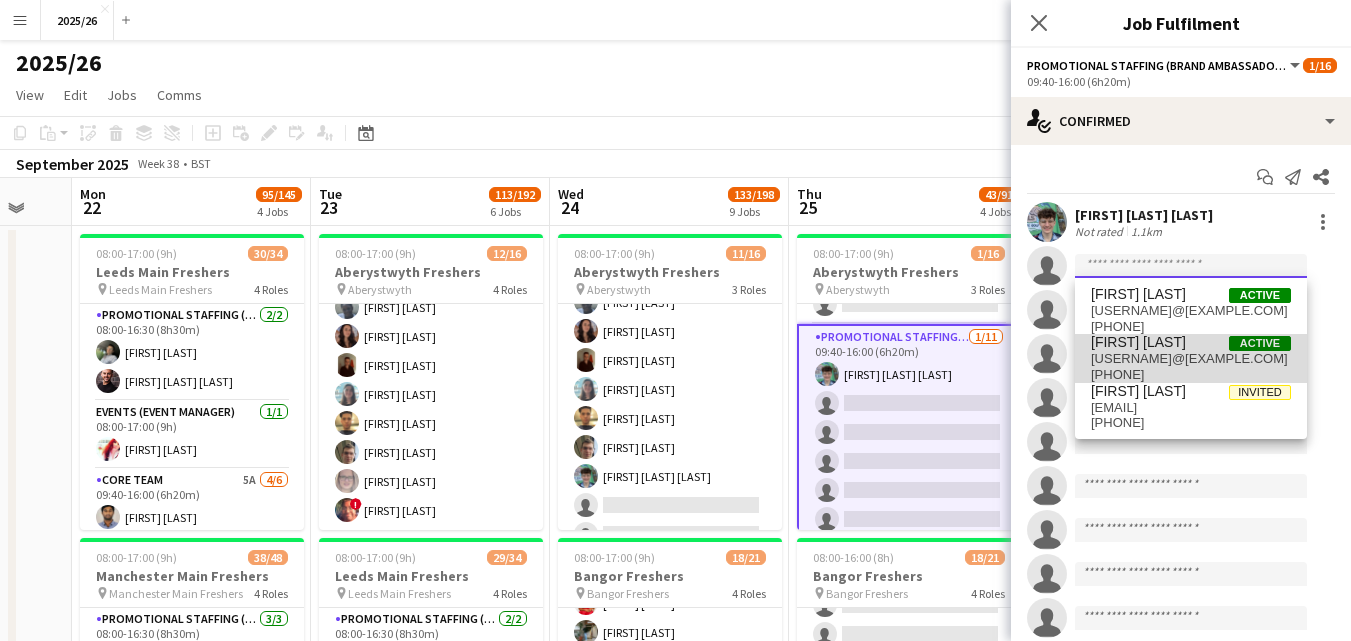 type 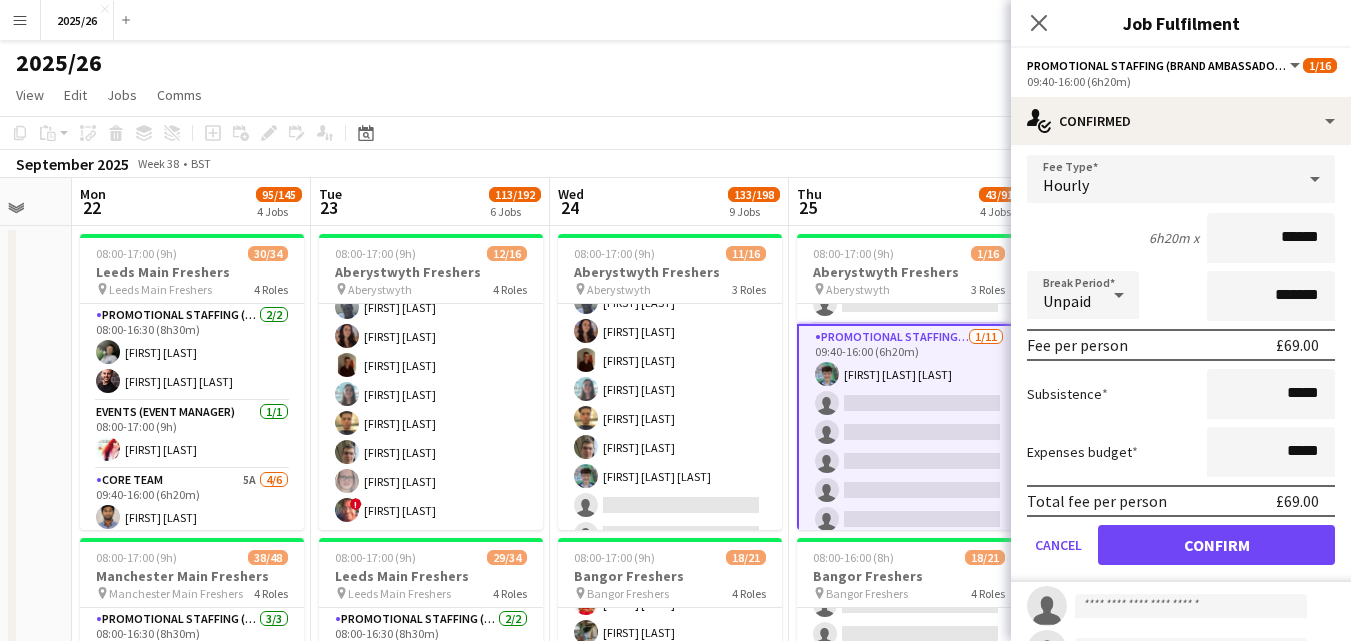 scroll, scrollTop: 183, scrollLeft: 0, axis: vertical 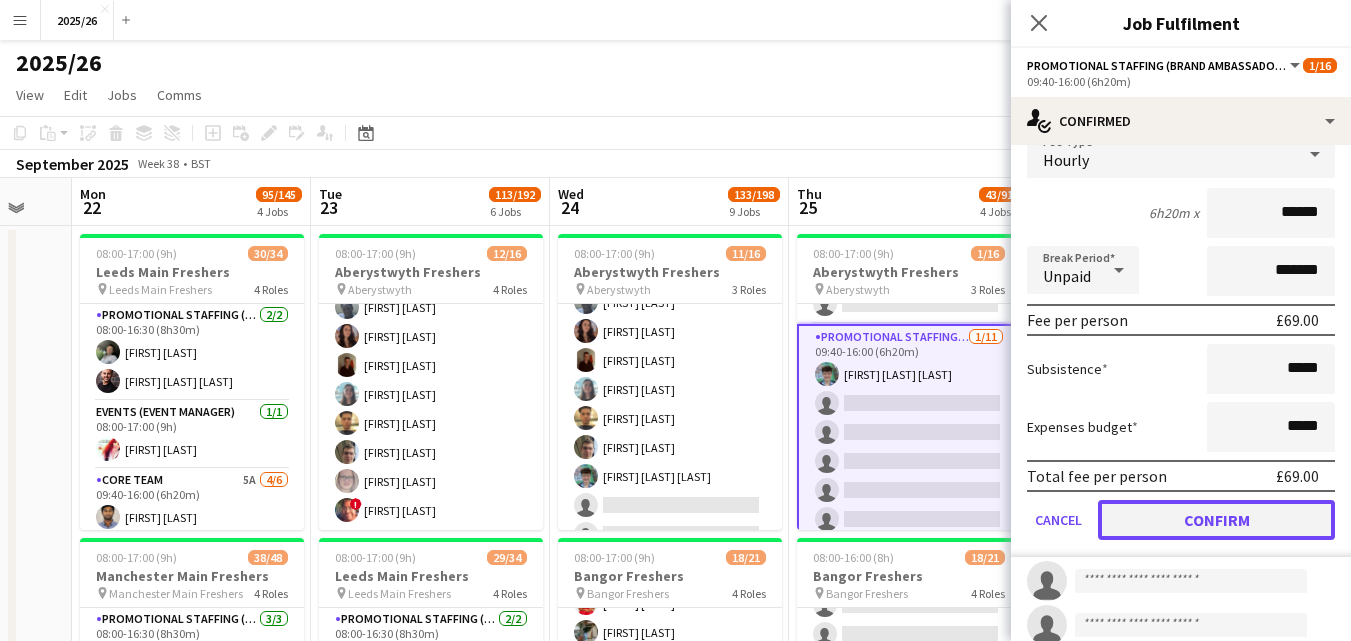 click on "Confirm" at bounding box center [1216, 520] 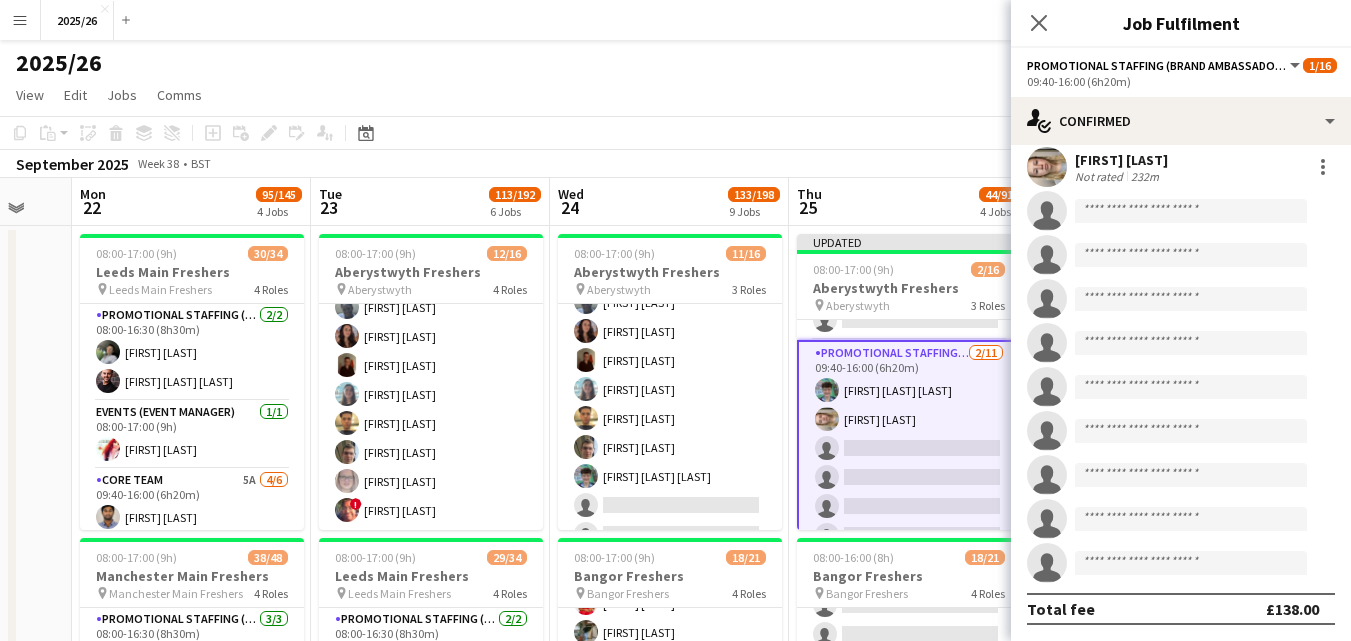 scroll, scrollTop: 99, scrollLeft: 0, axis: vertical 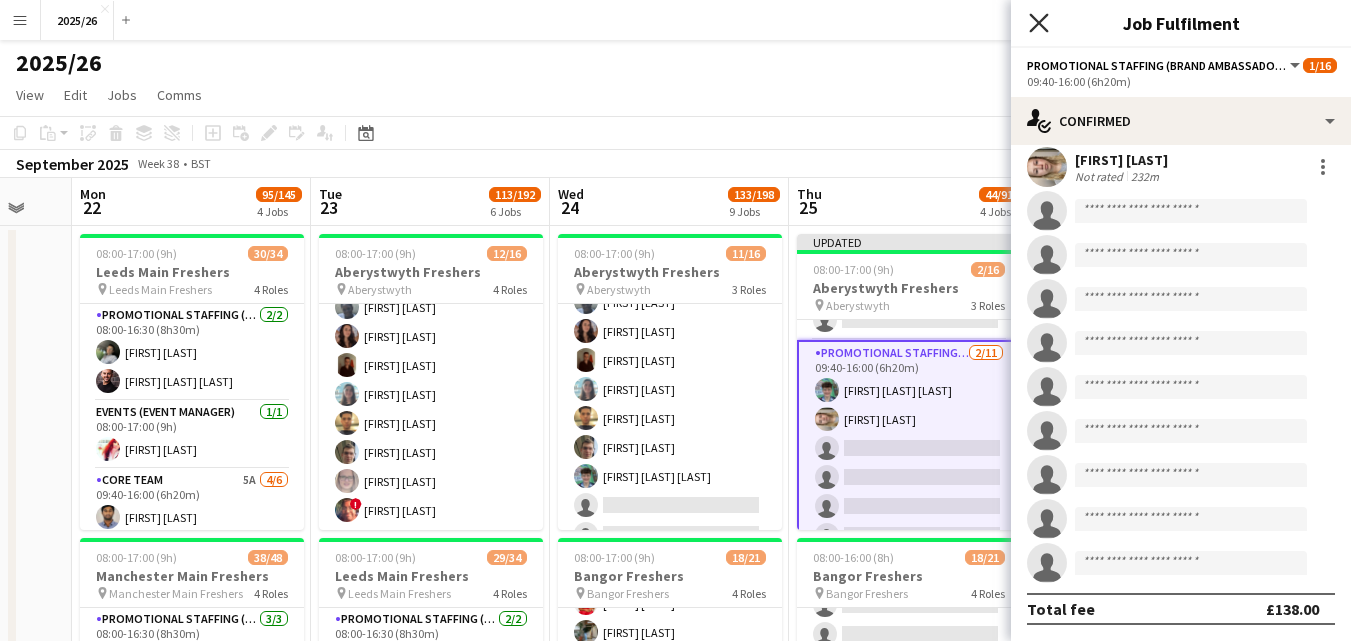 click on "Close pop-in" 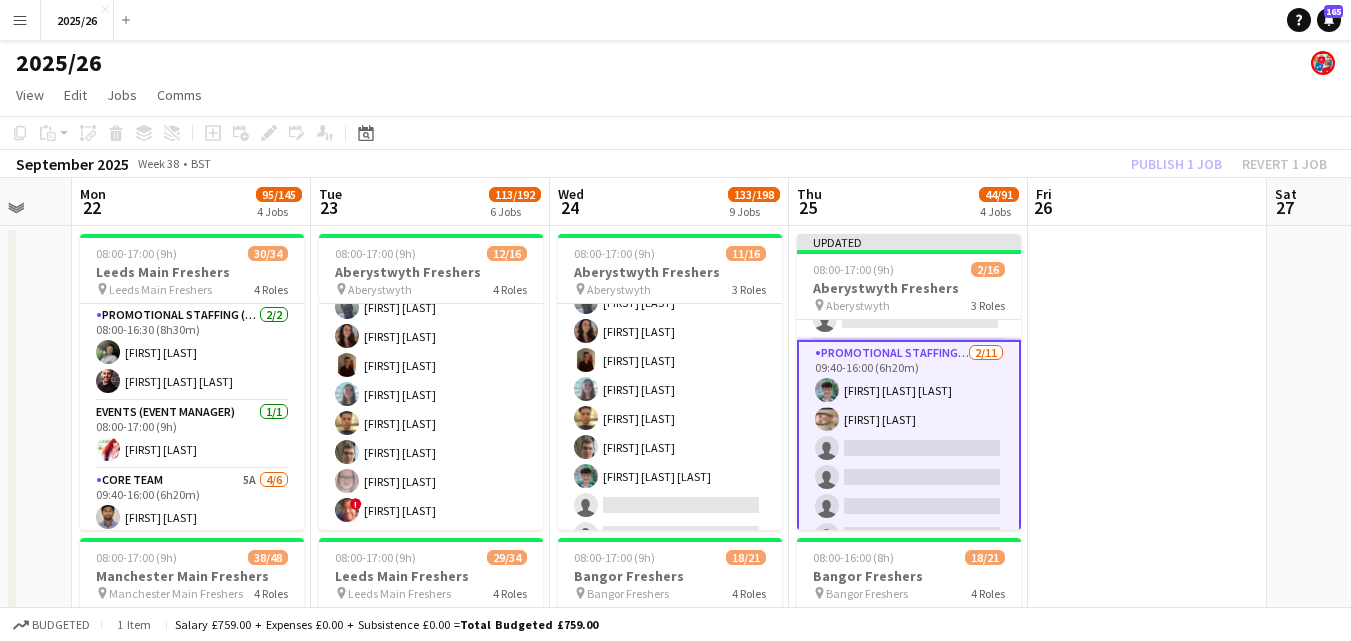 click on "Publish 1 job   Revert 1 job" 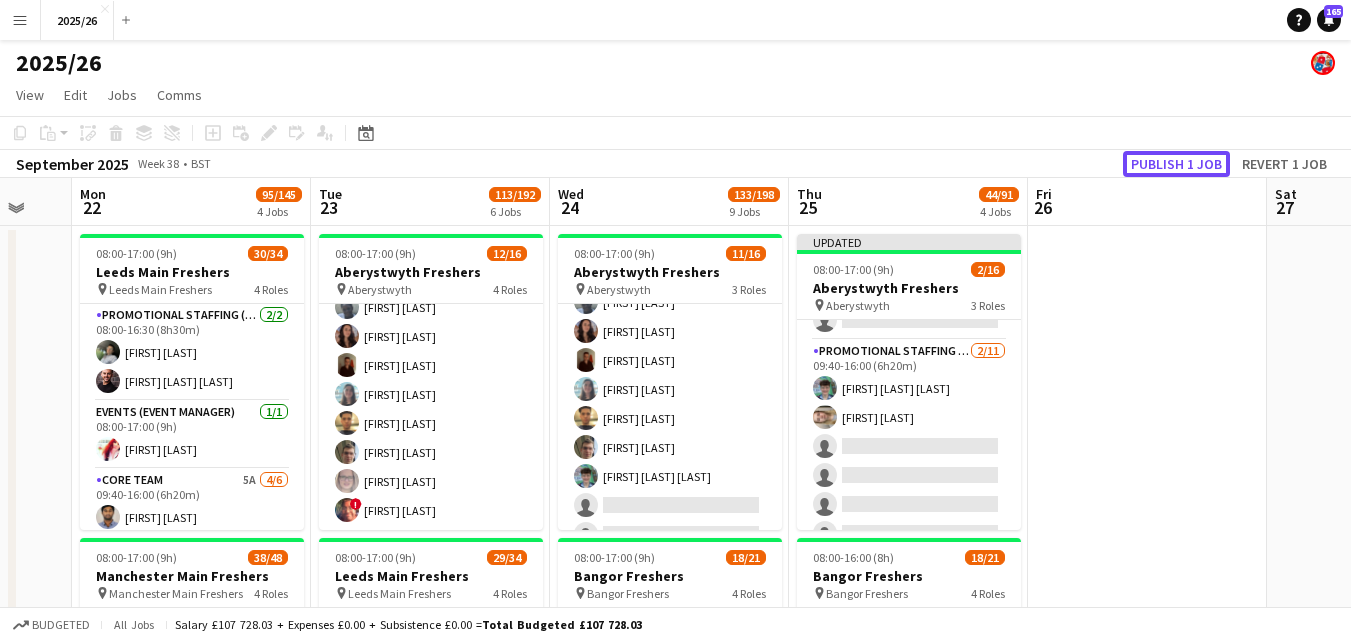 click on "Publish 1 job" 